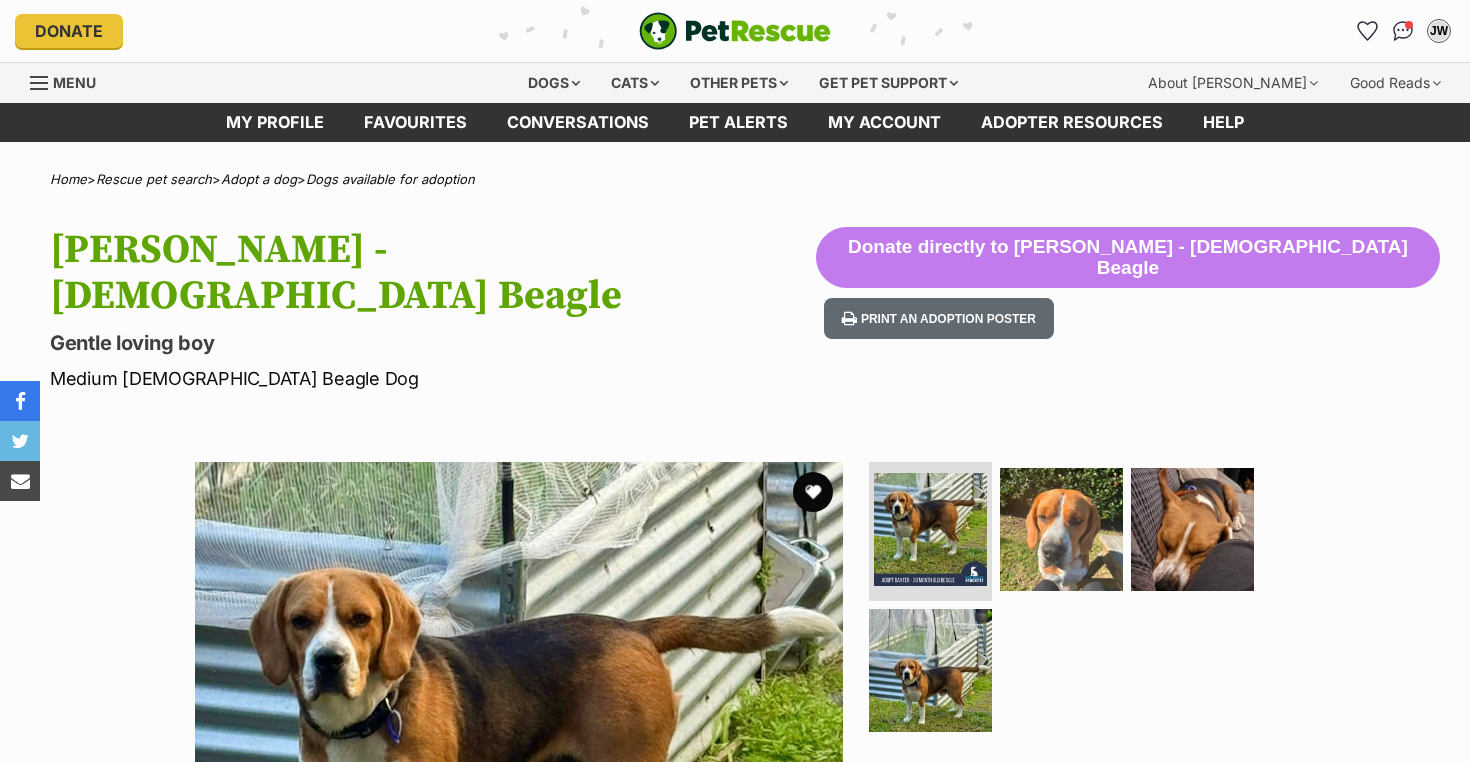 scroll, scrollTop: 0, scrollLeft: 0, axis: both 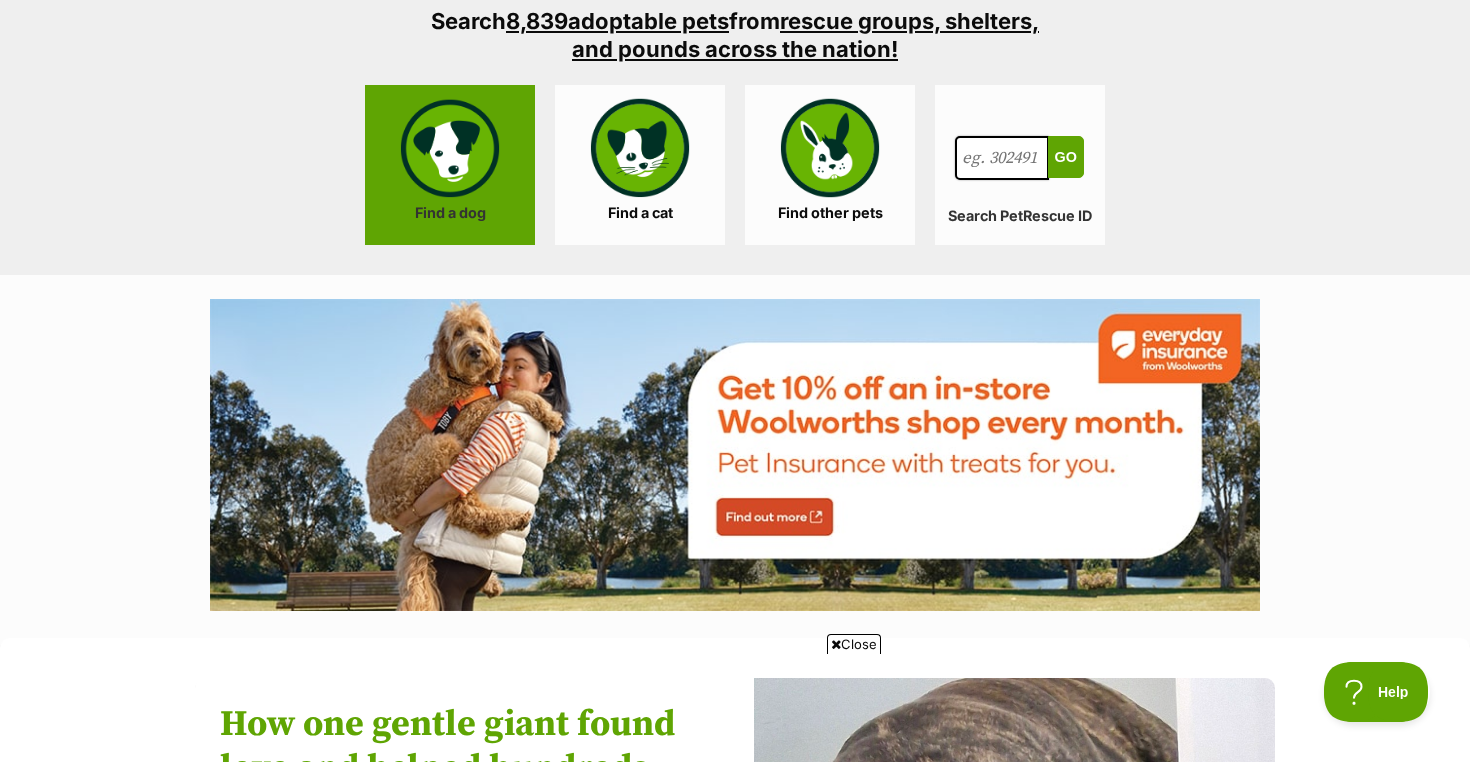click on "Find a dog" at bounding box center (450, 165) 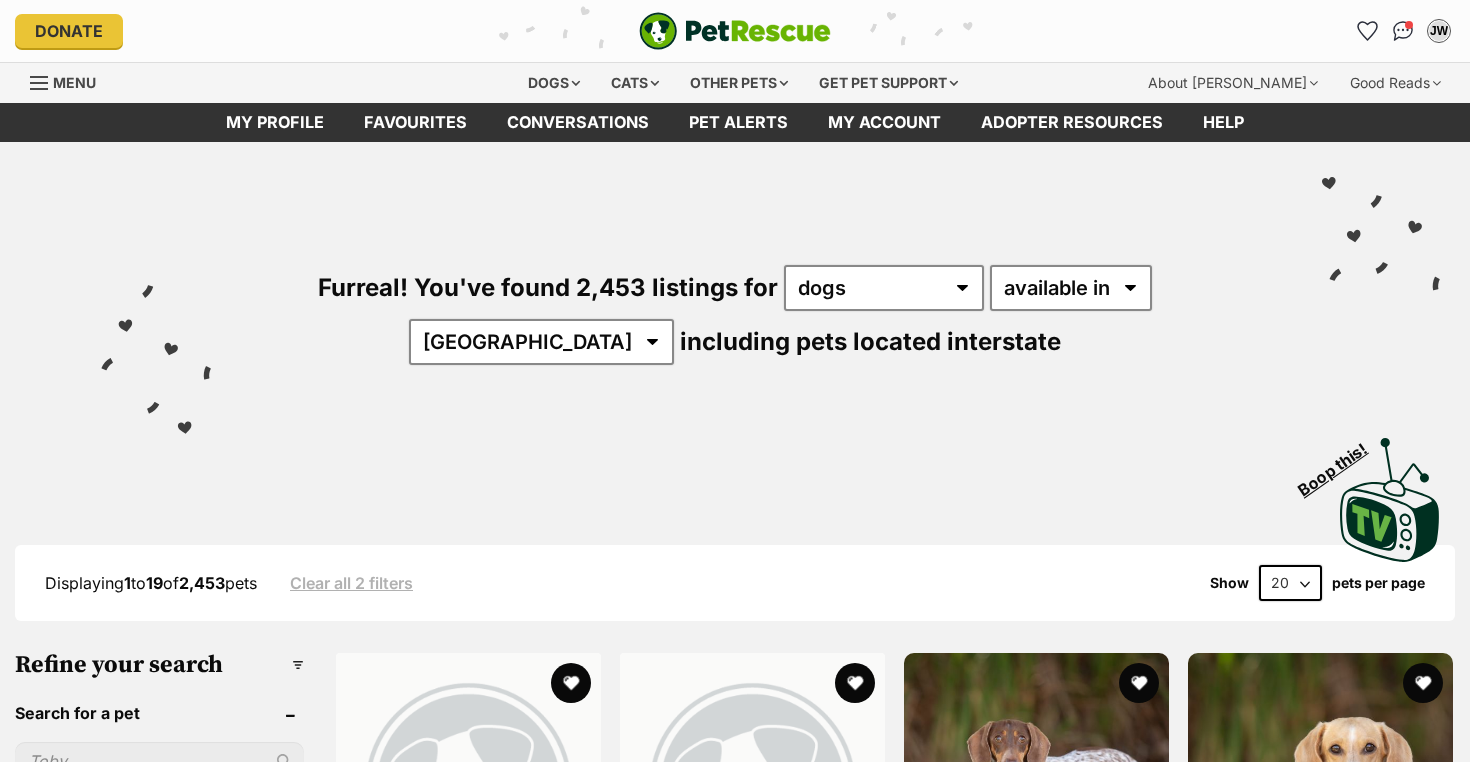 scroll, scrollTop: 0, scrollLeft: 0, axis: both 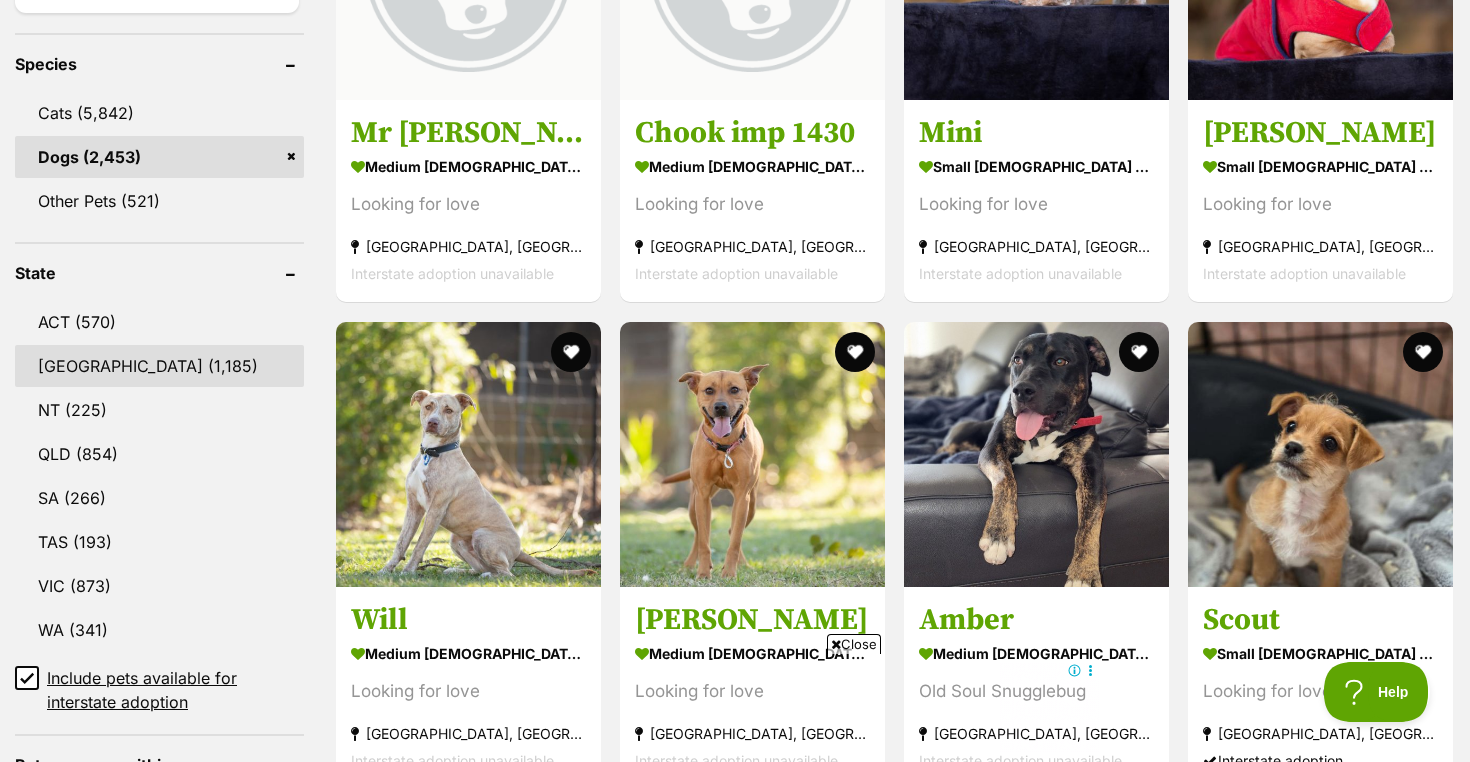 click on "NSW (1,185)" at bounding box center [159, 366] 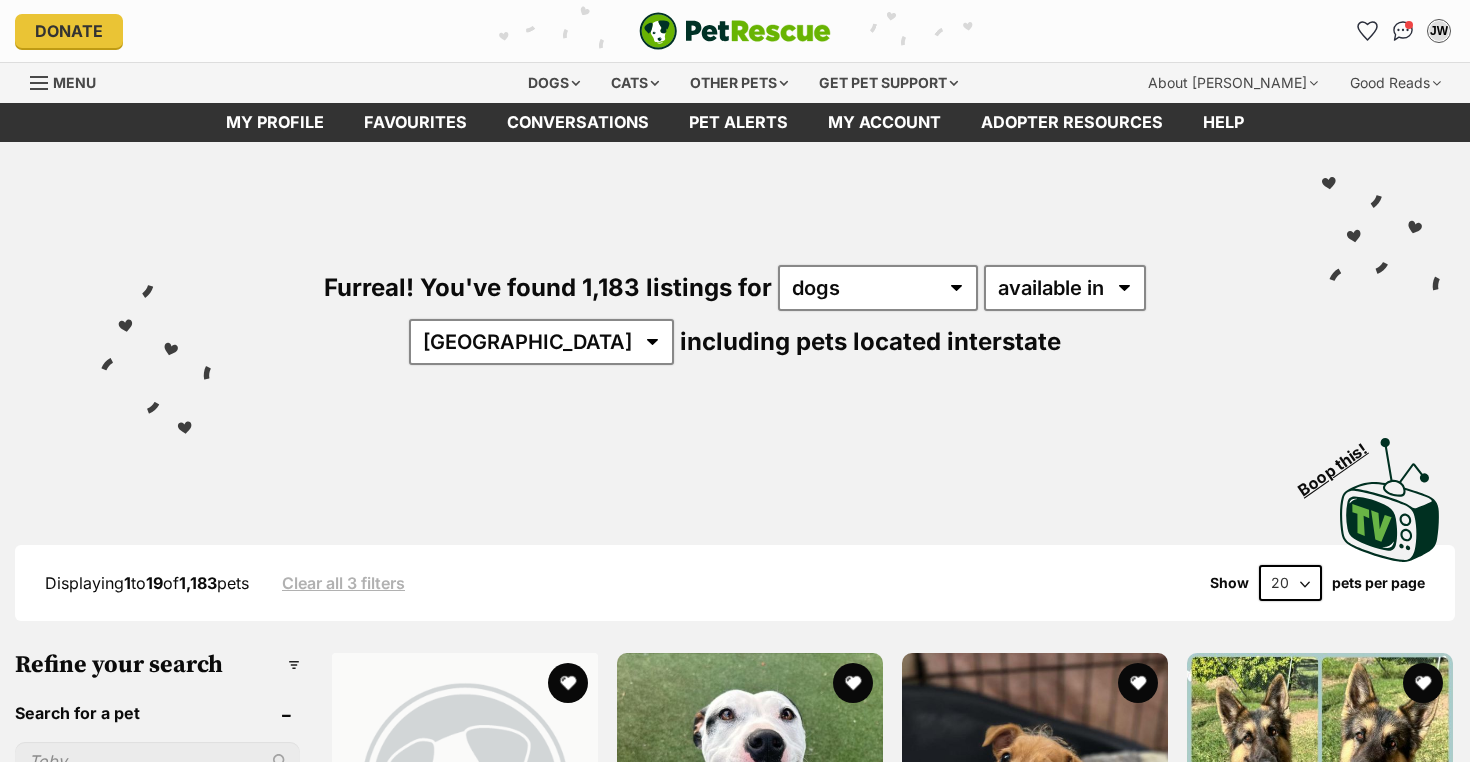 scroll, scrollTop: 584, scrollLeft: 0, axis: vertical 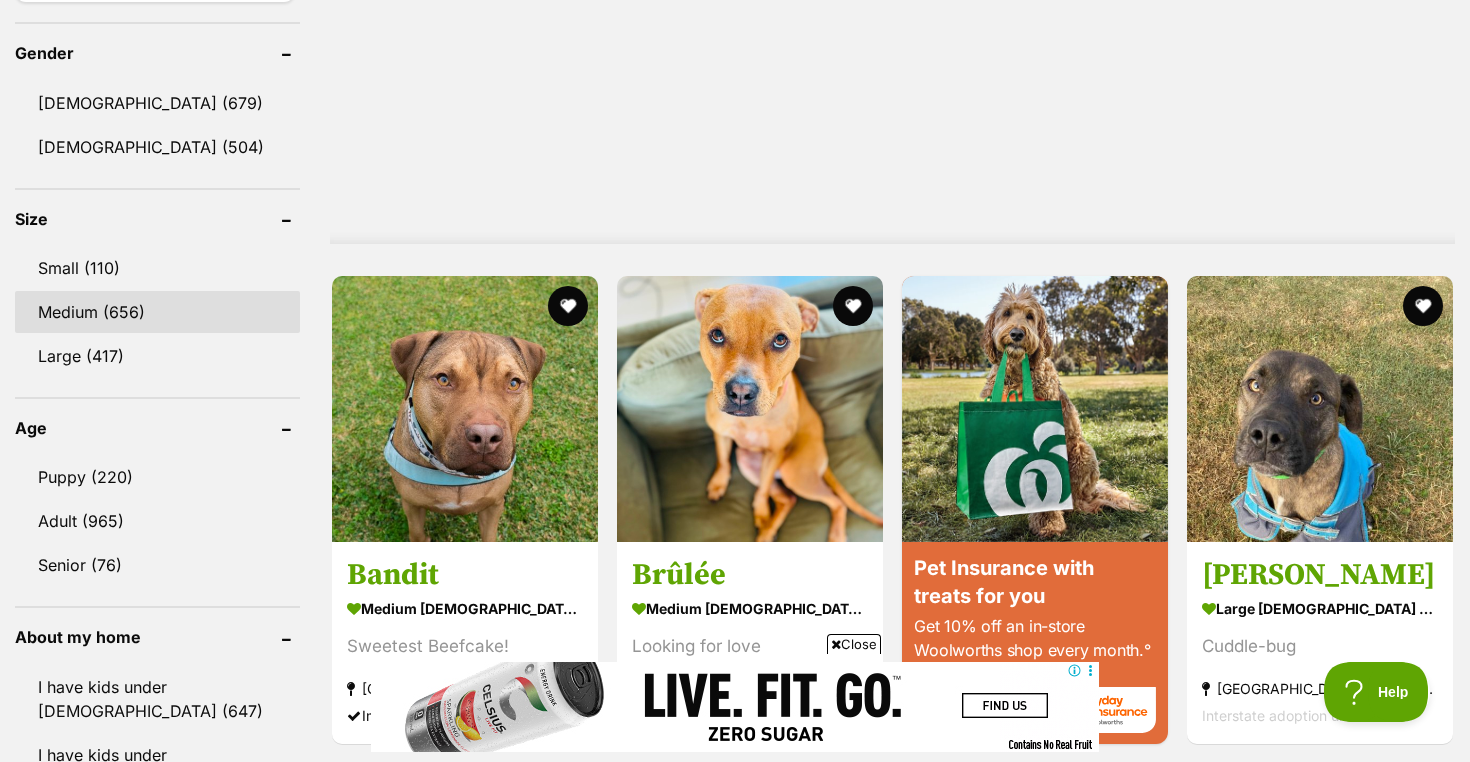click on "Medium (656)" at bounding box center (157, 312) 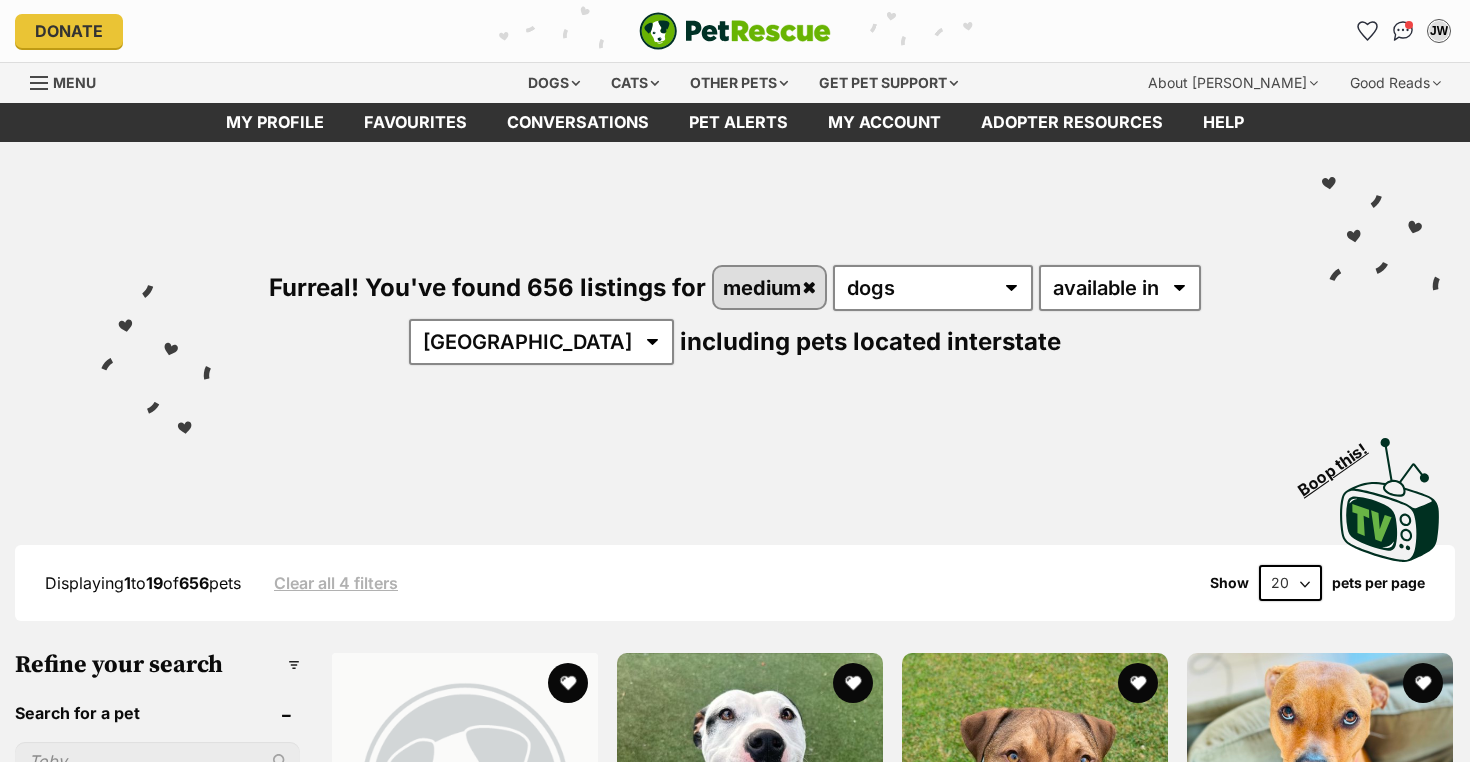 scroll, scrollTop: 0, scrollLeft: 0, axis: both 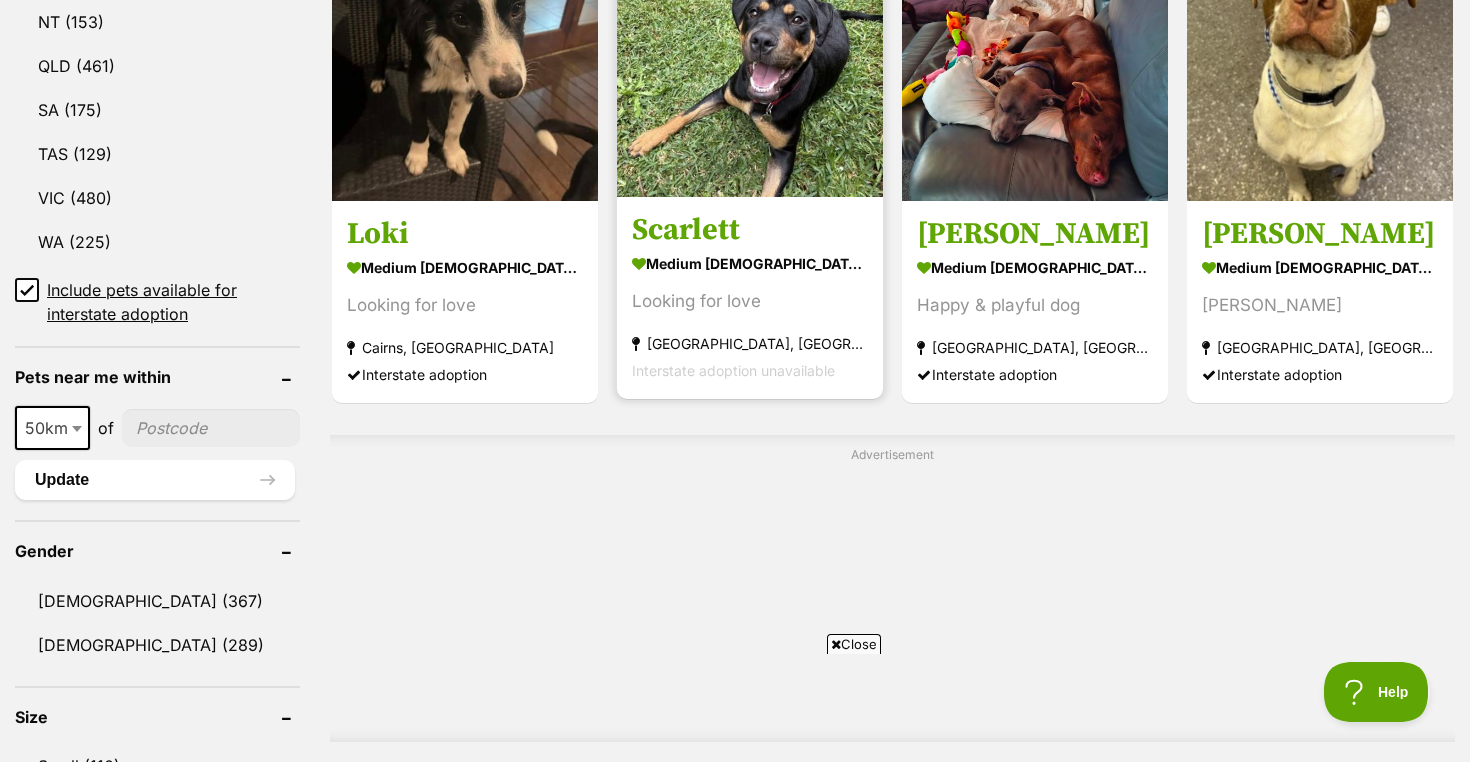click at bounding box center (750, 64) 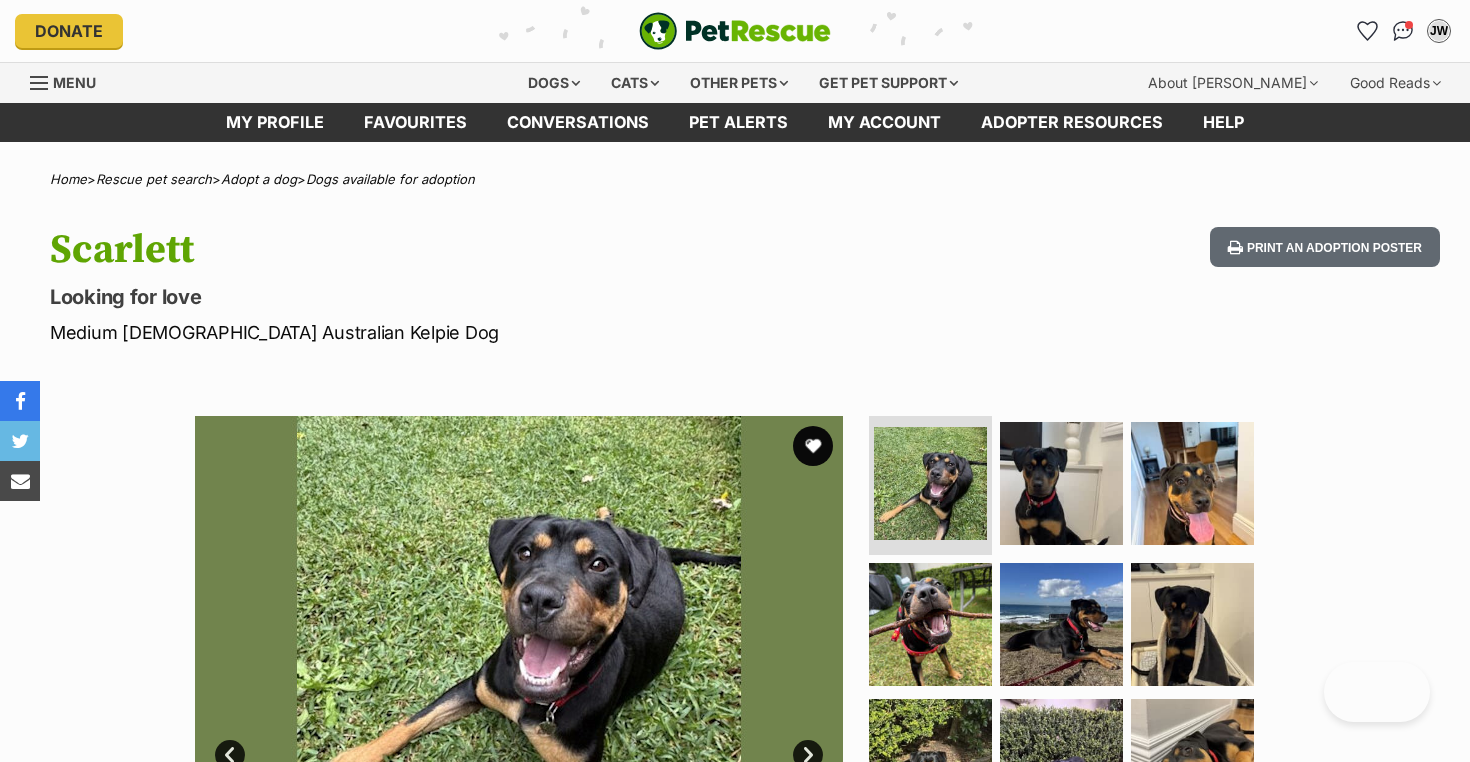 scroll, scrollTop: 227, scrollLeft: 0, axis: vertical 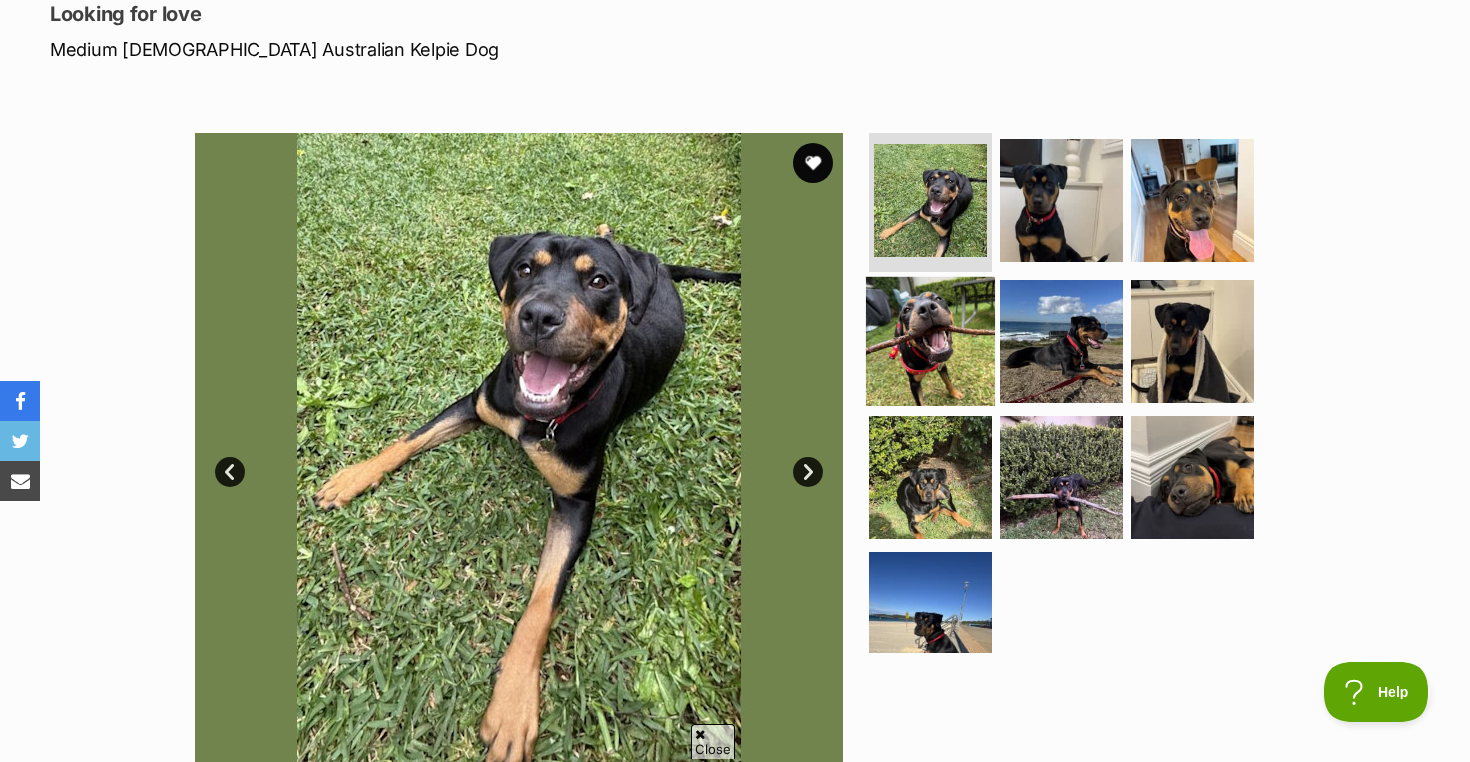 click at bounding box center (930, 341) 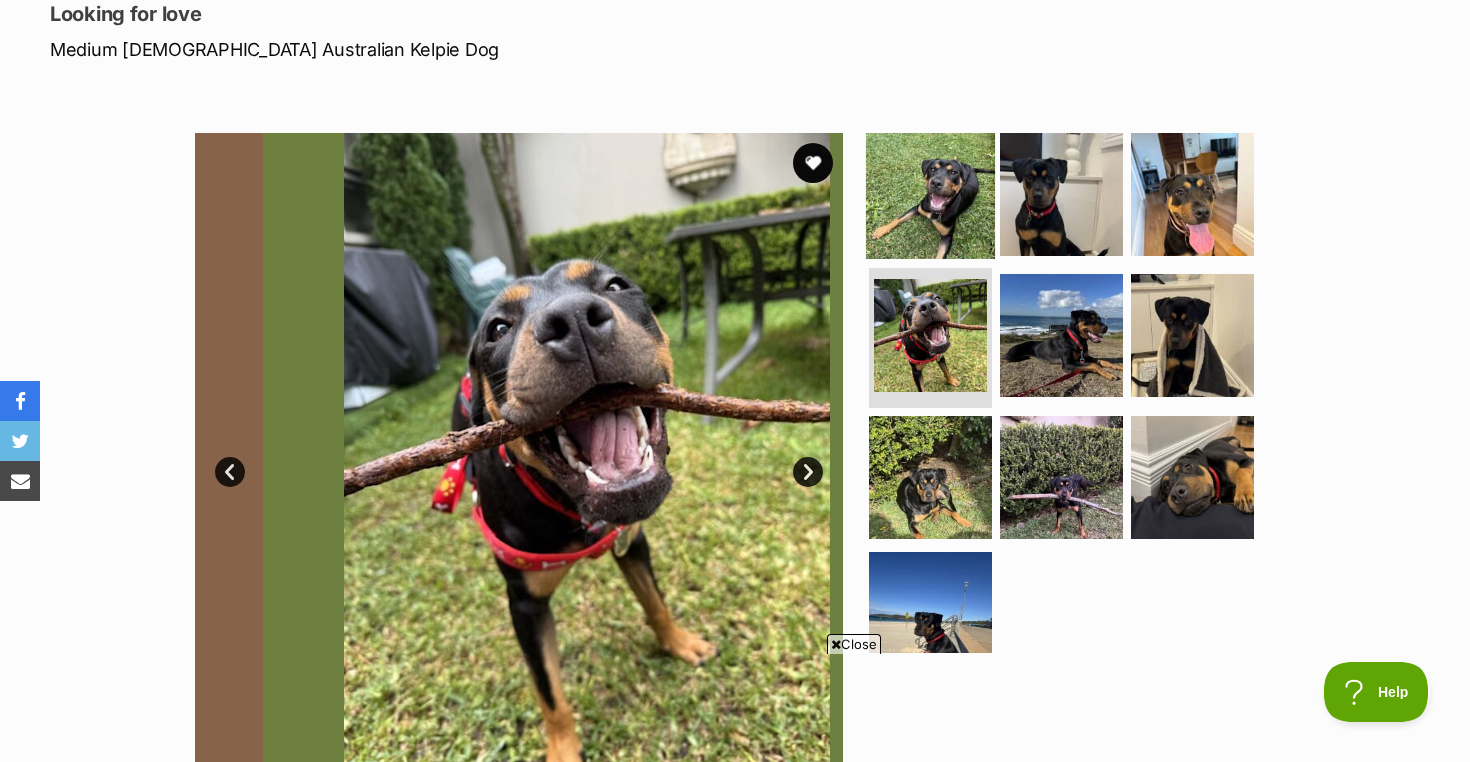 scroll, scrollTop: 0, scrollLeft: 0, axis: both 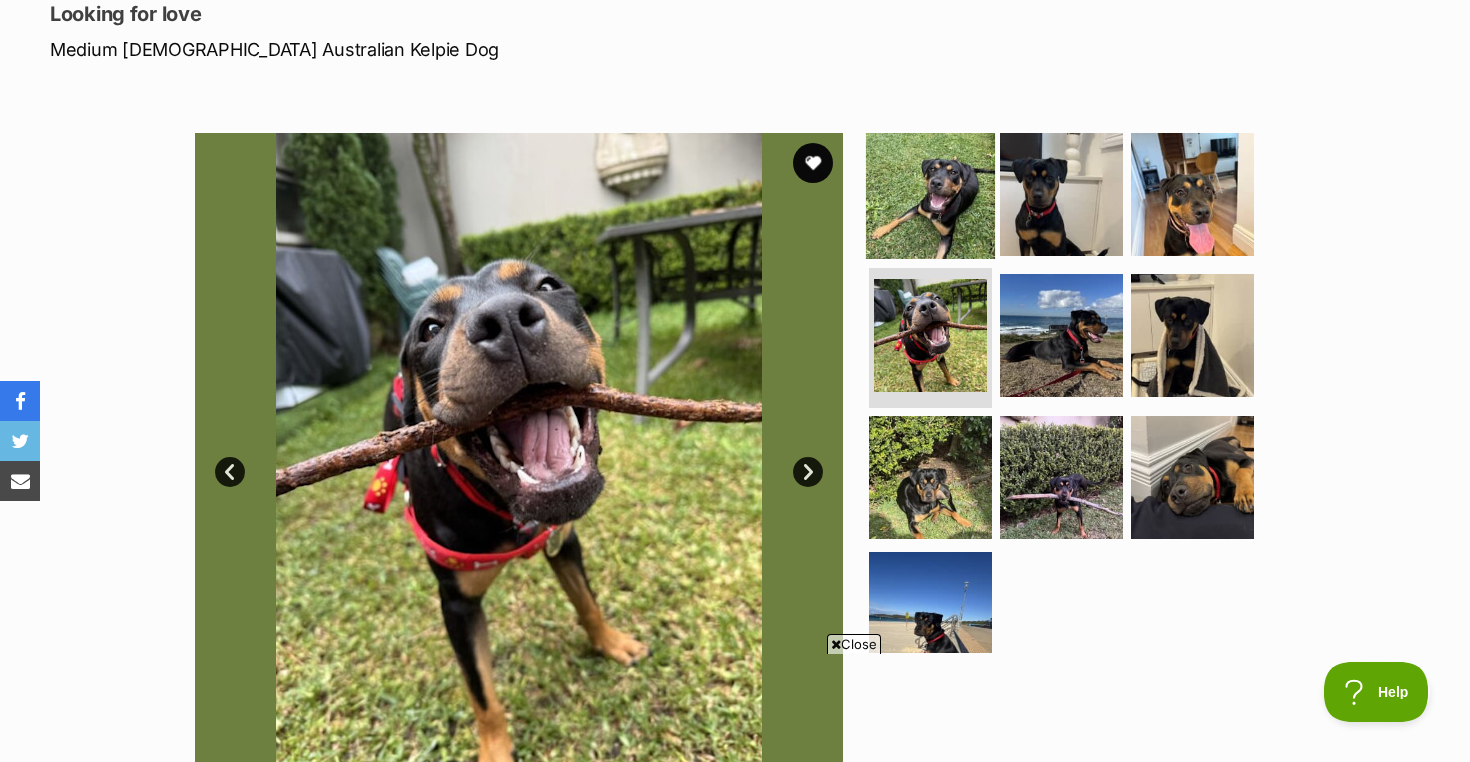 click at bounding box center (930, 193) 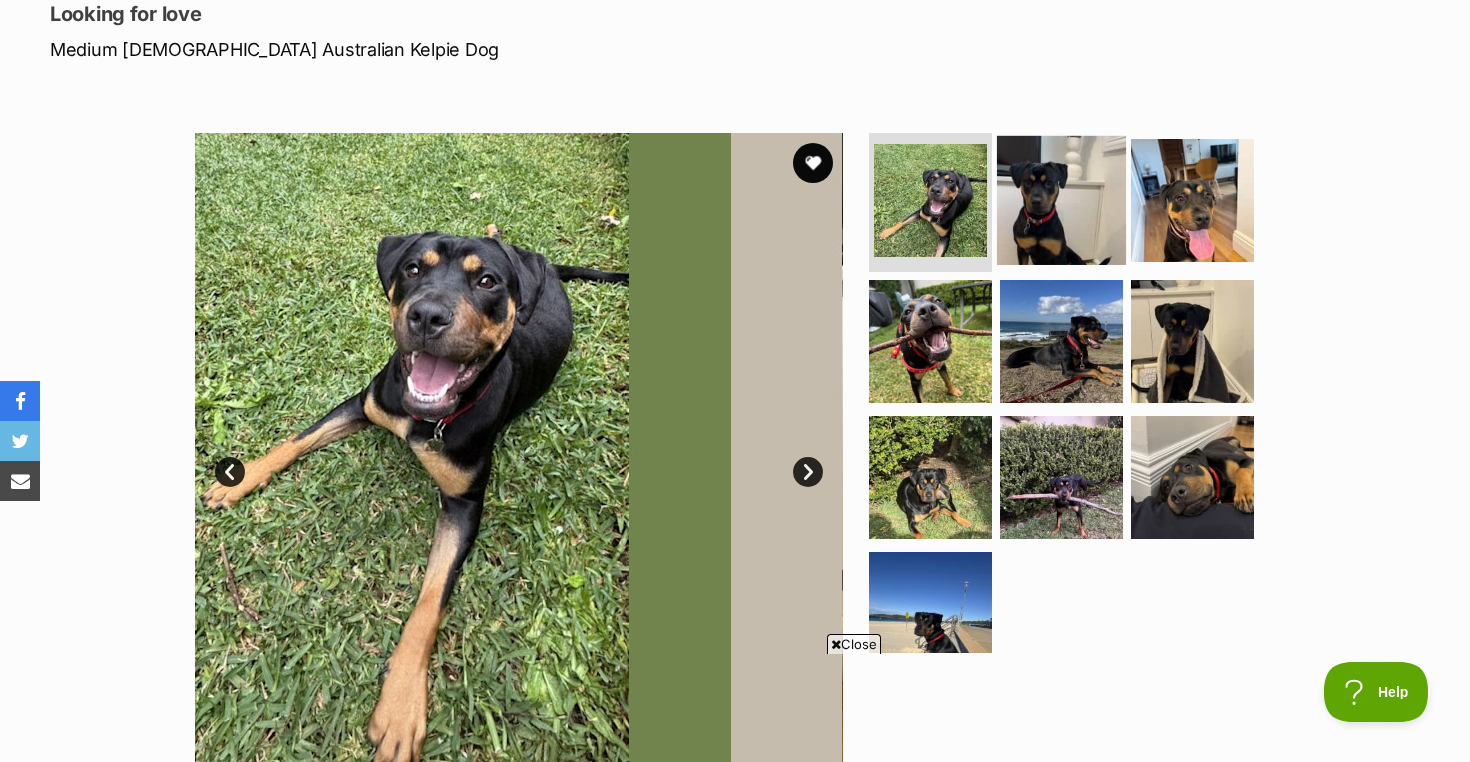scroll, scrollTop: 0, scrollLeft: 0, axis: both 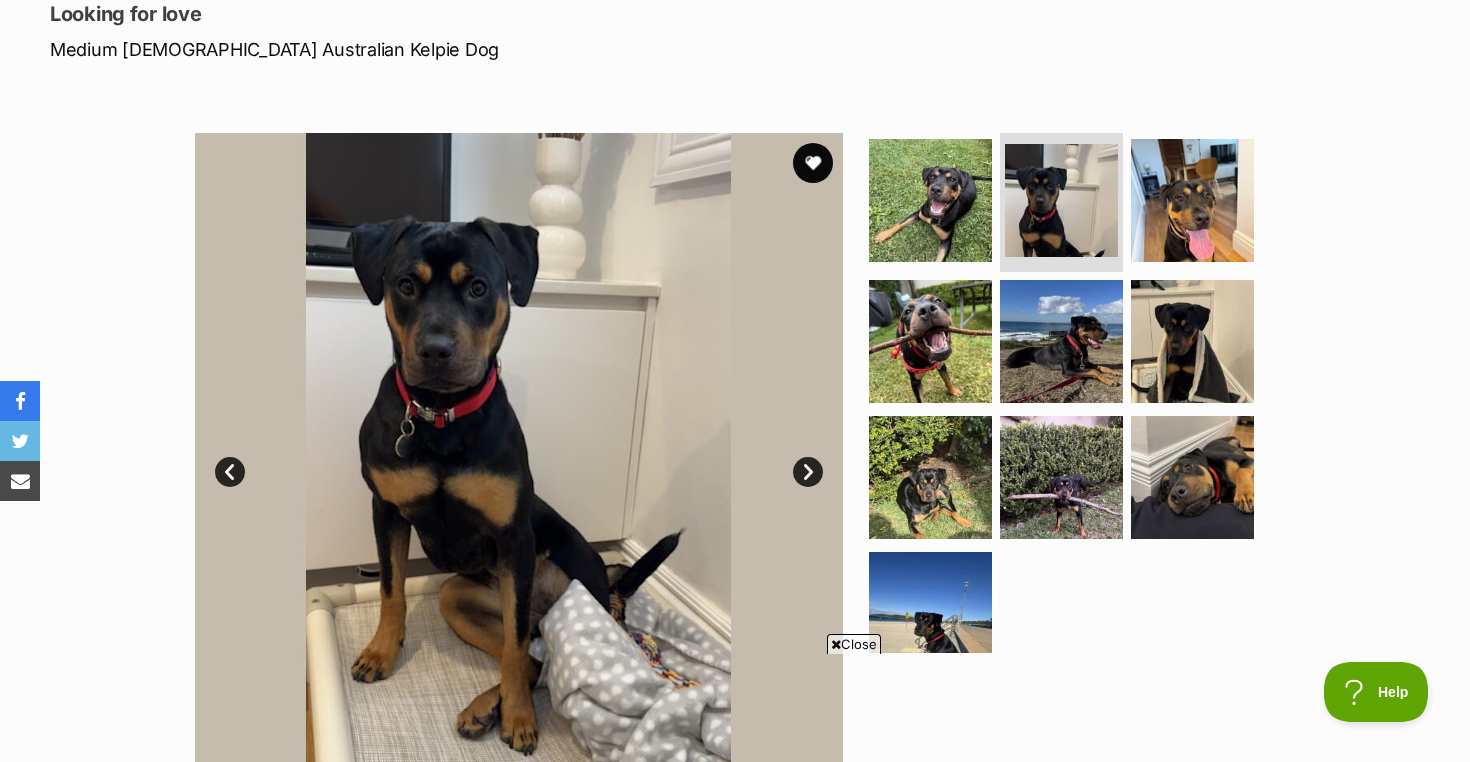 click at bounding box center [1070, 393] 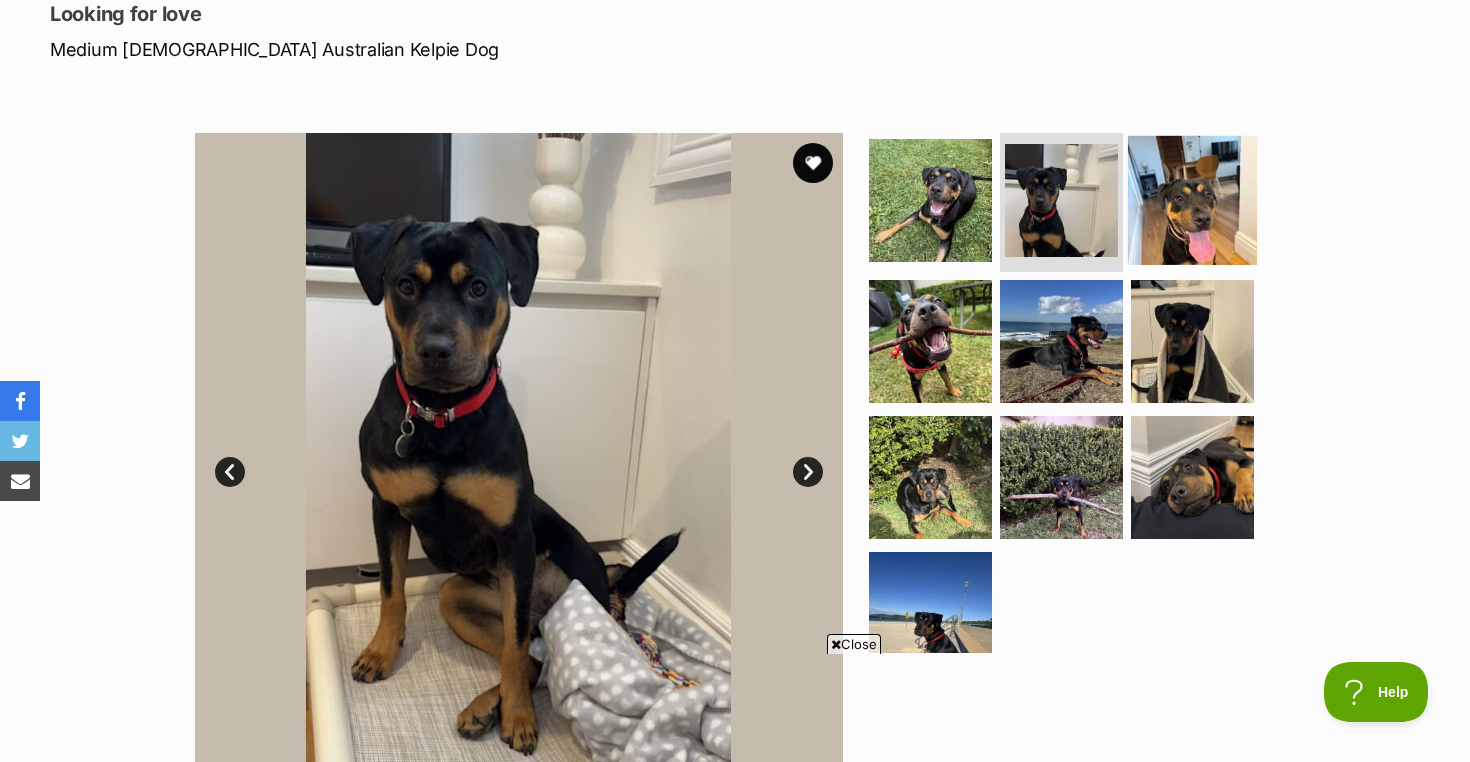 click at bounding box center [1192, 199] 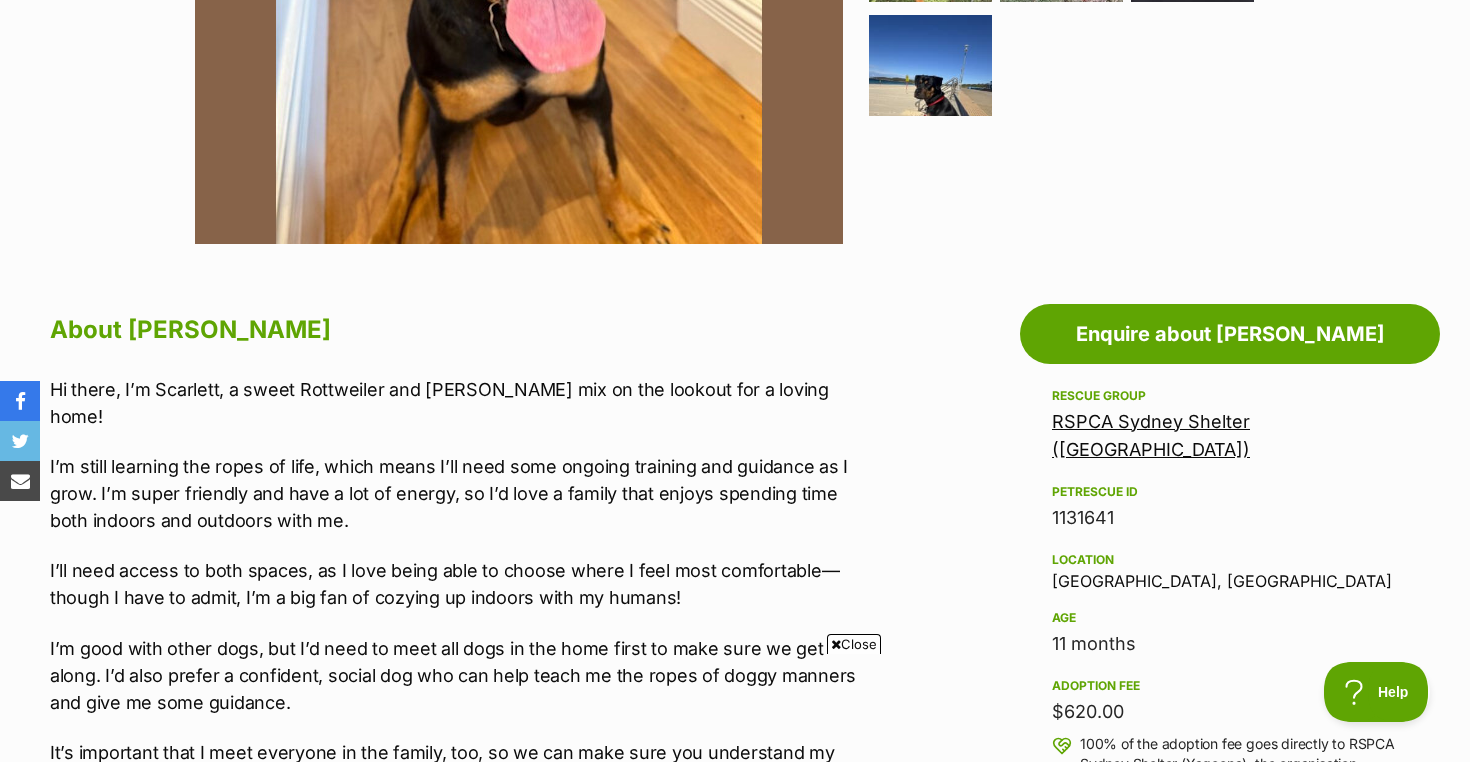 scroll, scrollTop: 1113, scrollLeft: 0, axis: vertical 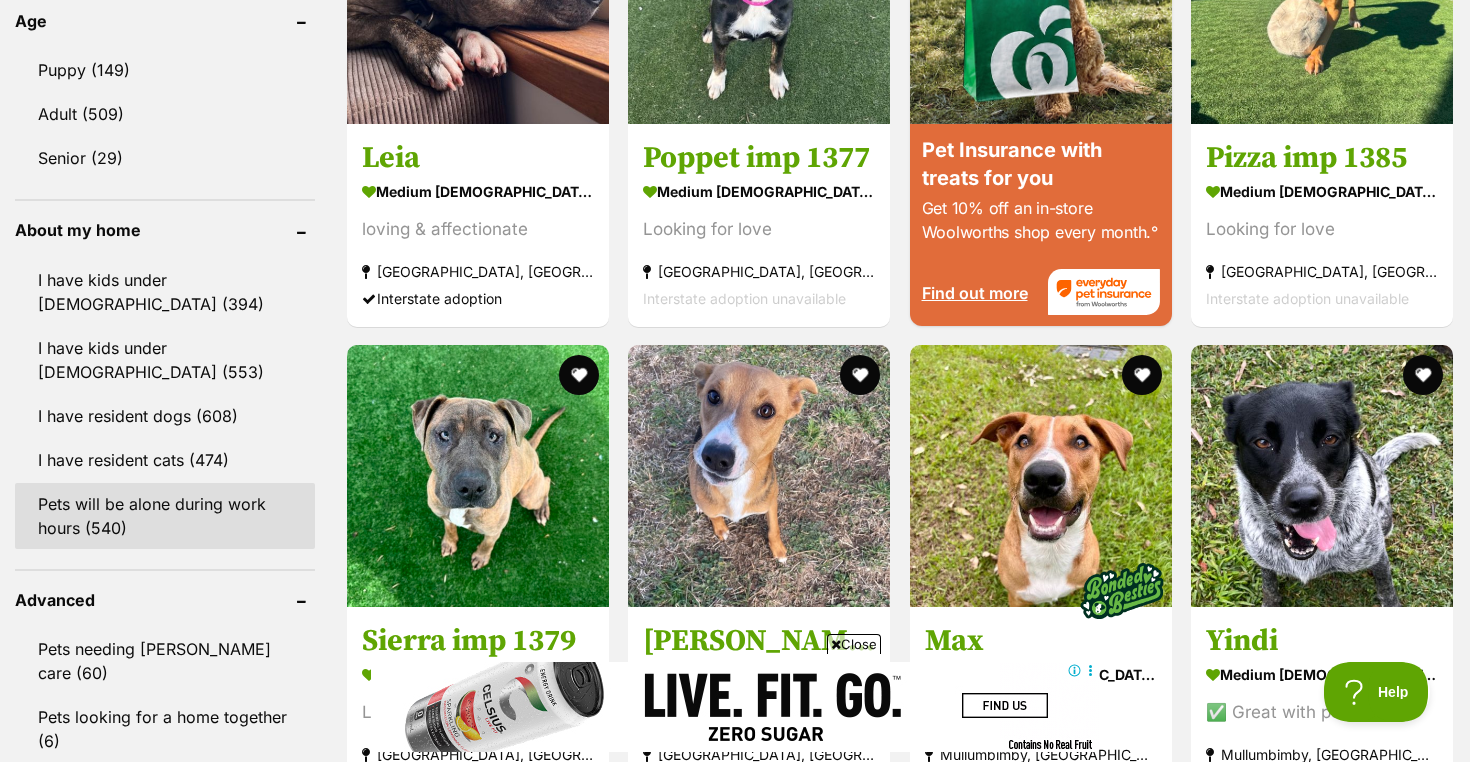 click on "Pets will be alone during work hours (540)" at bounding box center [165, 516] 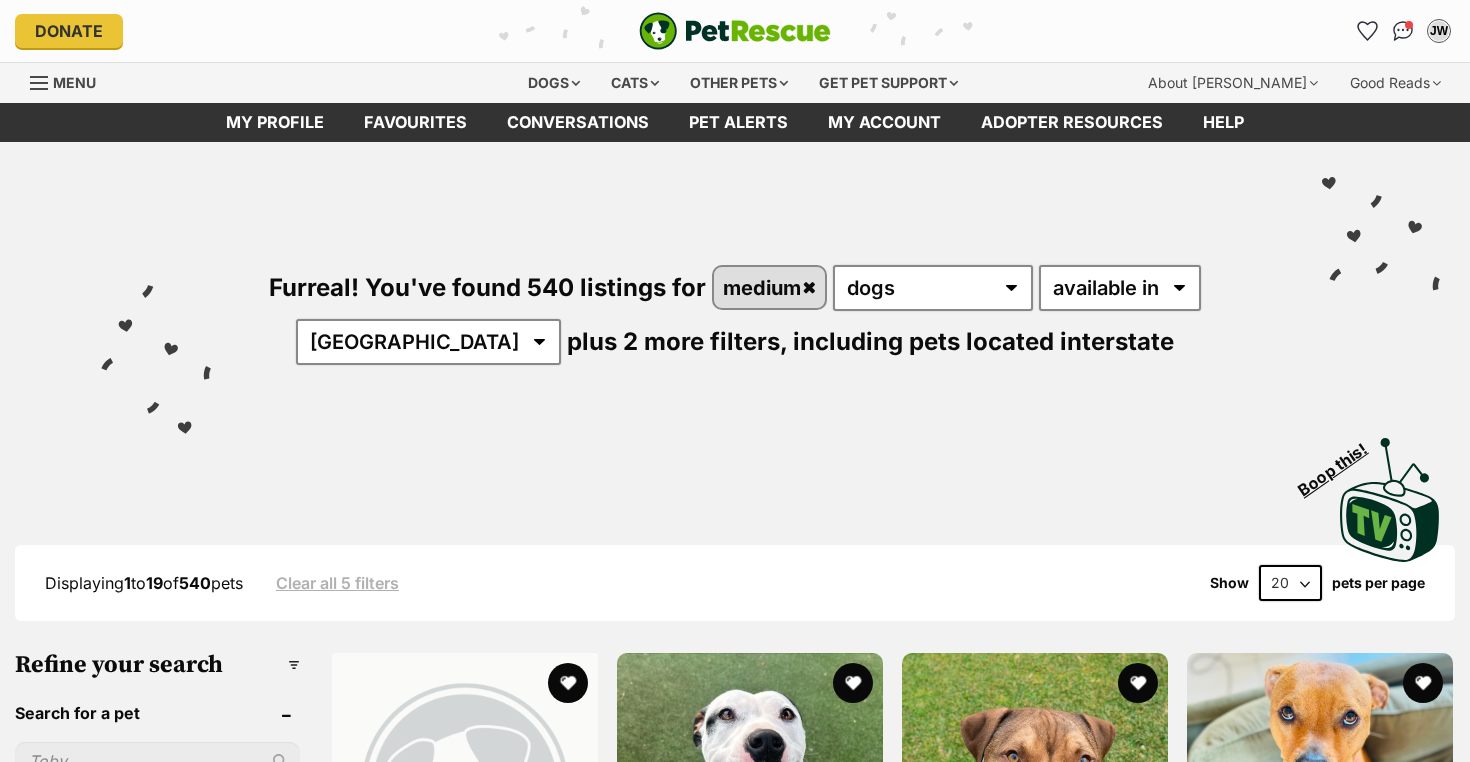 scroll, scrollTop: 0, scrollLeft: 0, axis: both 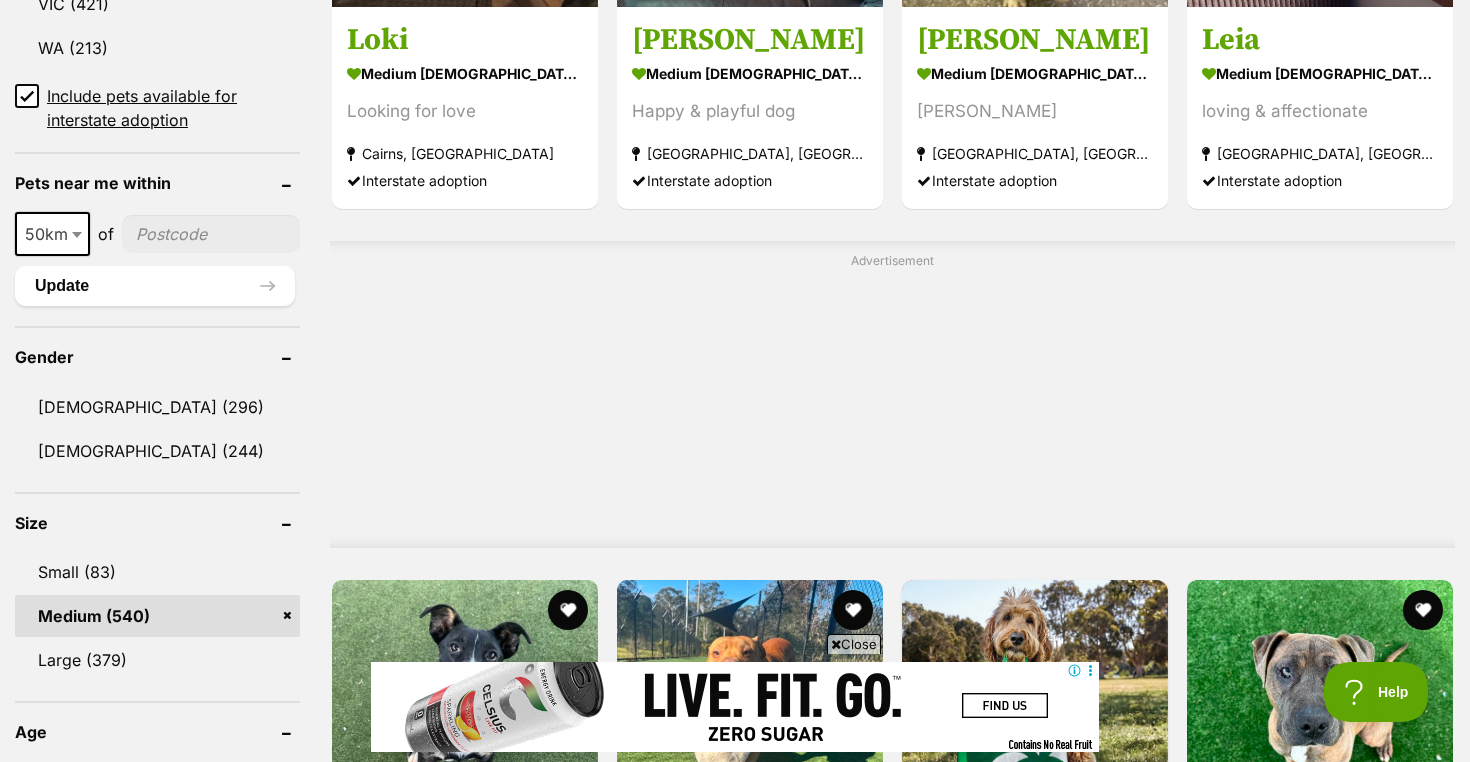 click at bounding box center (211, 234) 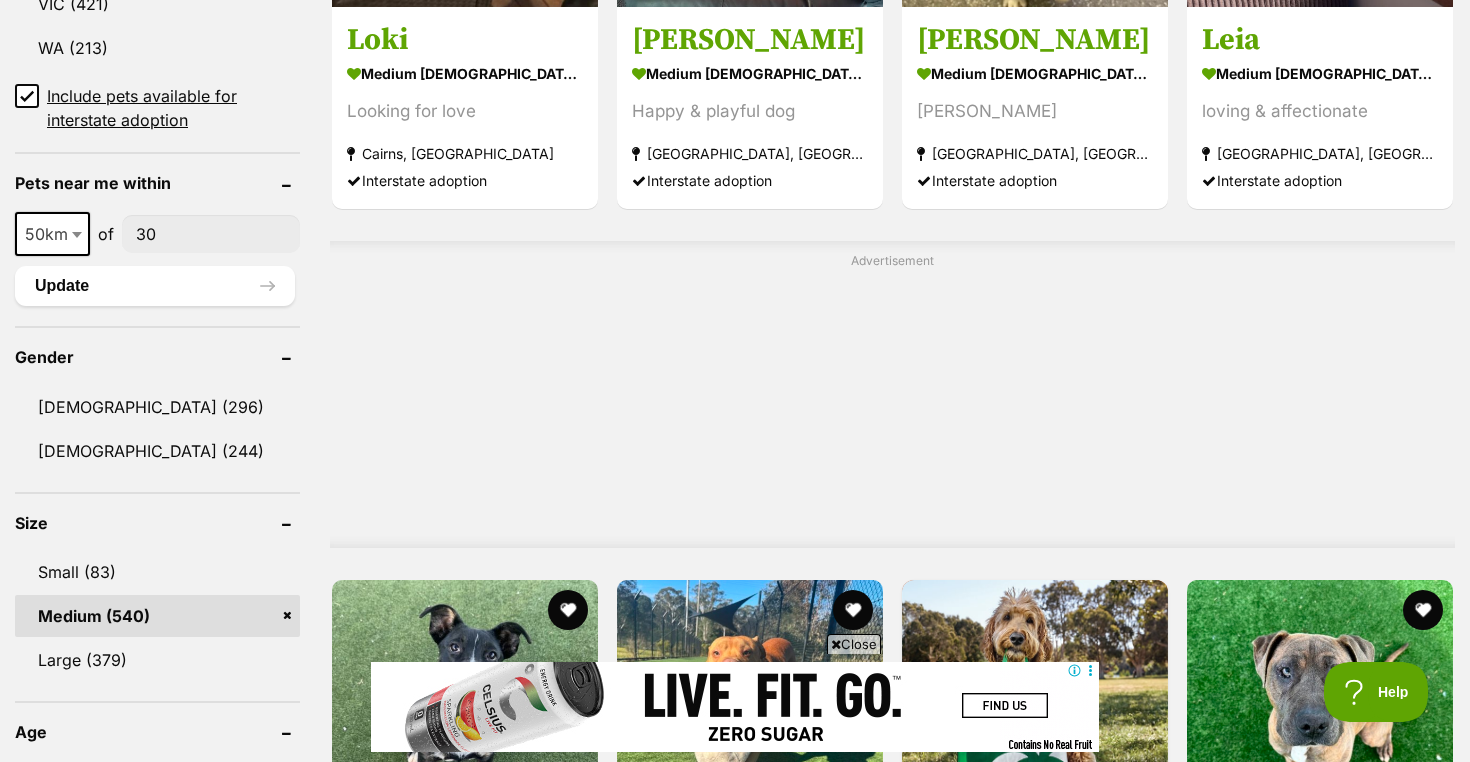 type on "3" 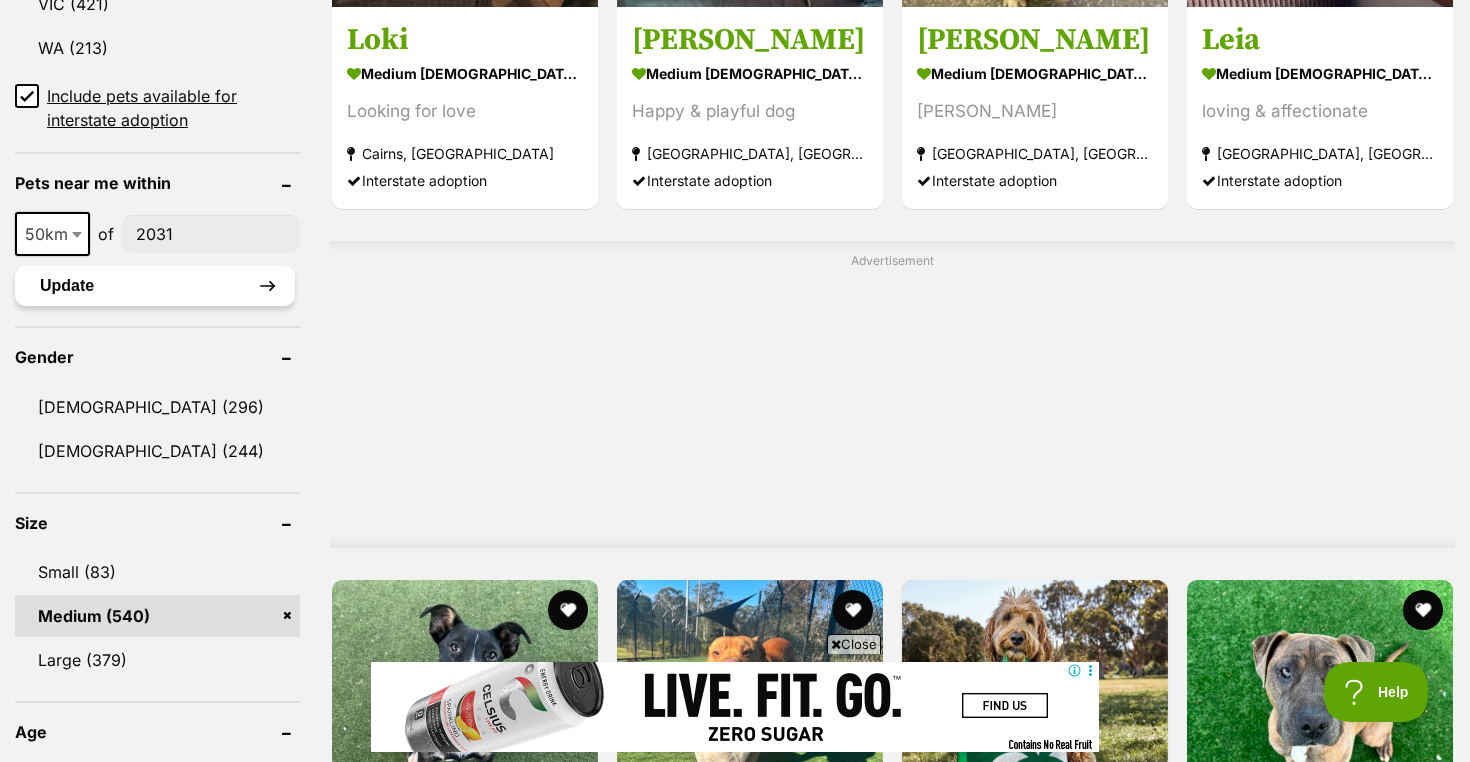 type on "2031" 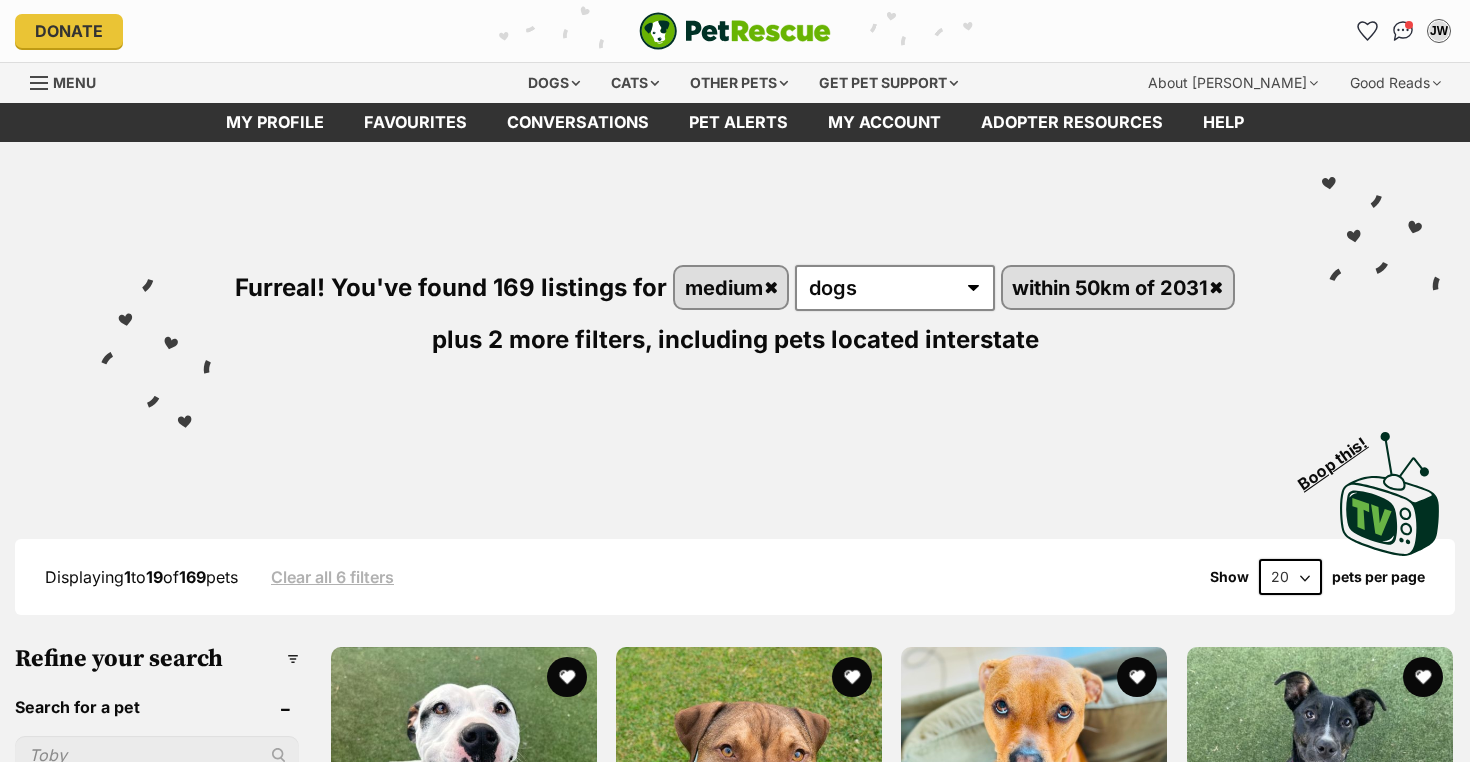 scroll, scrollTop: 0, scrollLeft: 0, axis: both 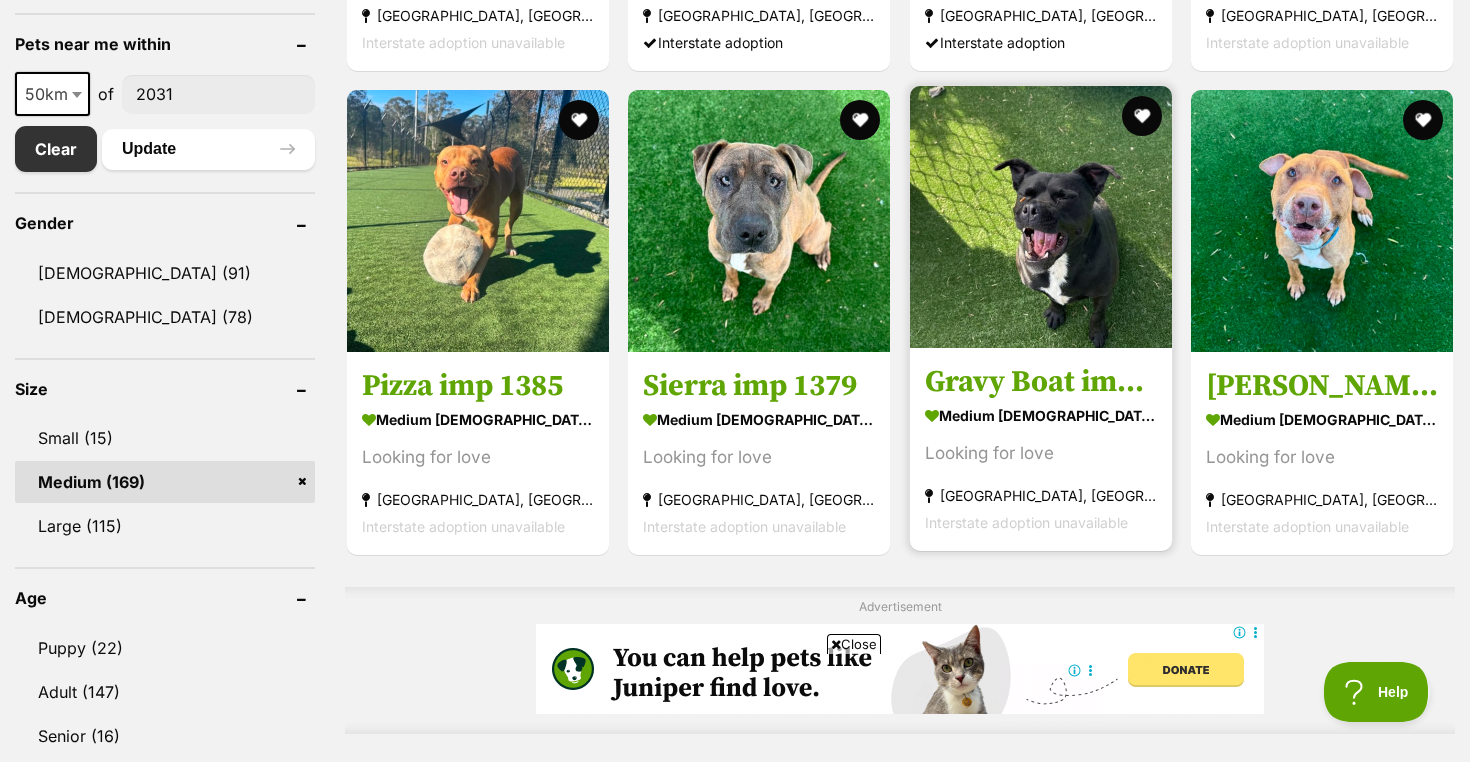click at bounding box center [1041, 217] 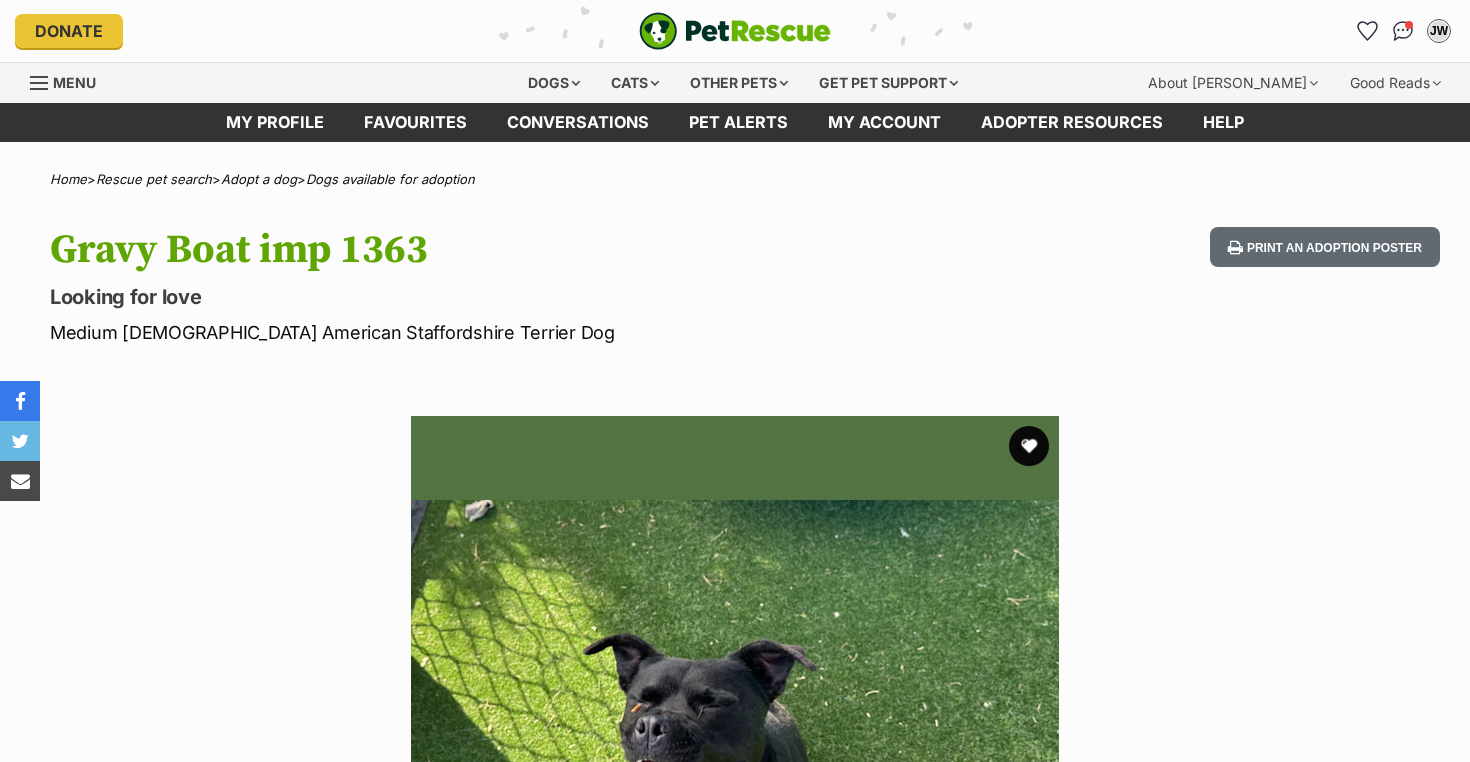 scroll, scrollTop: 0, scrollLeft: 0, axis: both 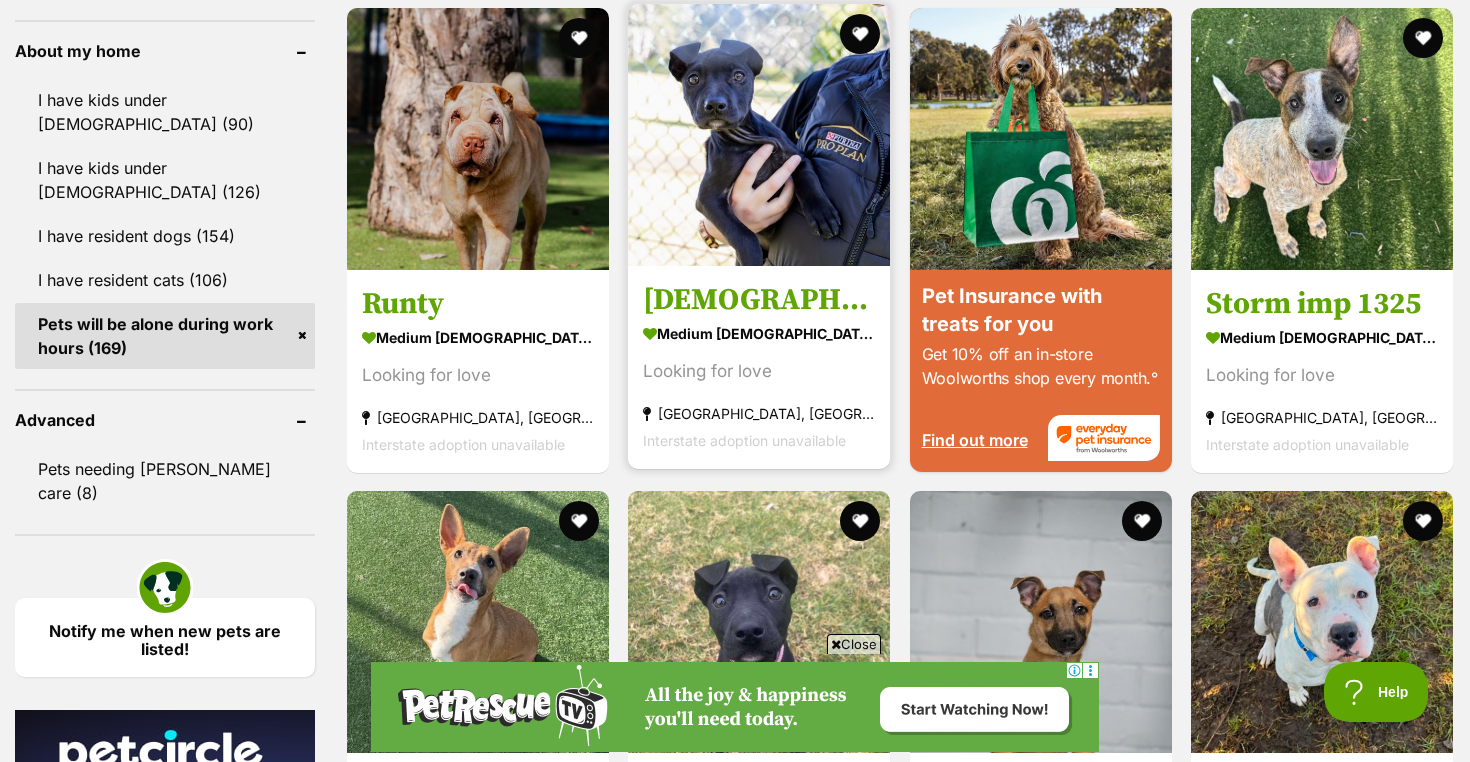 click at bounding box center [759, 135] 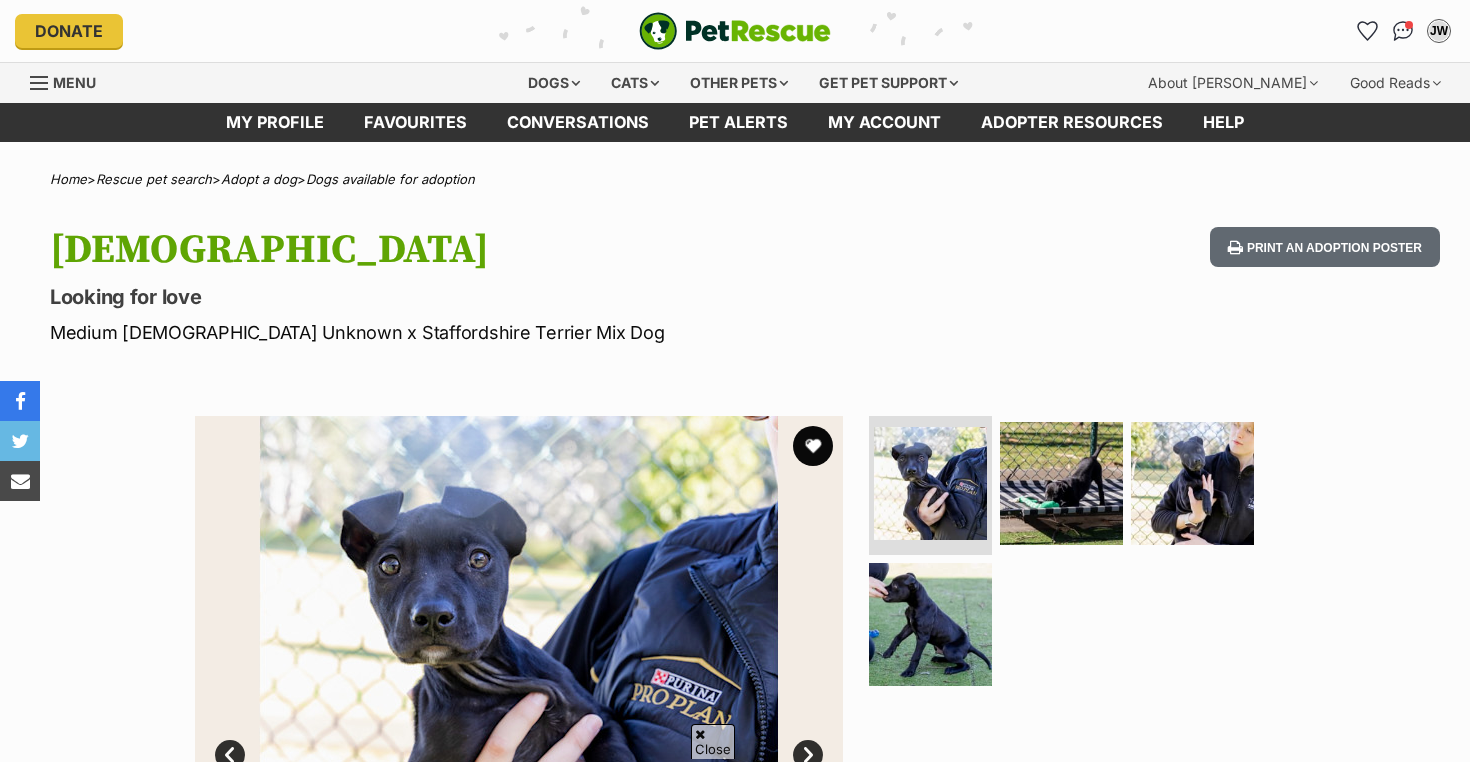 scroll, scrollTop: 132, scrollLeft: 0, axis: vertical 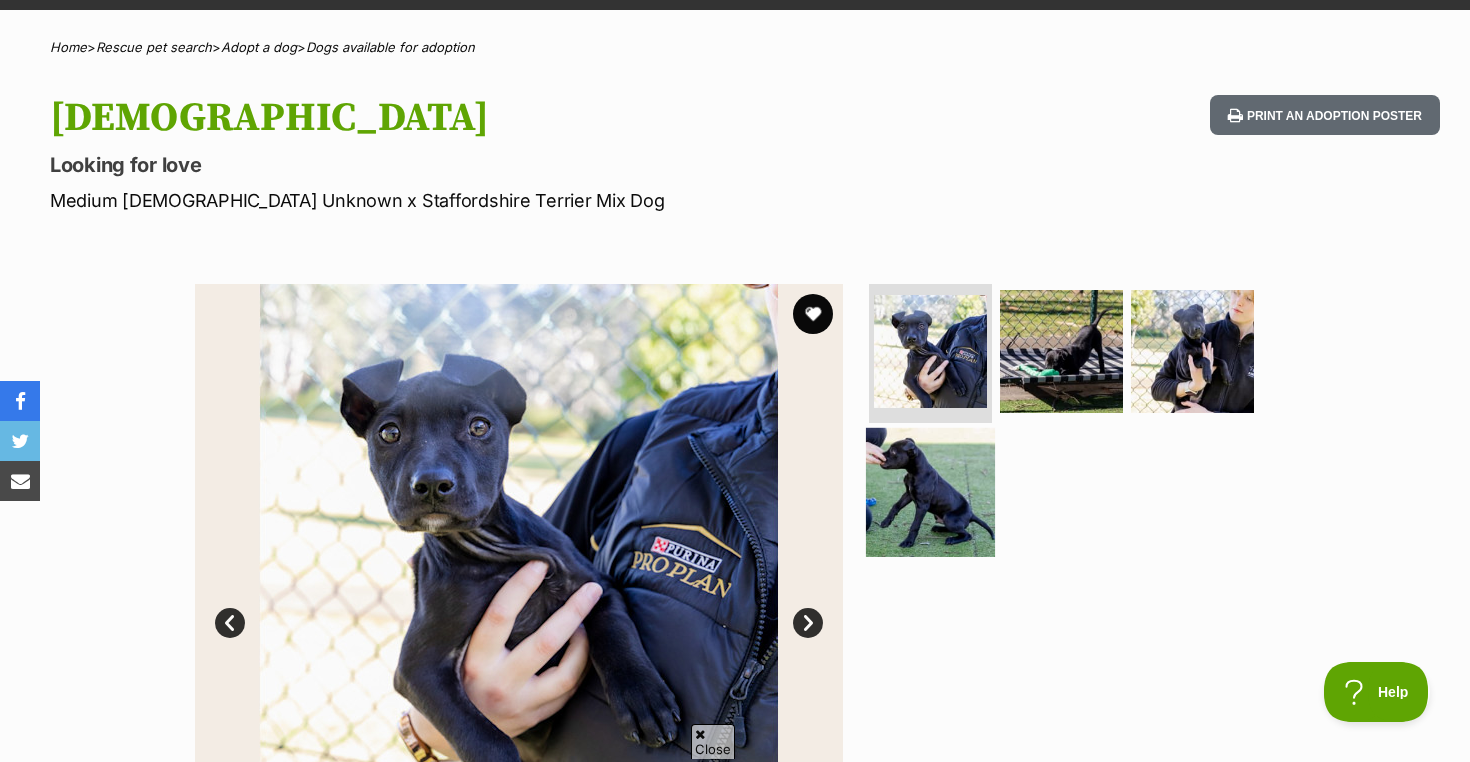 click at bounding box center [930, 492] 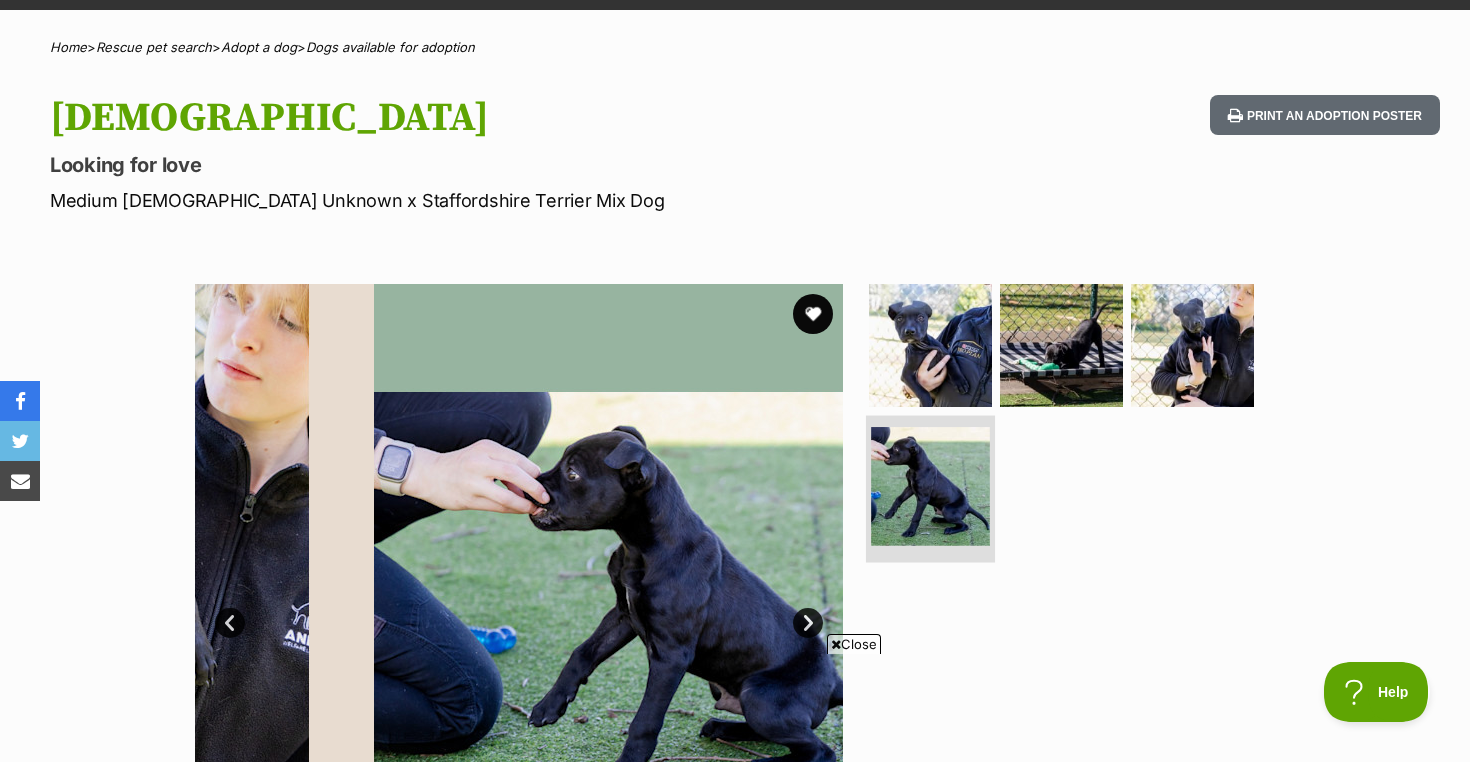 scroll, scrollTop: 0, scrollLeft: 0, axis: both 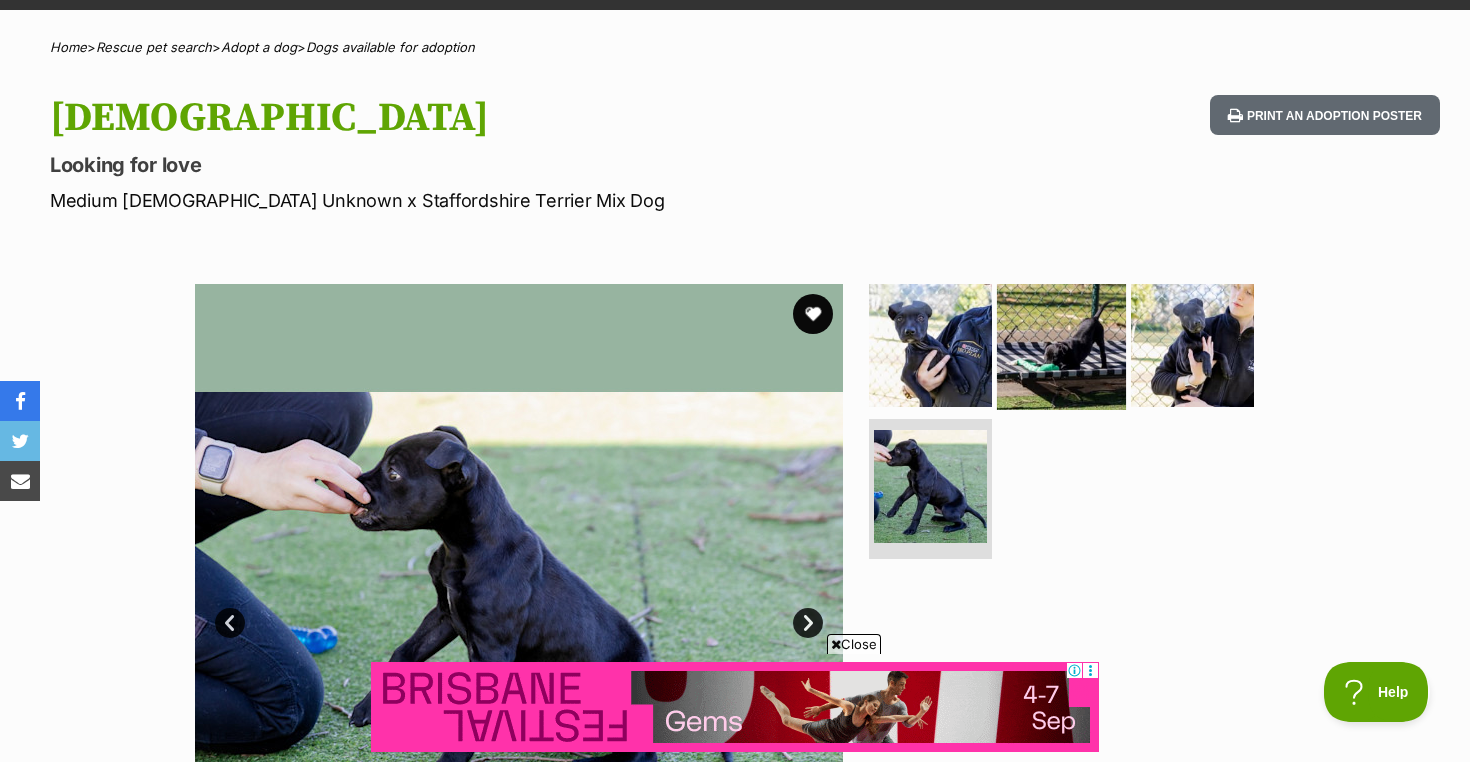 click at bounding box center (1061, 344) 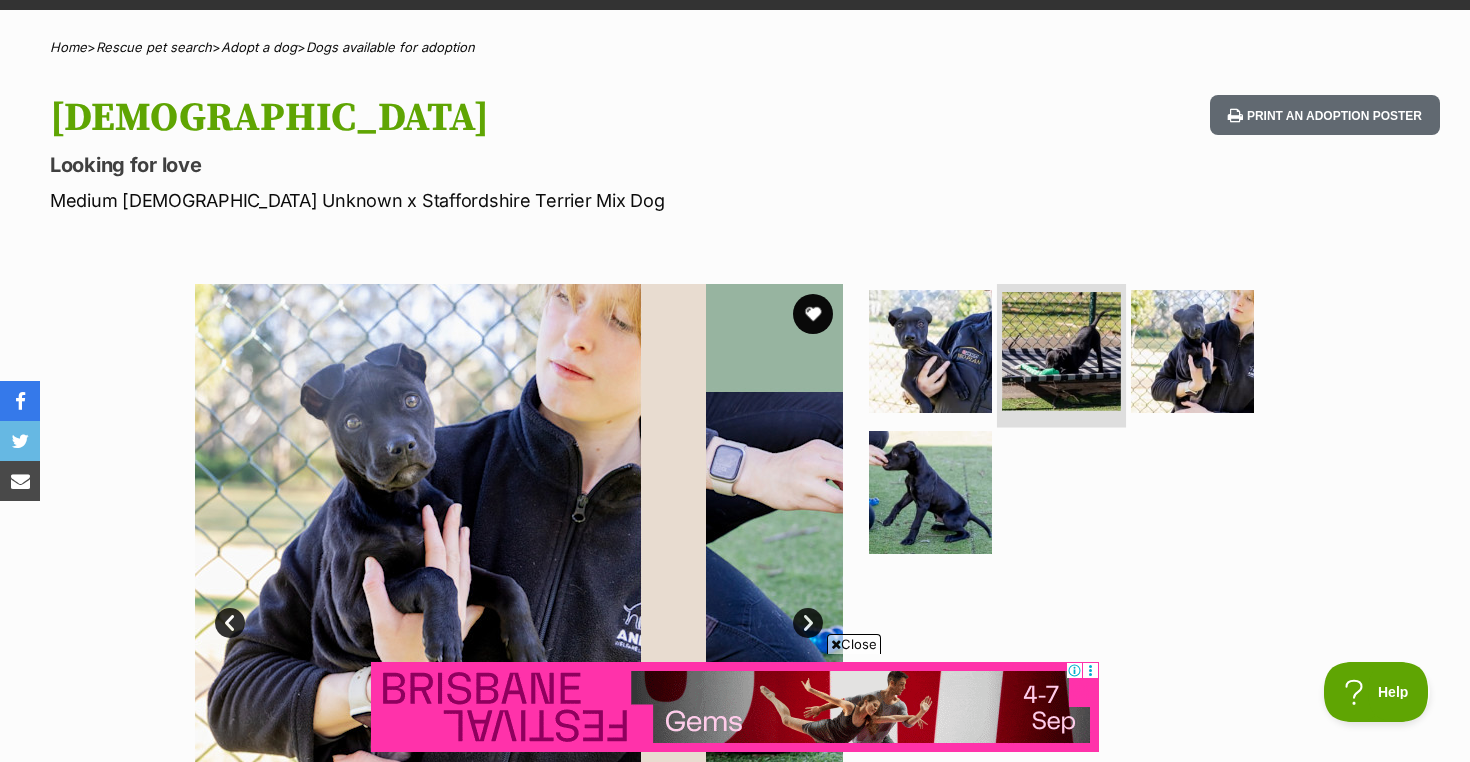 scroll, scrollTop: 0, scrollLeft: 0, axis: both 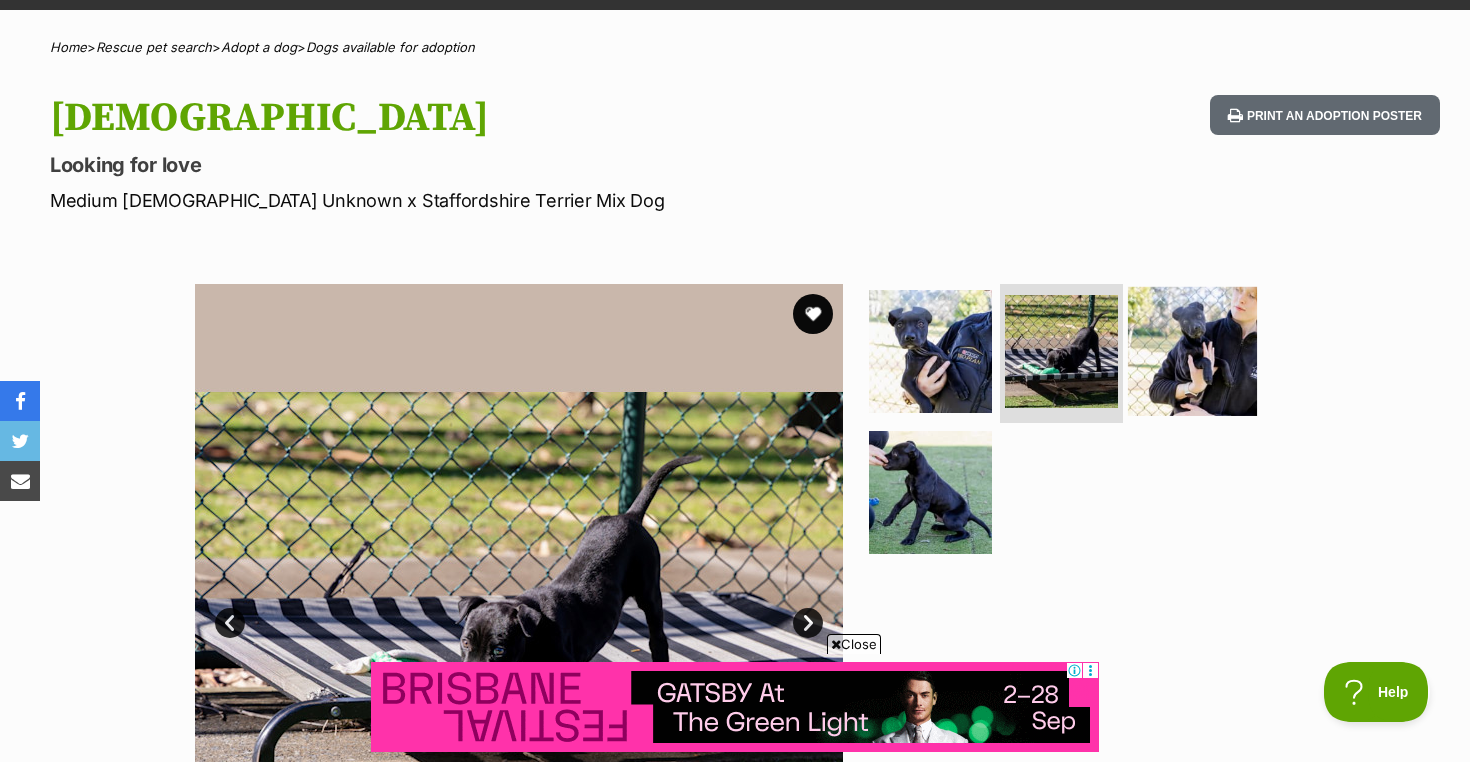 click at bounding box center [1192, 350] 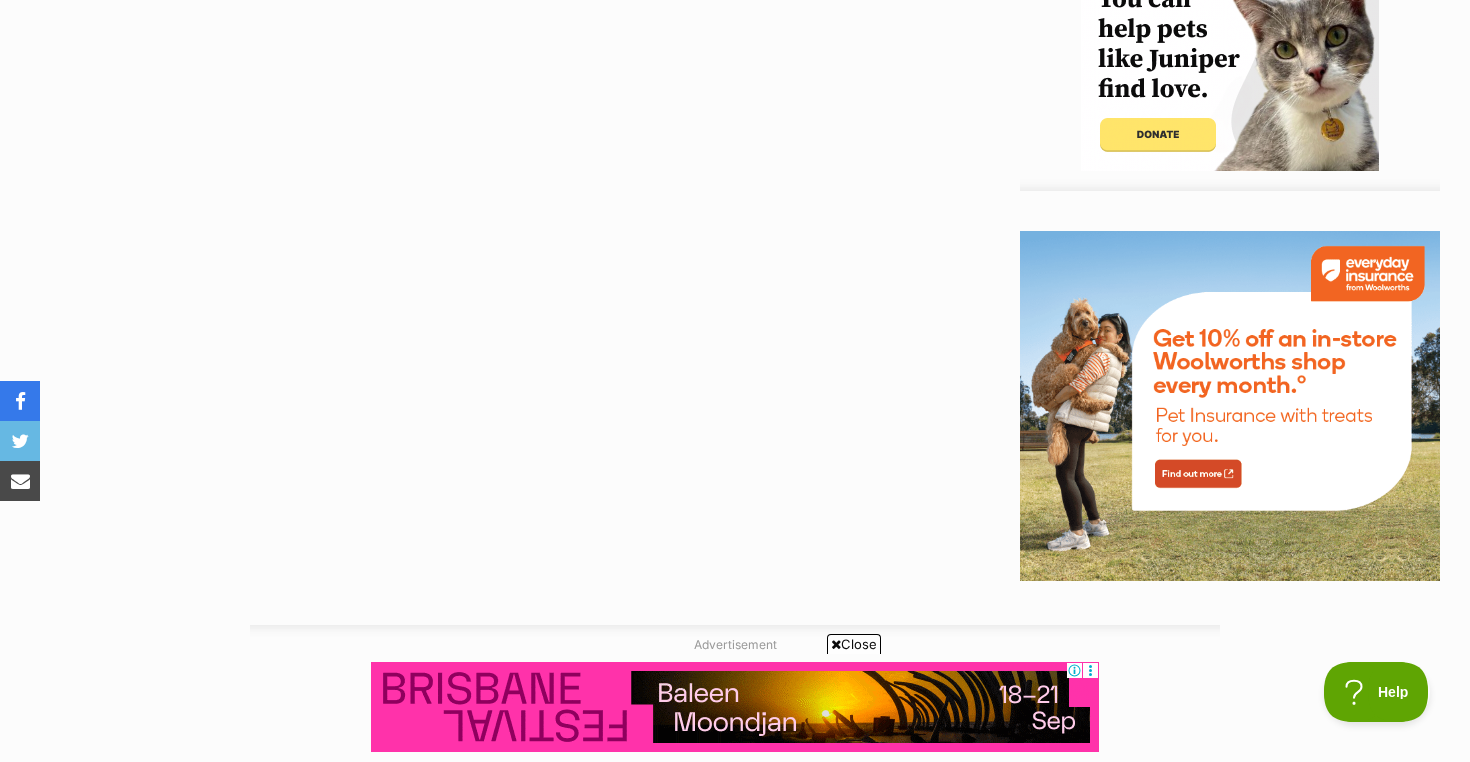 scroll, scrollTop: 2396, scrollLeft: 0, axis: vertical 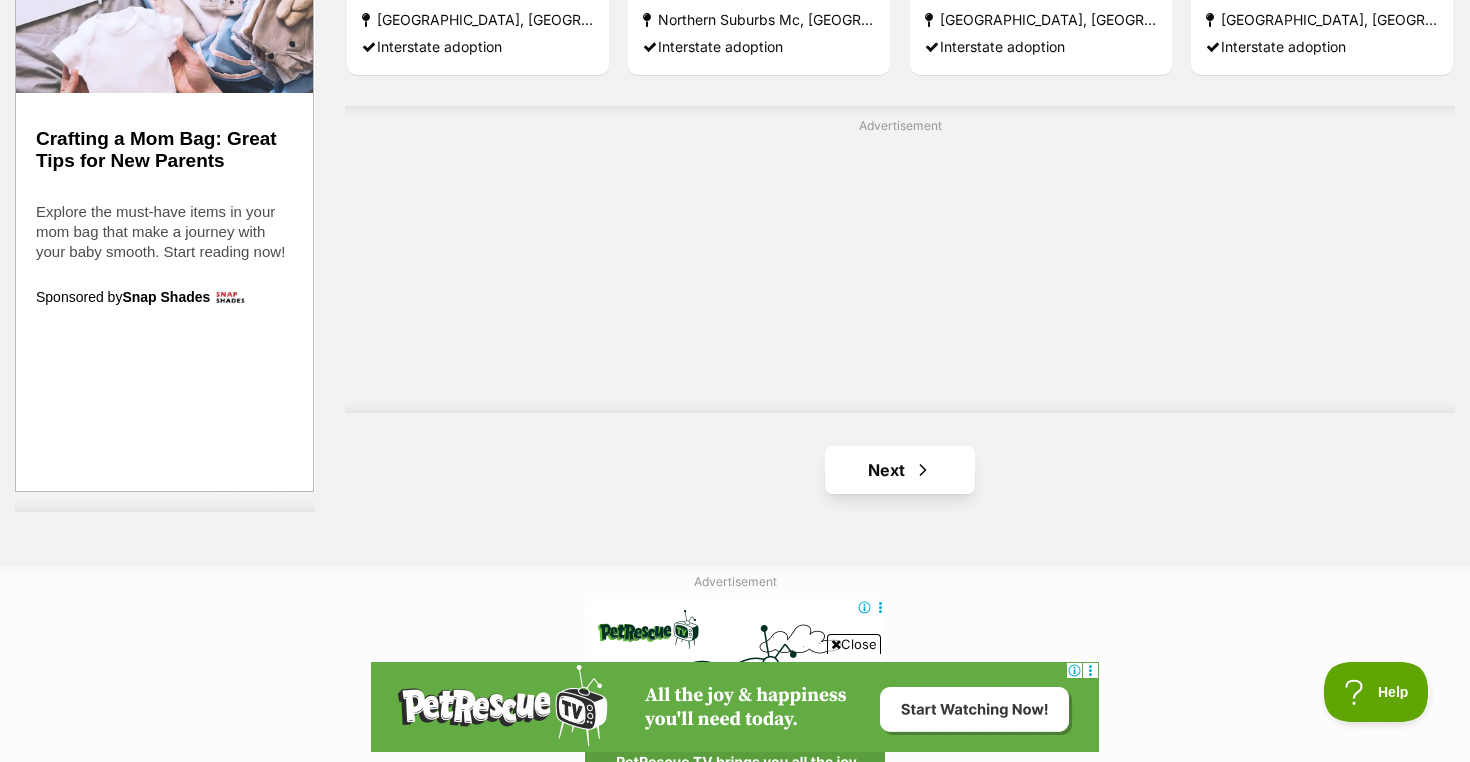 click on "Next" at bounding box center [900, 470] 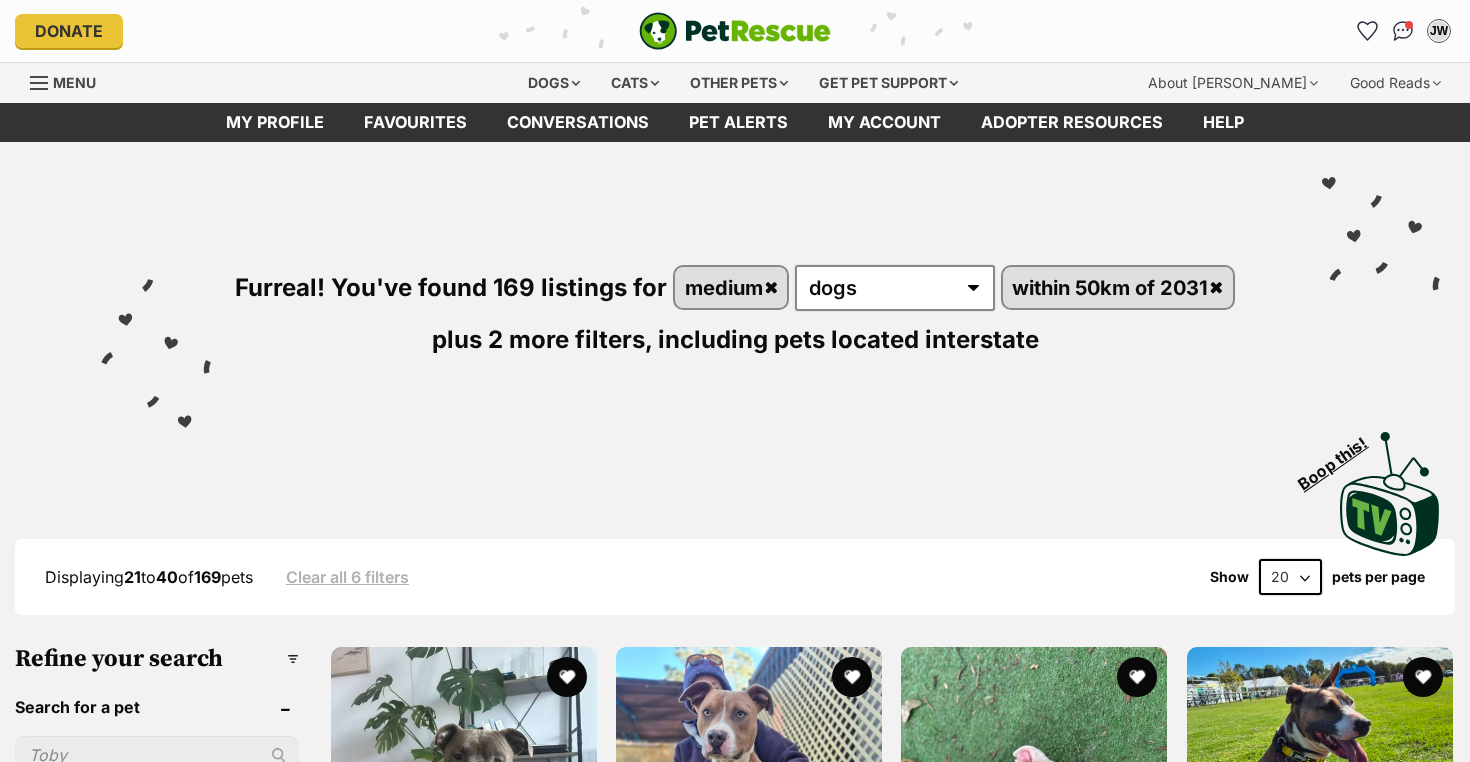 scroll, scrollTop: 0, scrollLeft: 0, axis: both 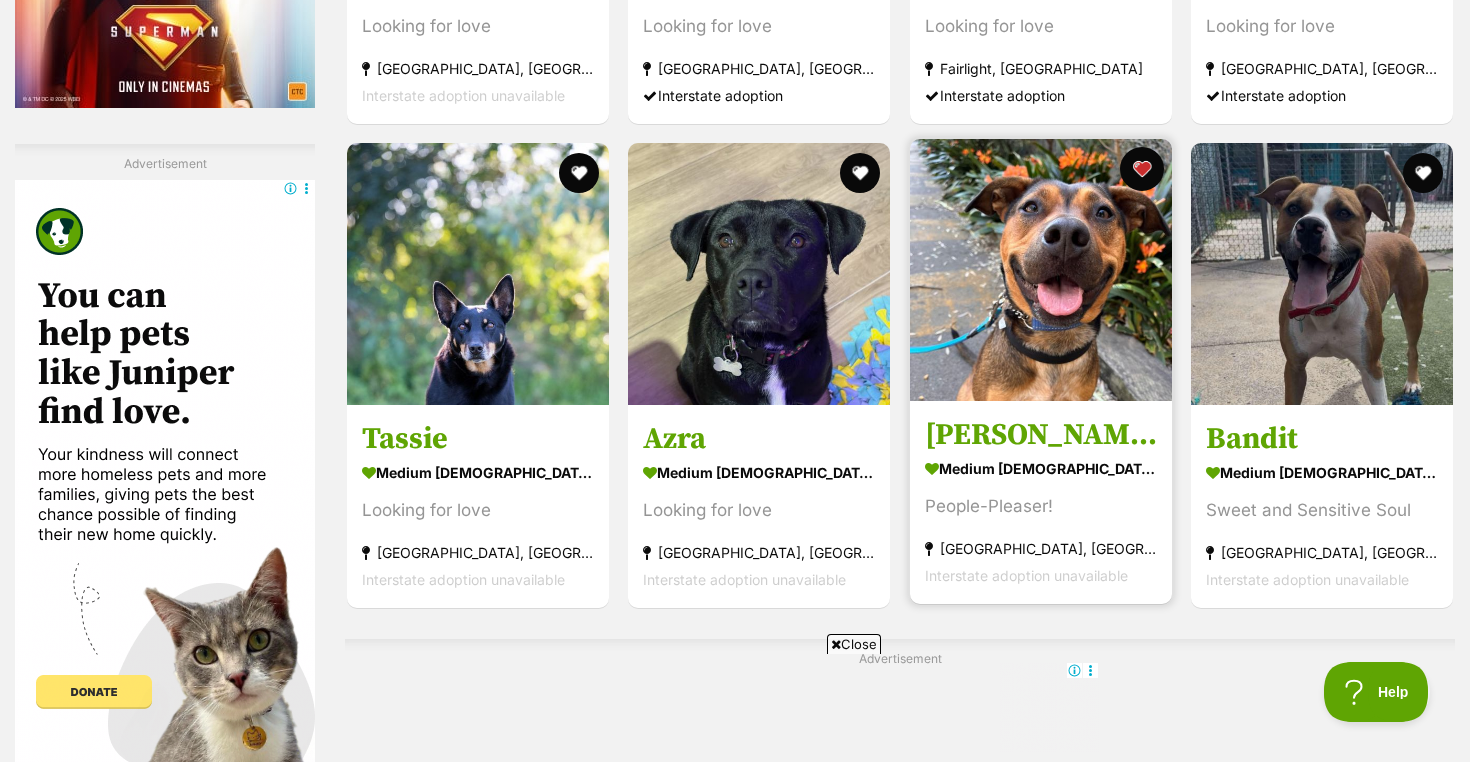 click at bounding box center (1142, 169) 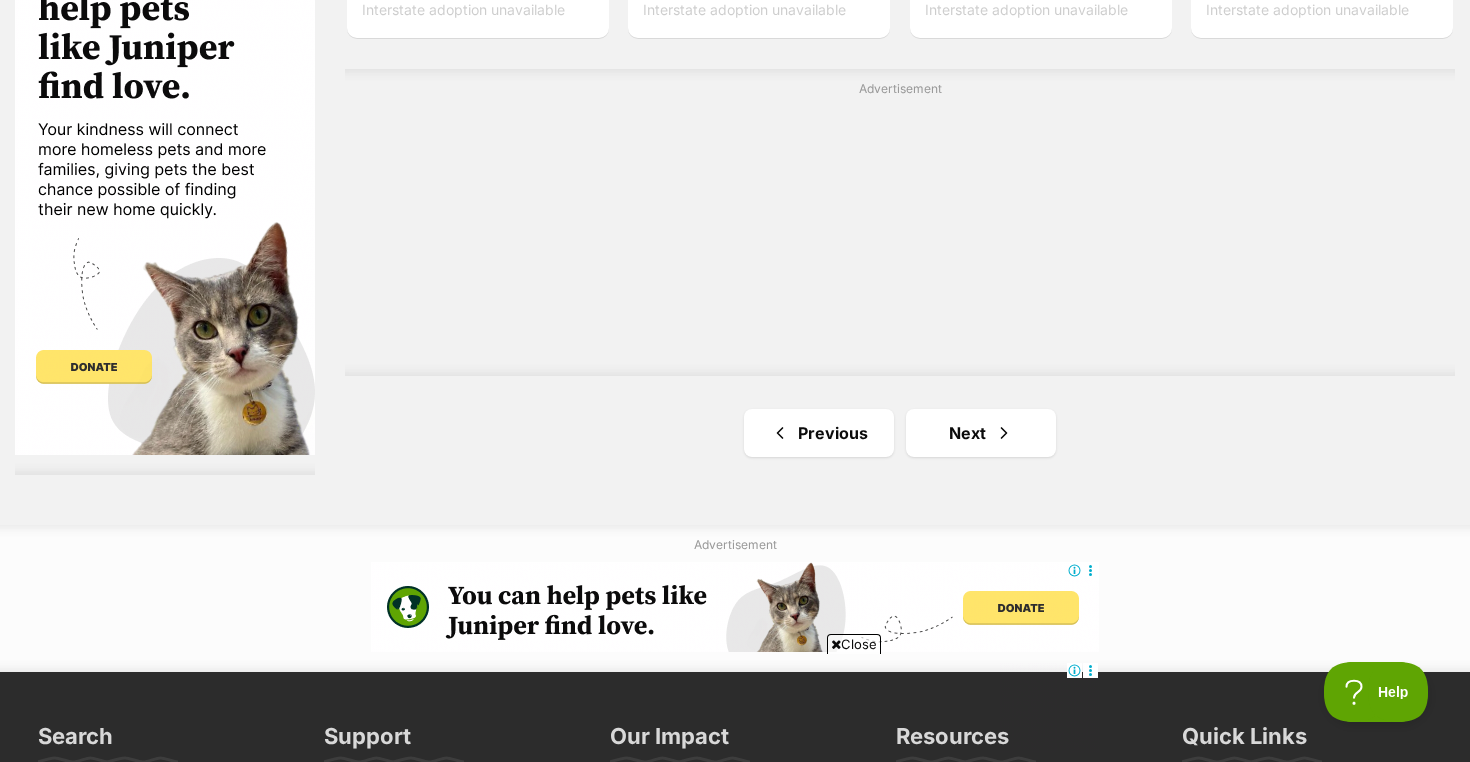 scroll, scrollTop: 3567, scrollLeft: 0, axis: vertical 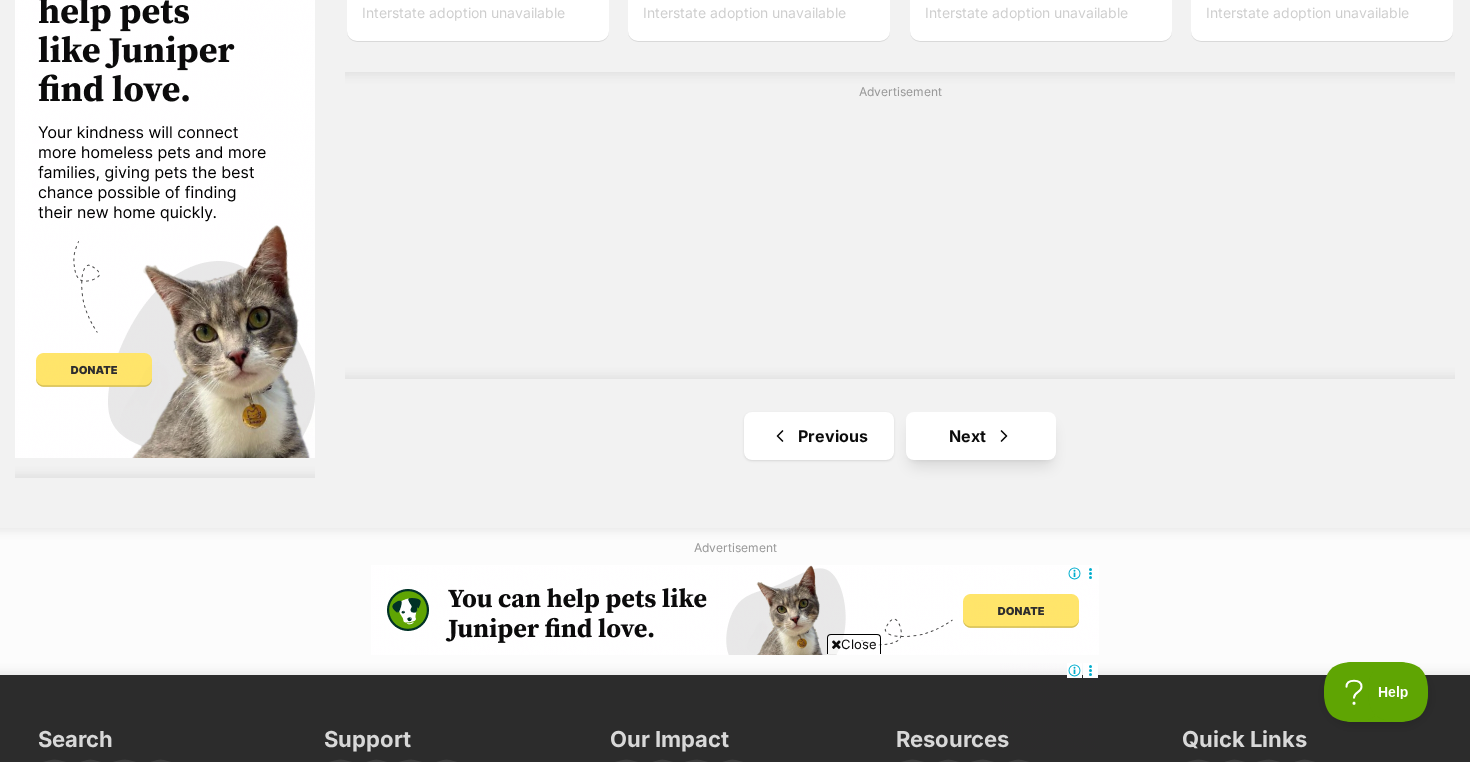 click at bounding box center [1004, 436] 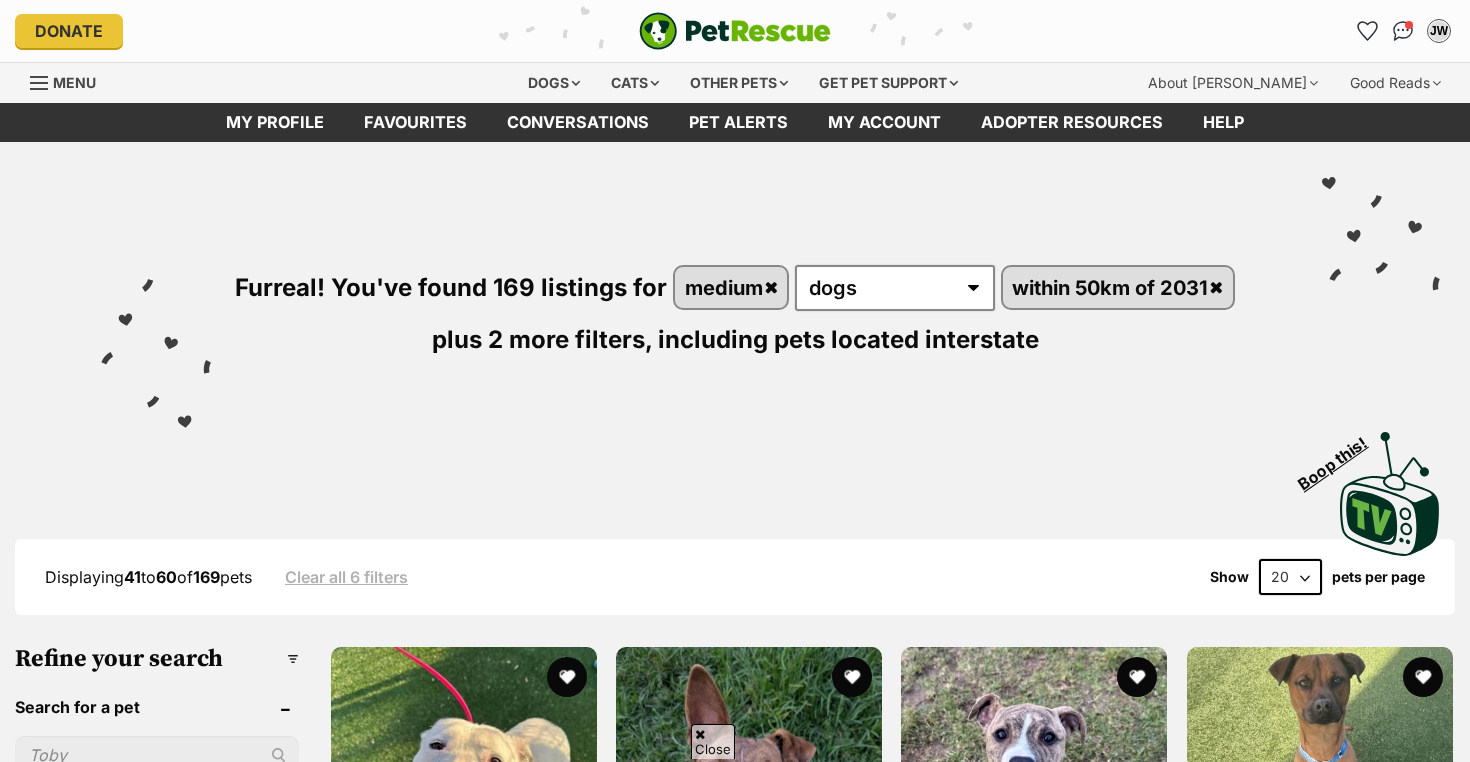 scroll, scrollTop: 396, scrollLeft: 0, axis: vertical 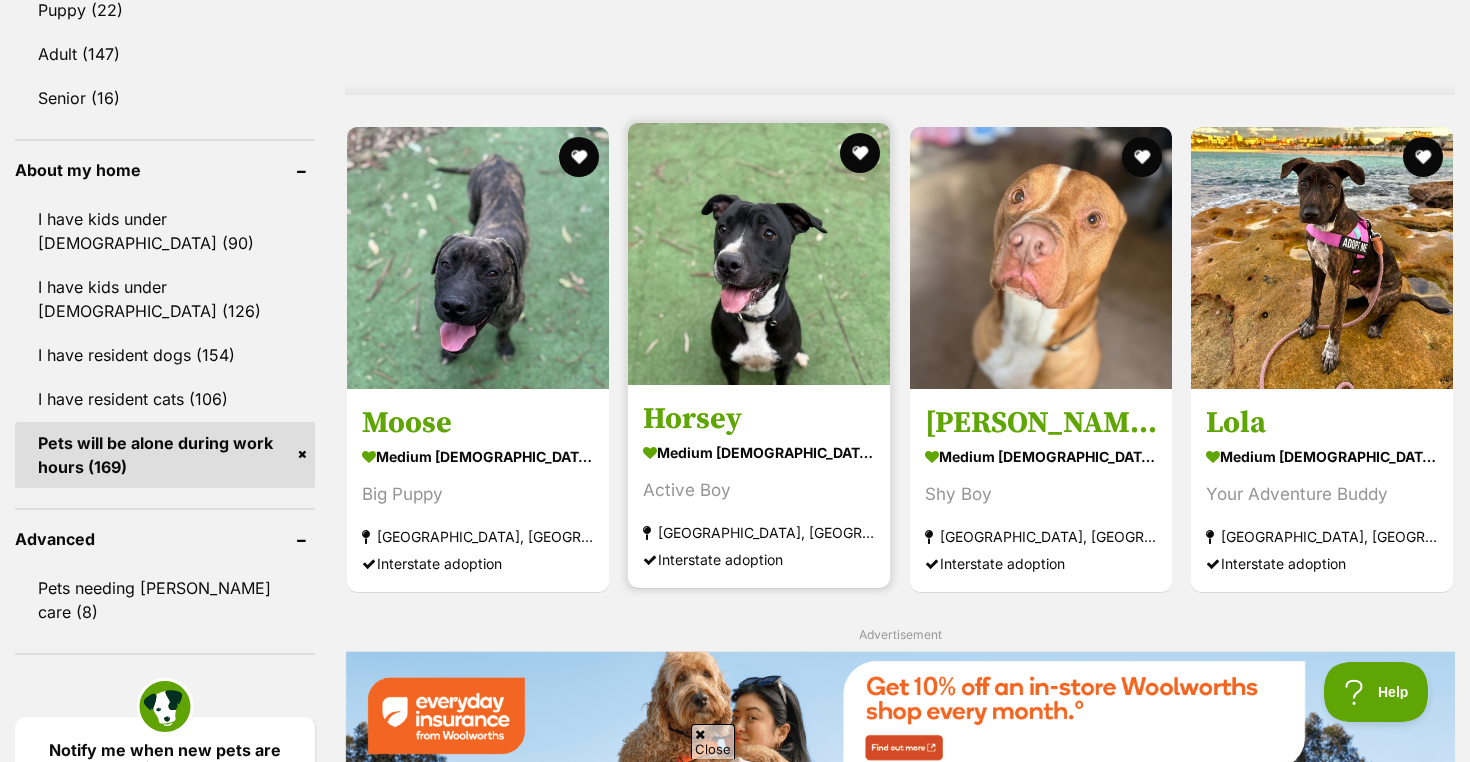 click at bounding box center (759, 254) 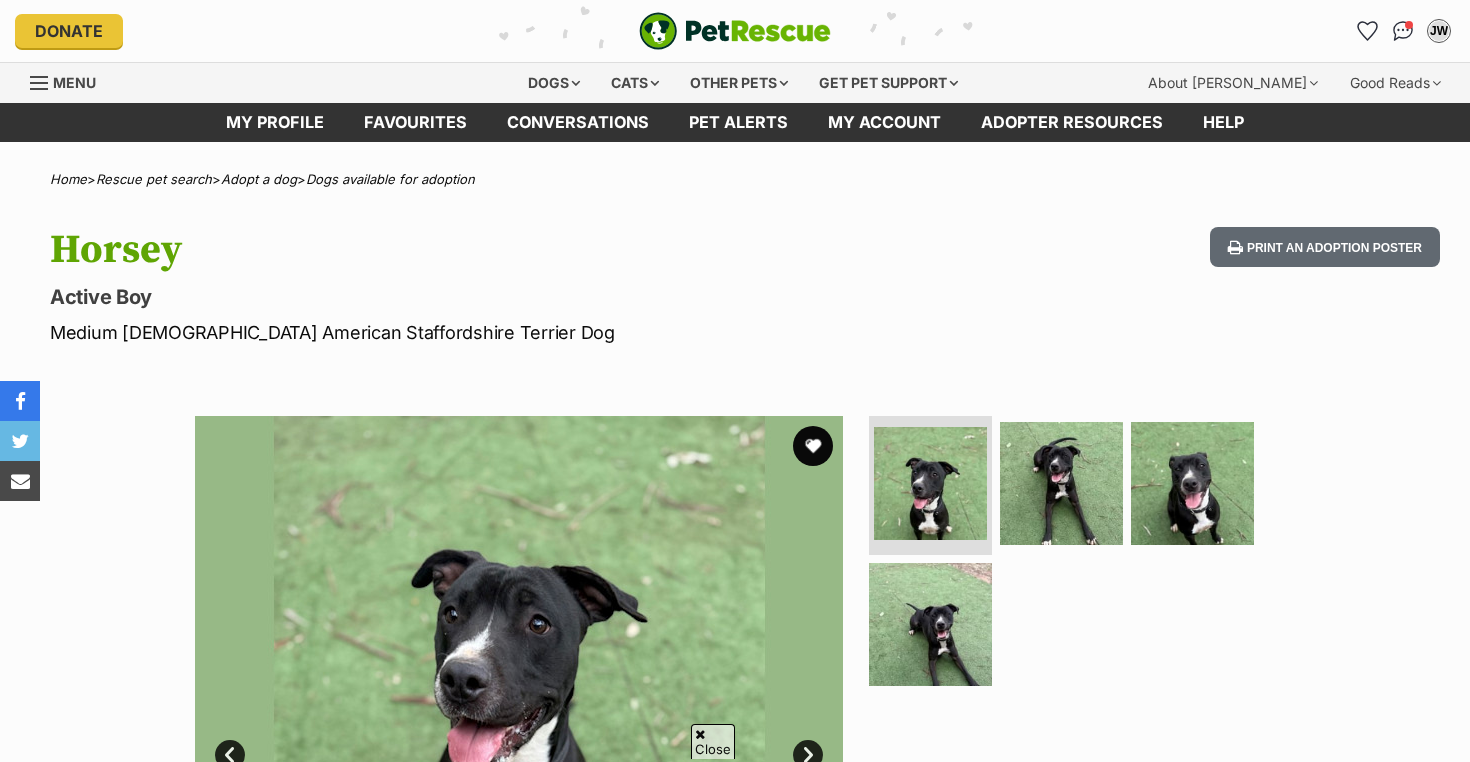 scroll, scrollTop: 180, scrollLeft: 0, axis: vertical 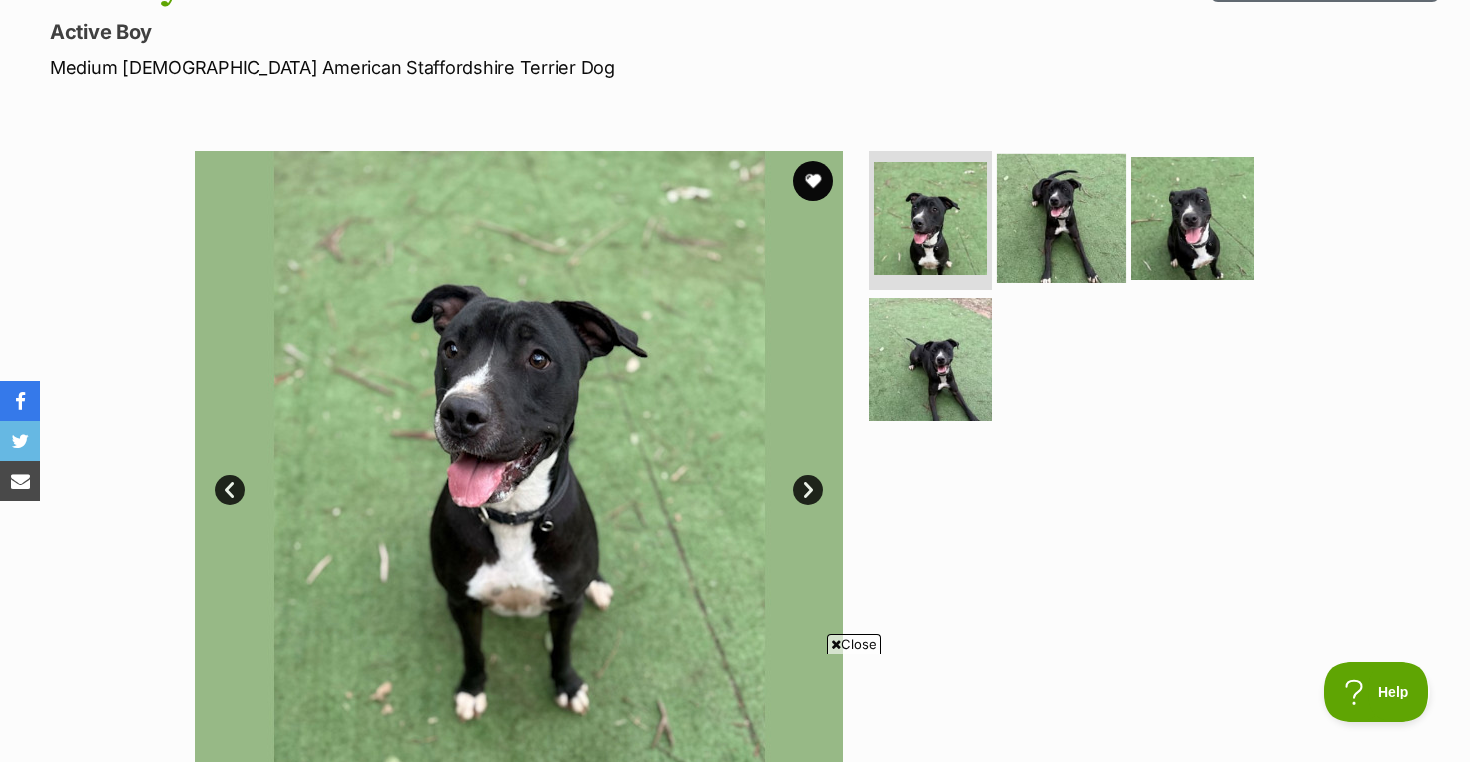 click at bounding box center [1061, 217] 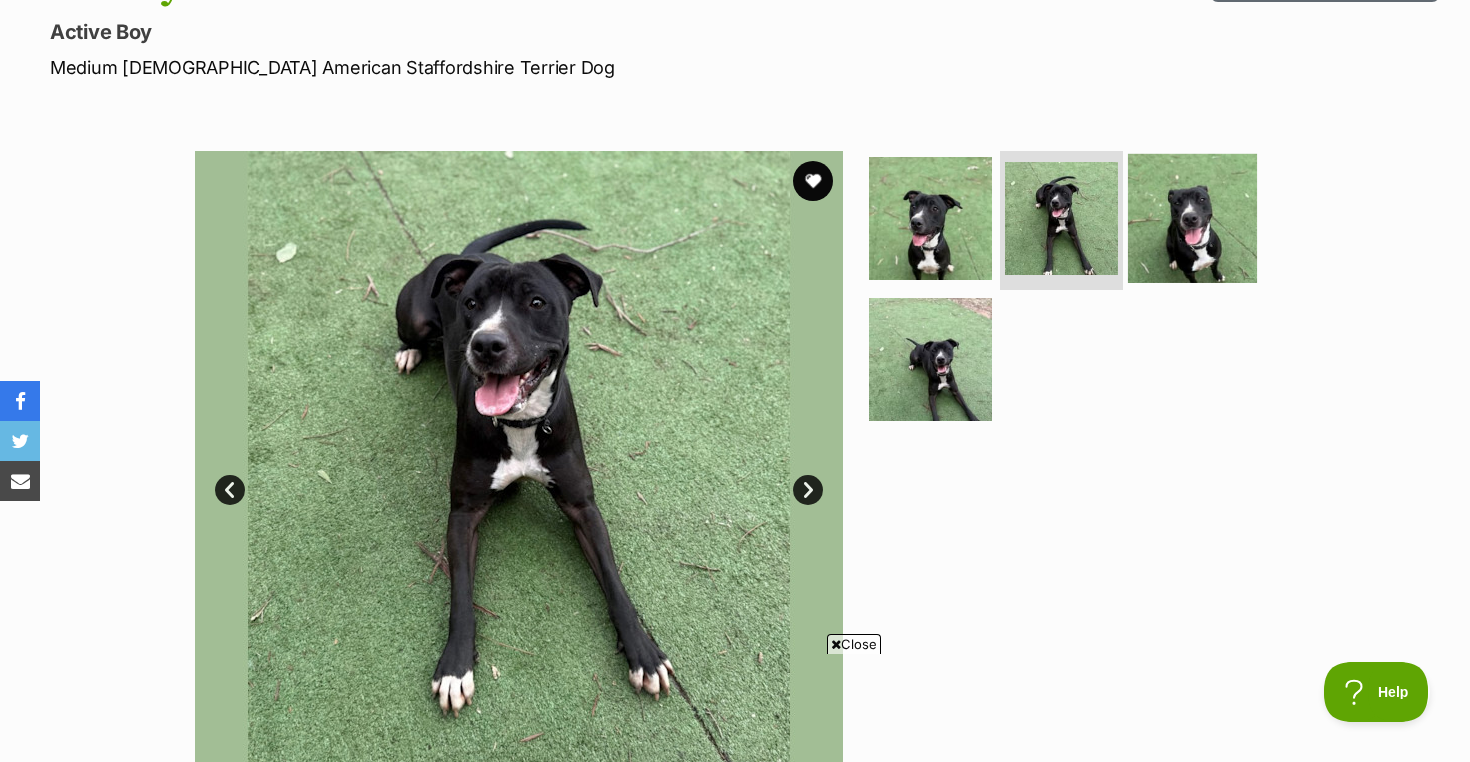 scroll, scrollTop: 0, scrollLeft: 0, axis: both 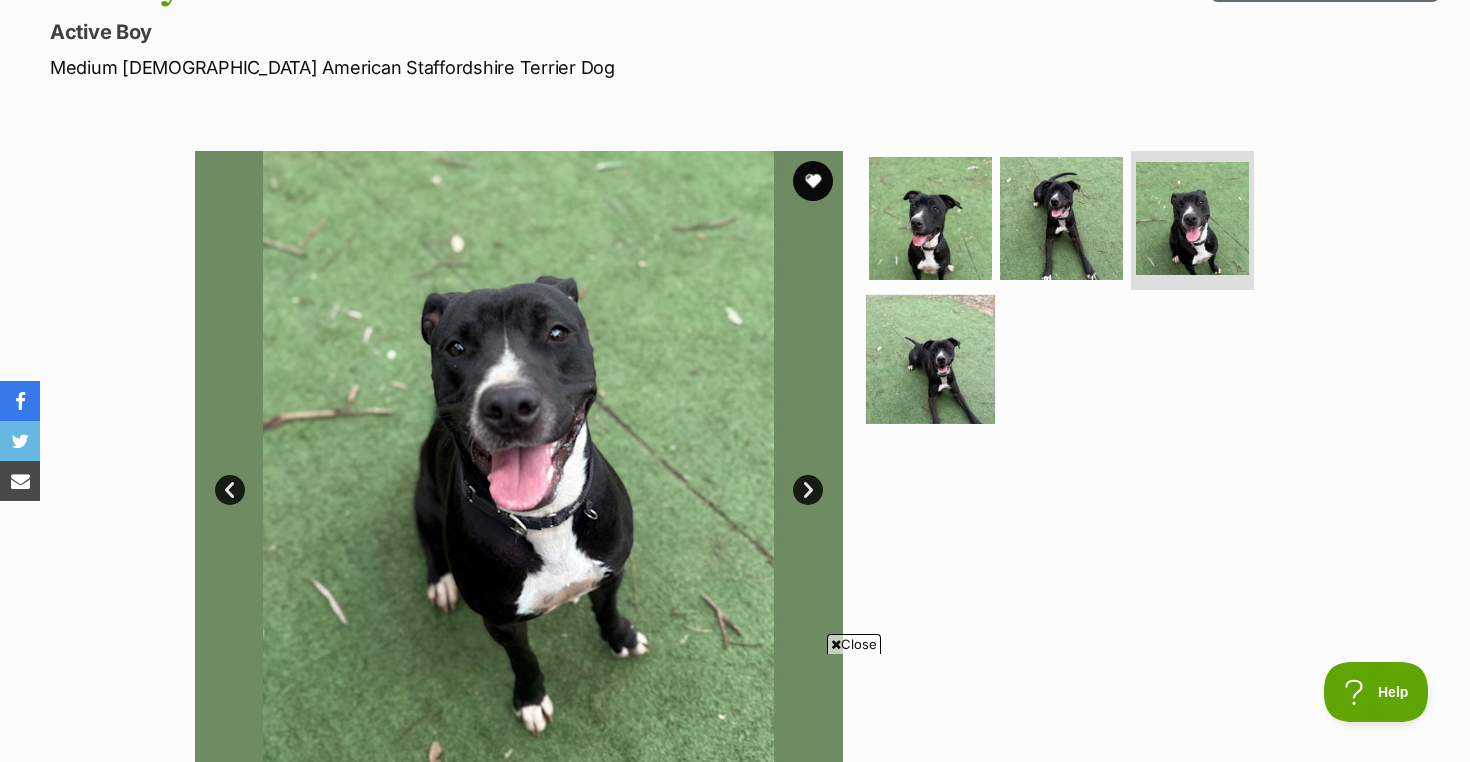 click at bounding box center (930, 359) 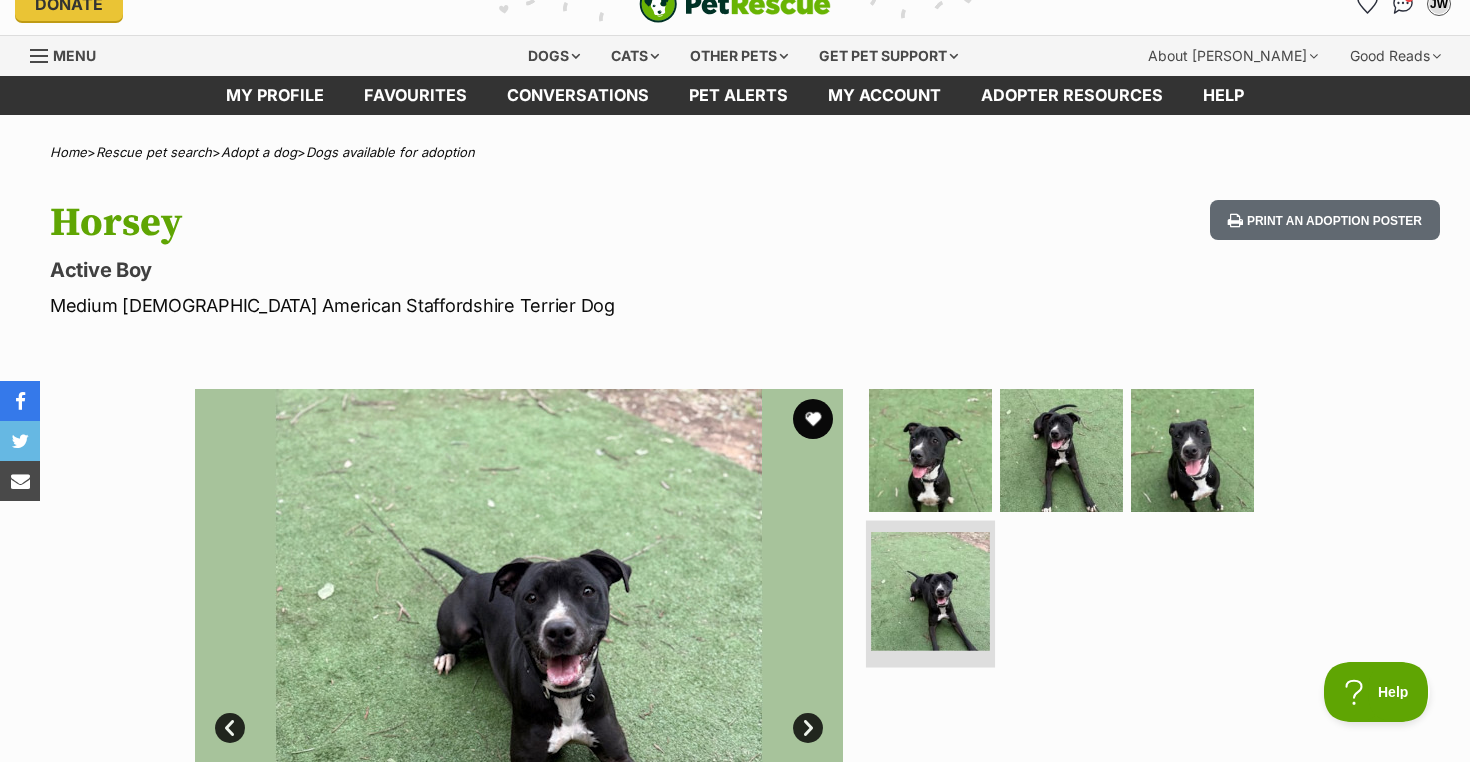scroll, scrollTop: 25, scrollLeft: 0, axis: vertical 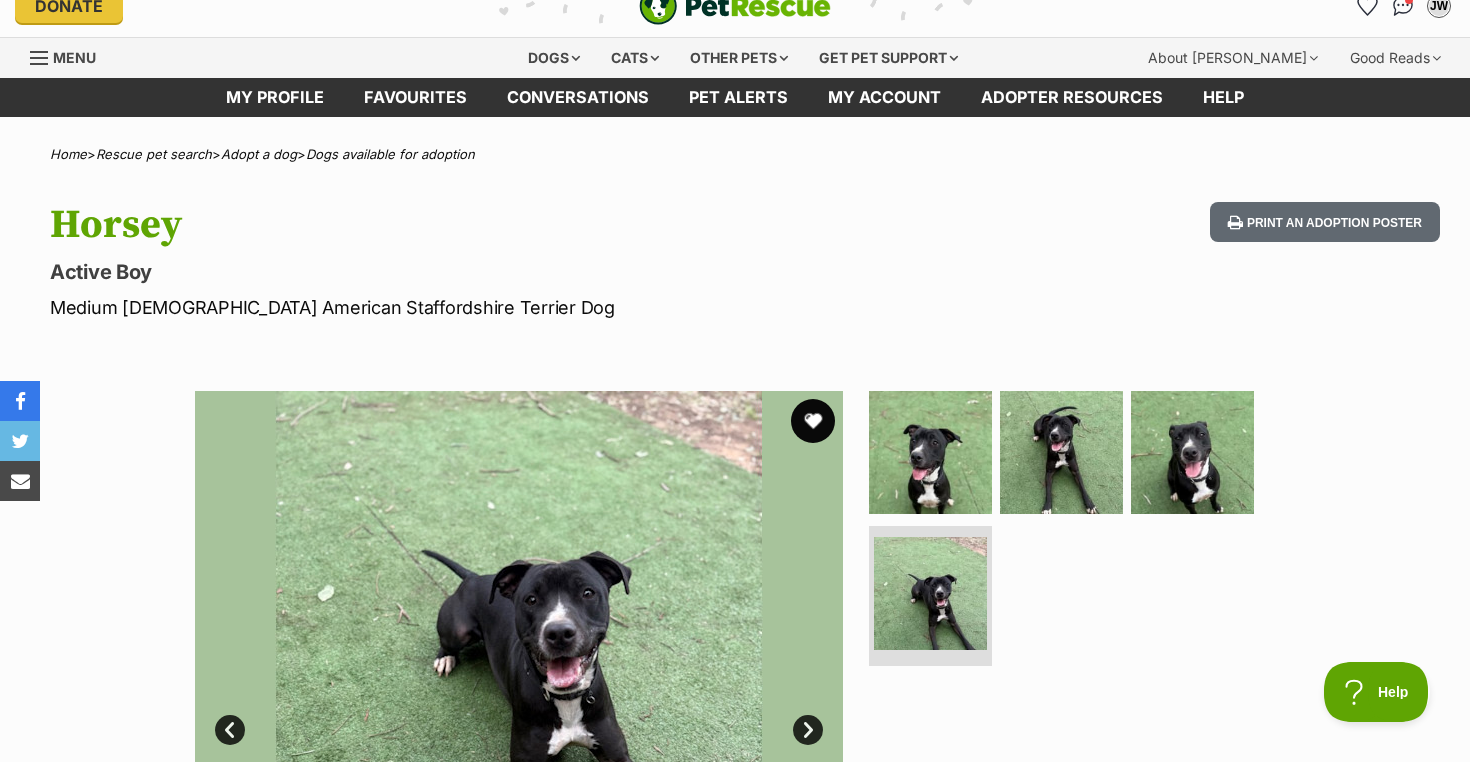 click at bounding box center (813, 421) 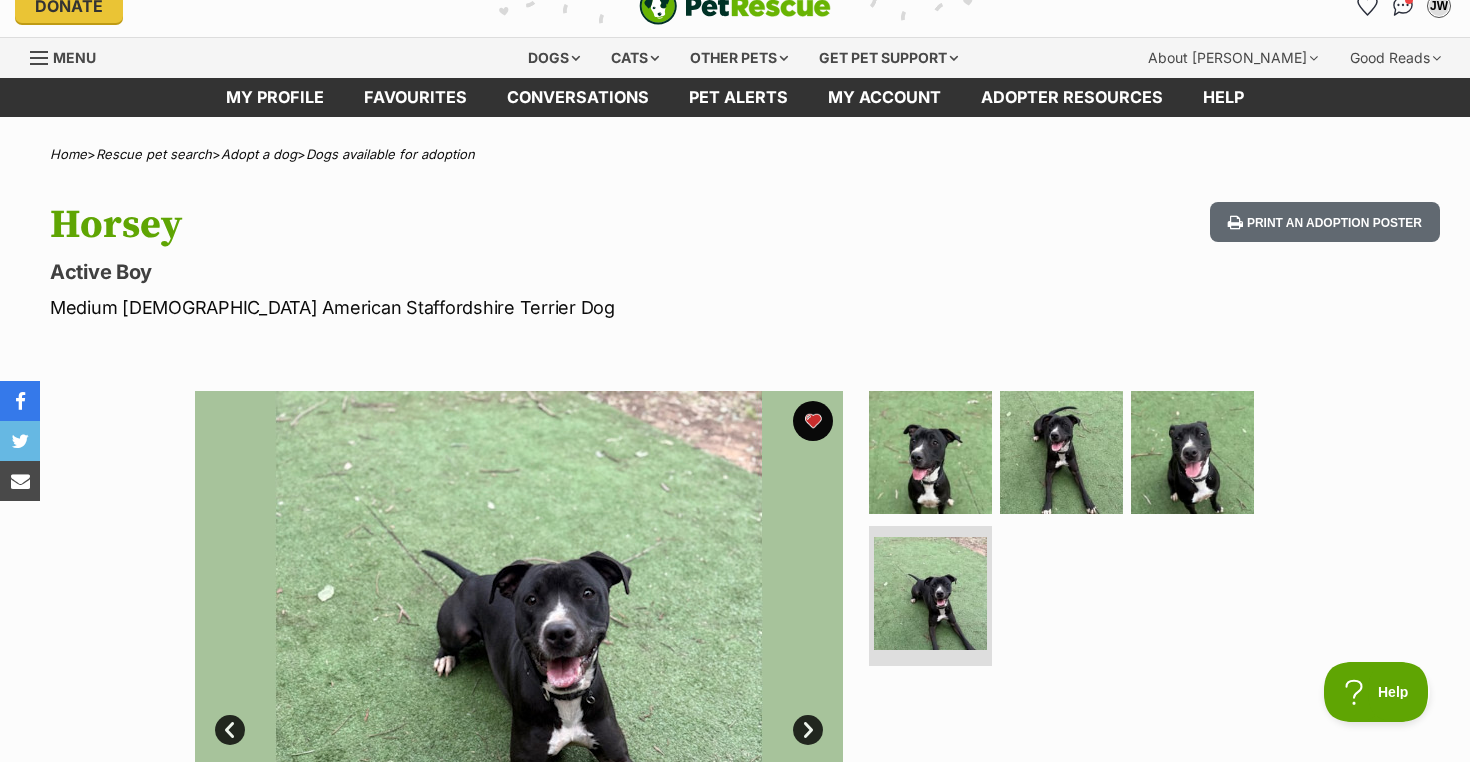 scroll, scrollTop: 0, scrollLeft: 0, axis: both 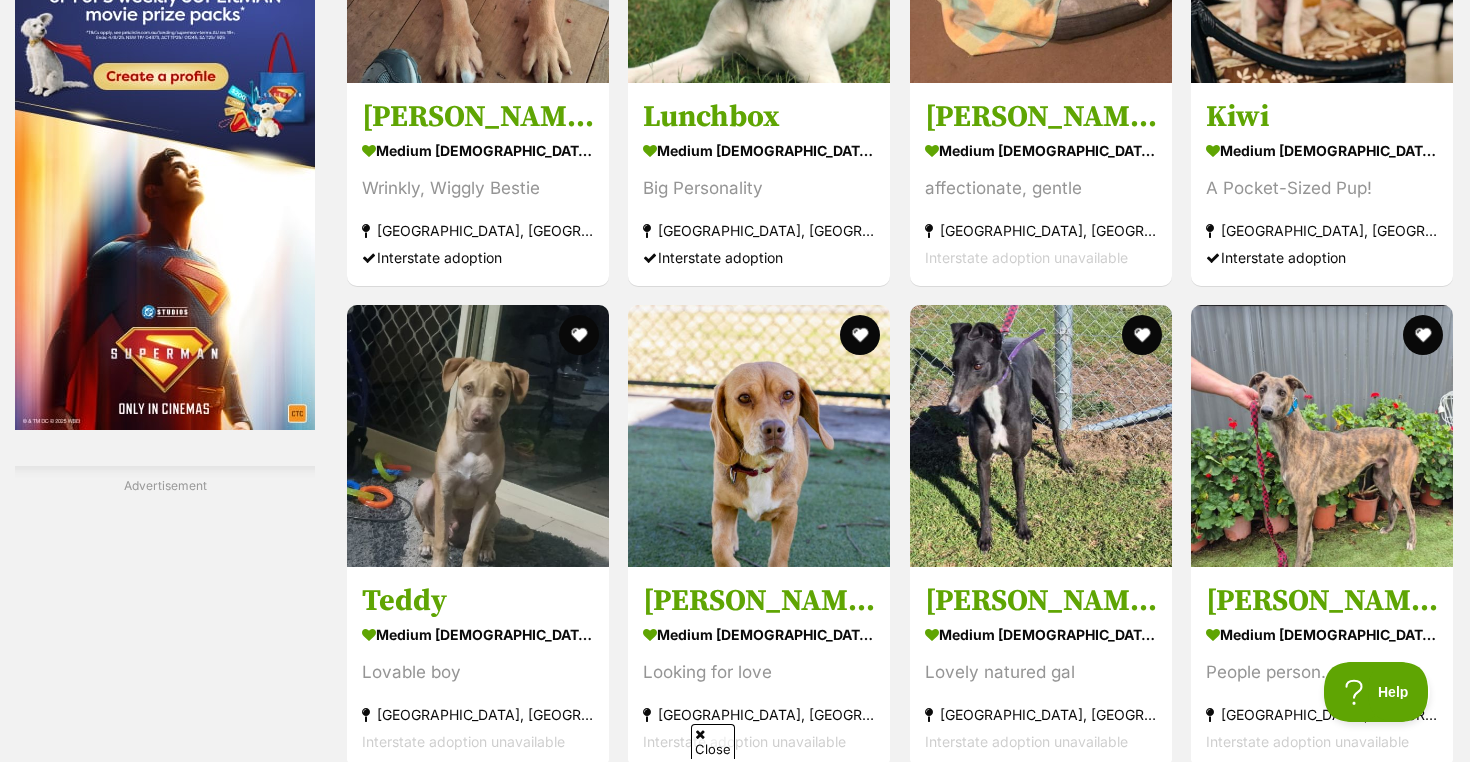 click on "Next" at bounding box center [981, 1165] 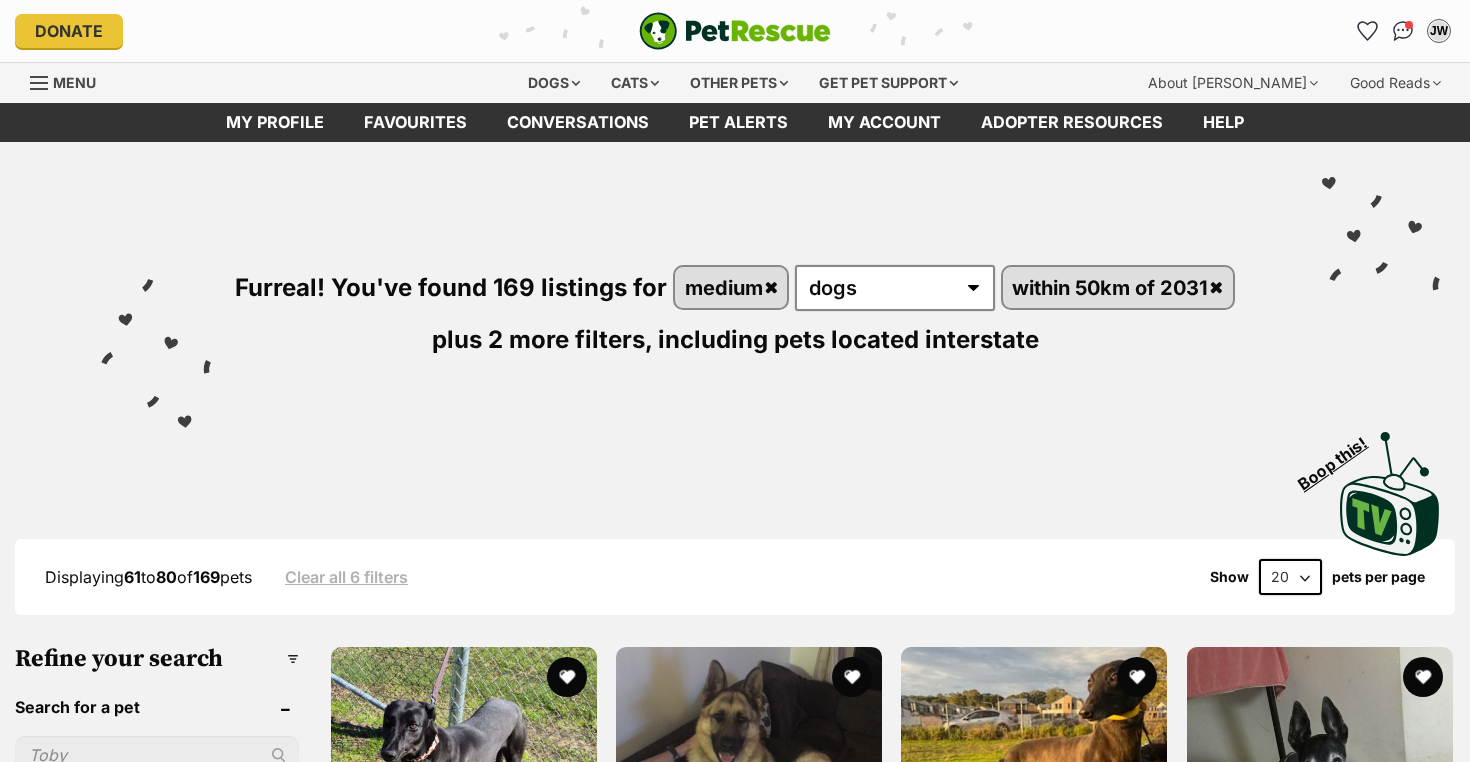 scroll, scrollTop: 670, scrollLeft: 0, axis: vertical 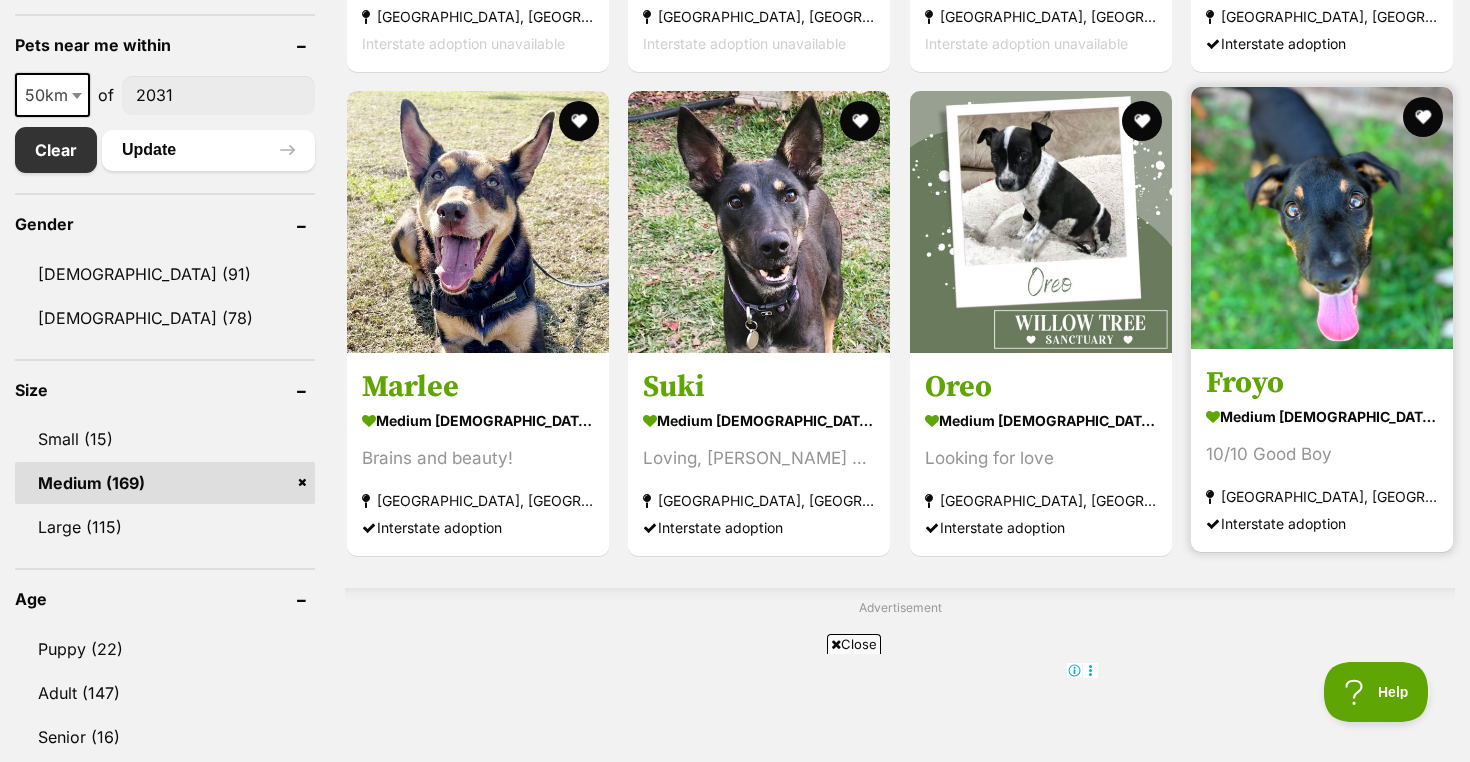 click at bounding box center (1322, 218) 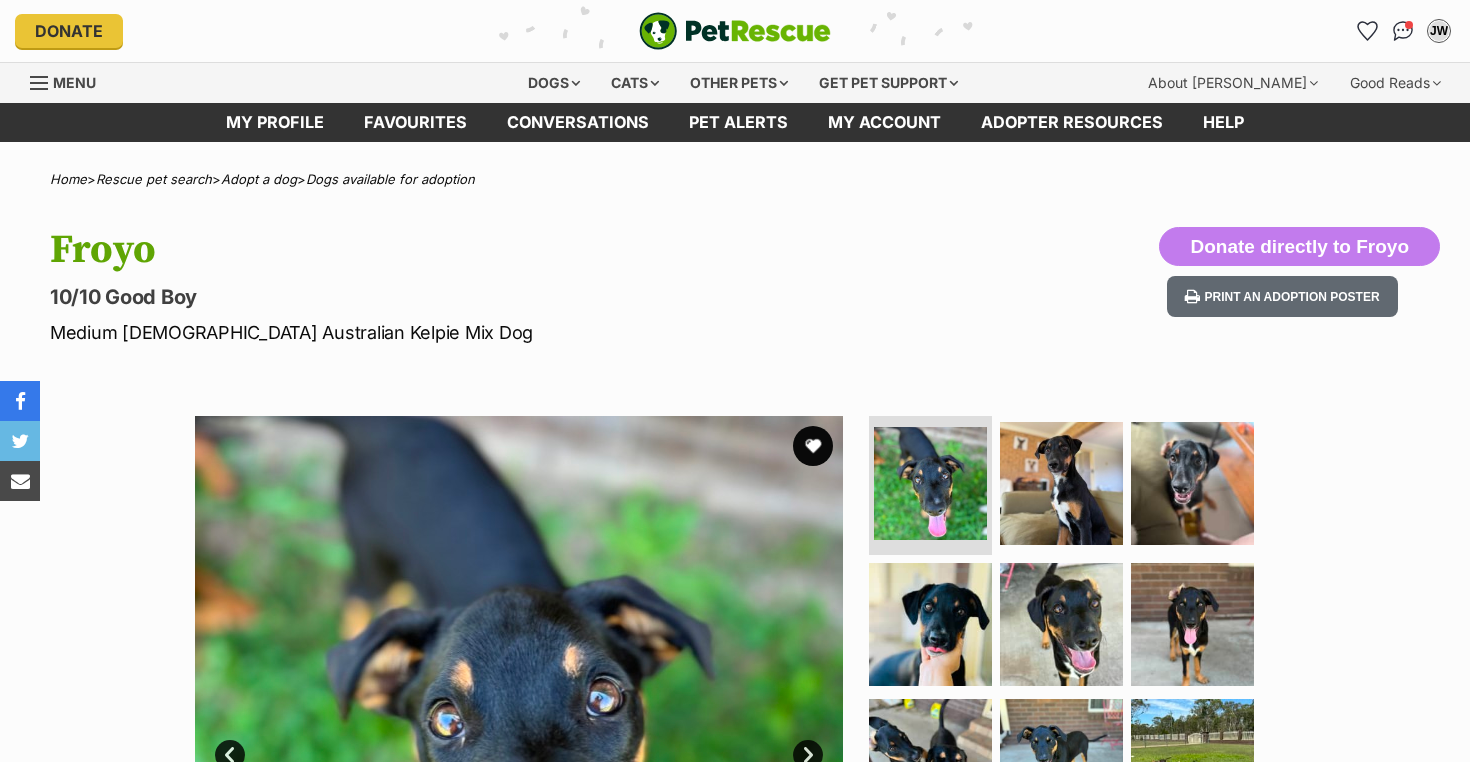 scroll, scrollTop: 0, scrollLeft: 0, axis: both 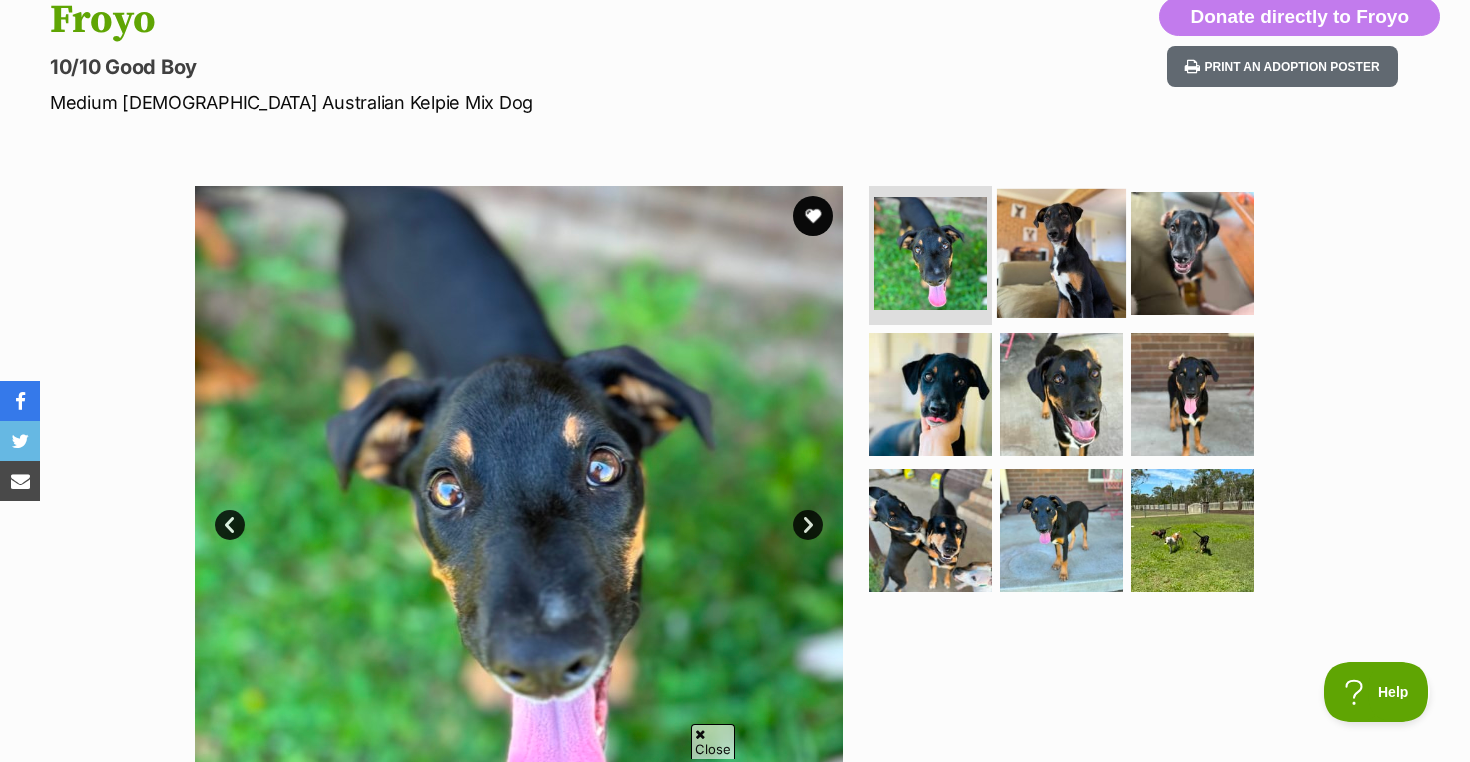 click at bounding box center [1061, 252] 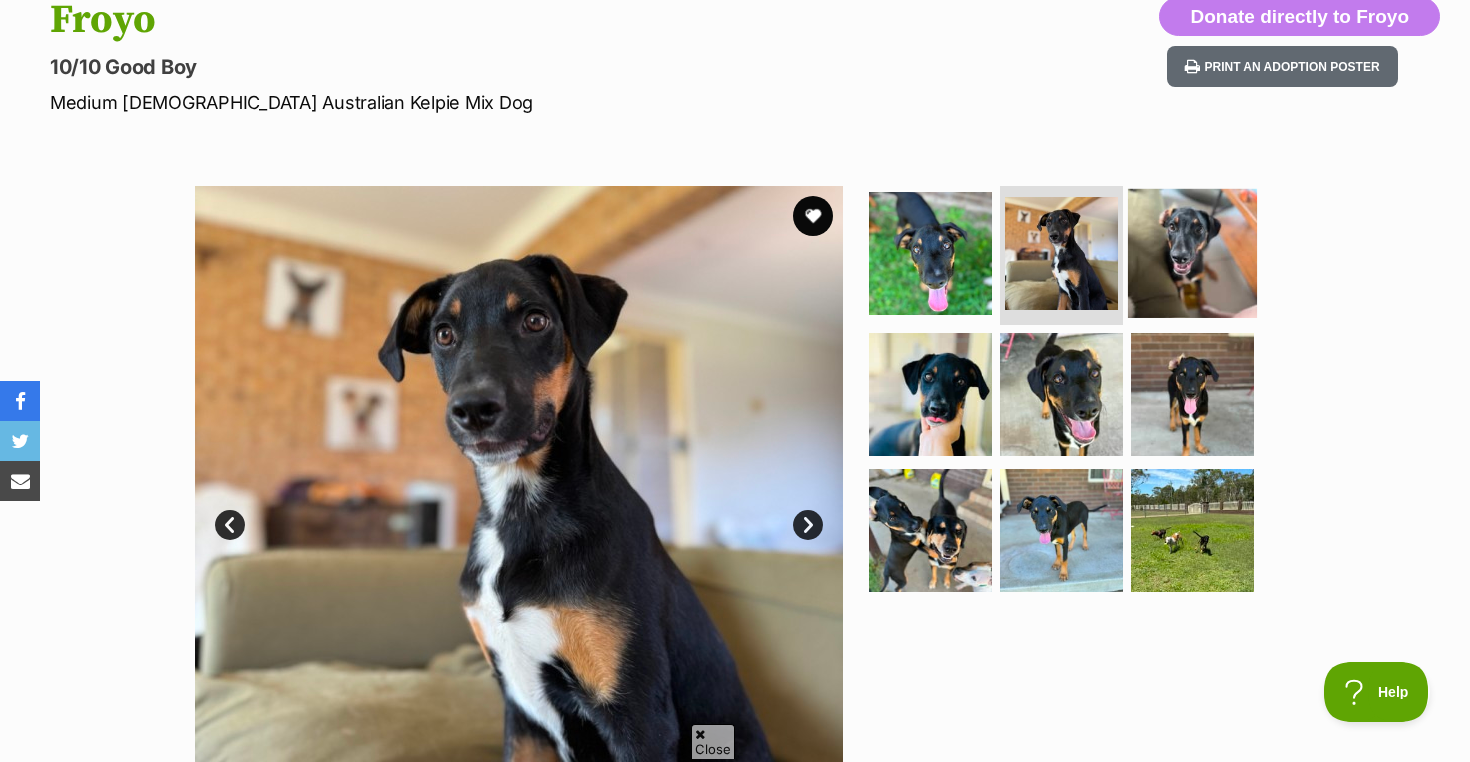 scroll, scrollTop: 0, scrollLeft: 0, axis: both 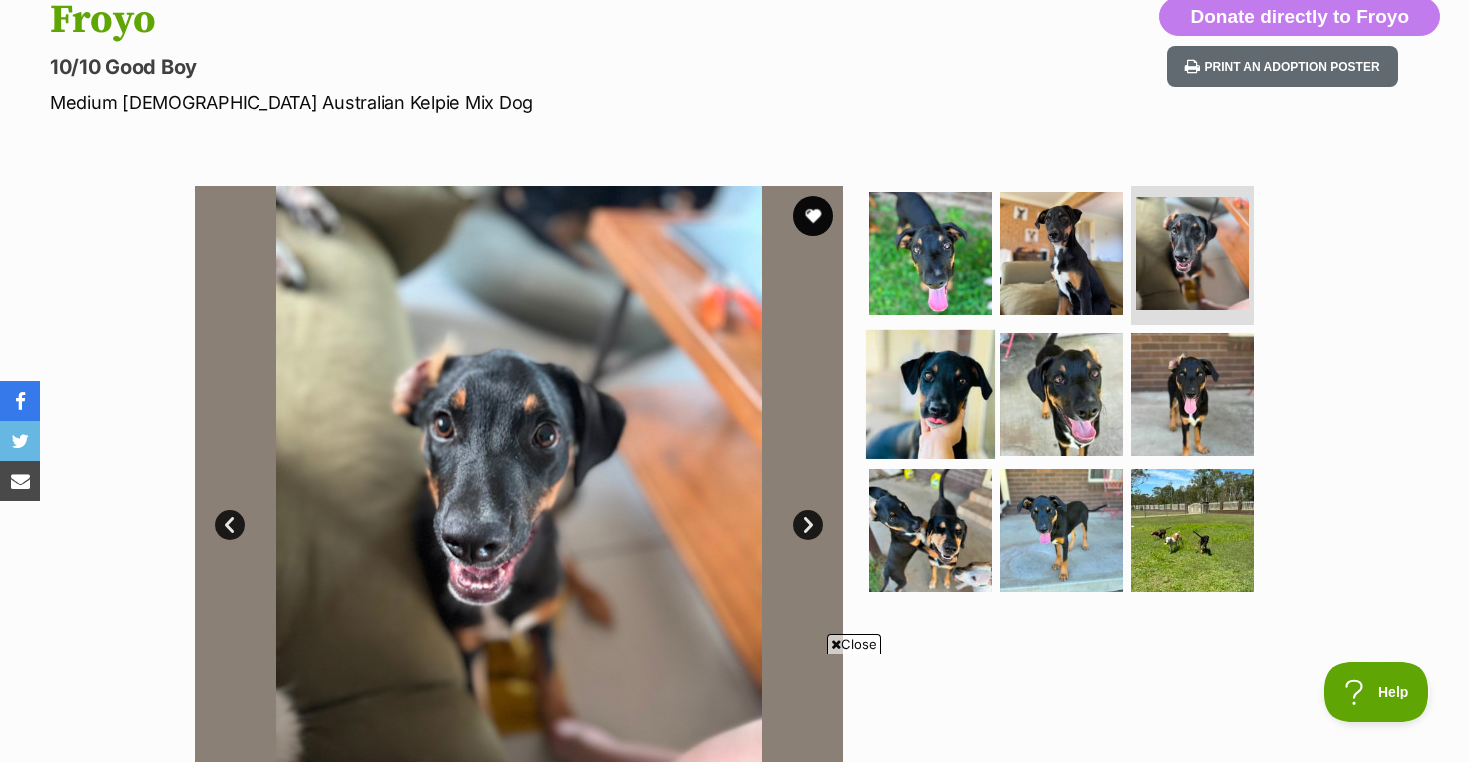 click at bounding box center [930, 394] 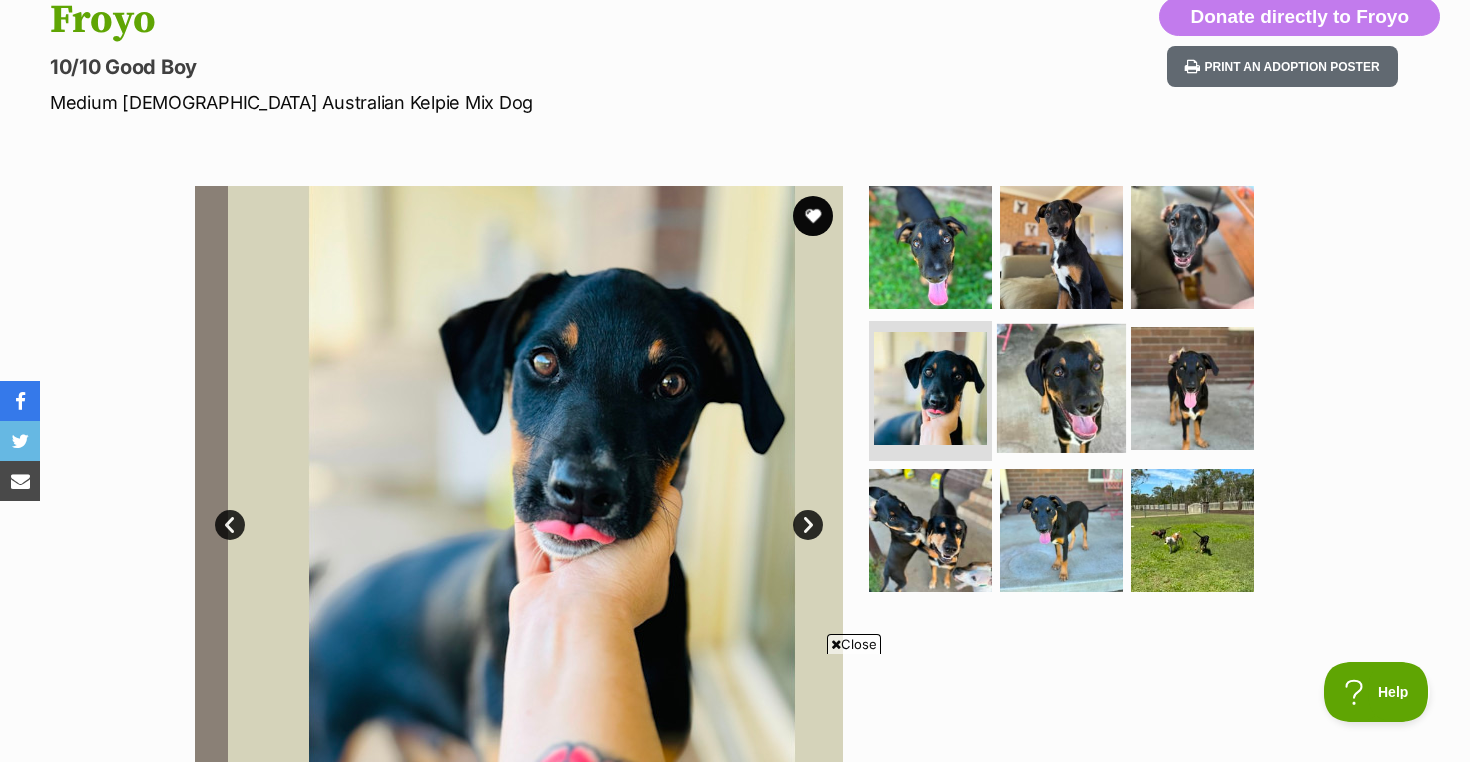 scroll, scrollTop: 0, scrollLeft: 0, axis: both 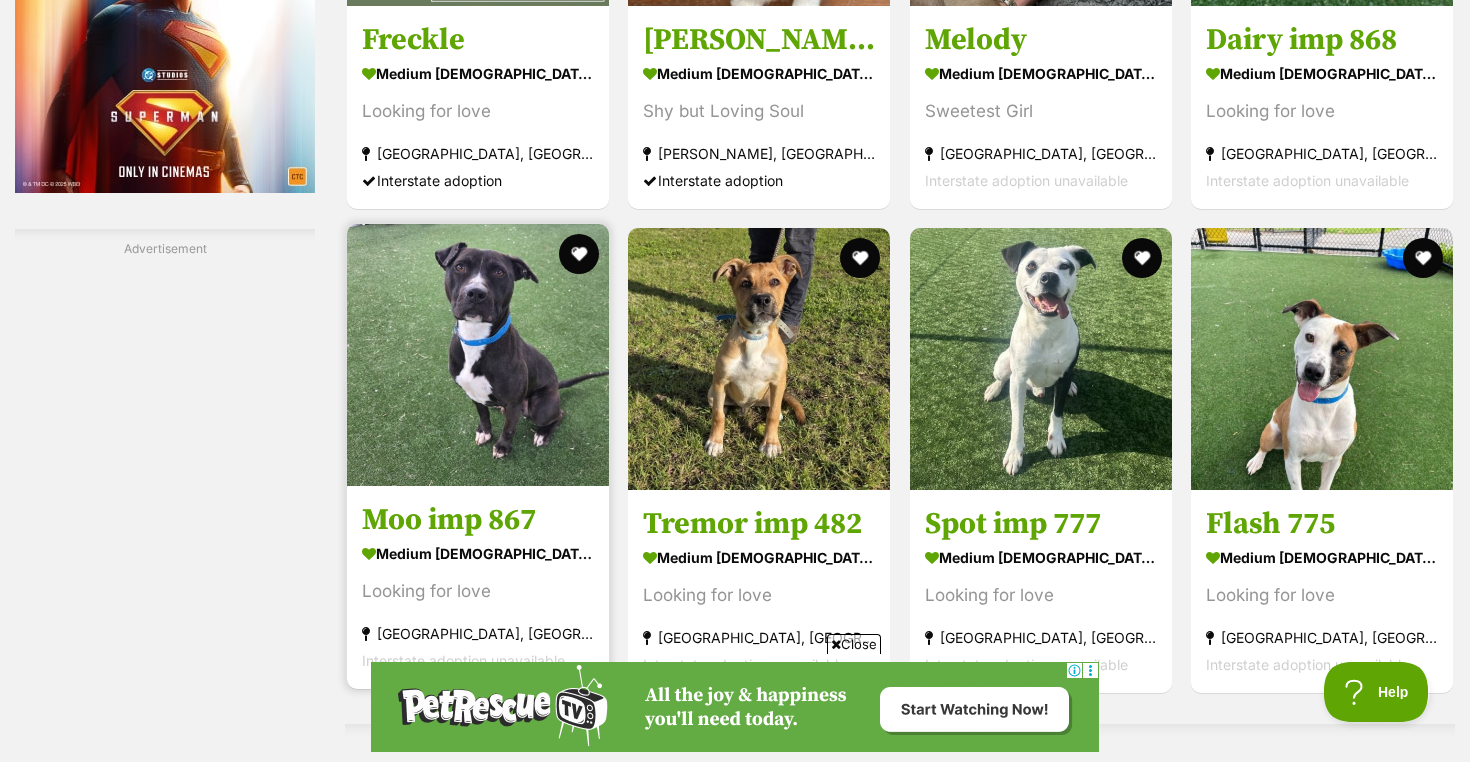 click at bounding box center [478, 355] 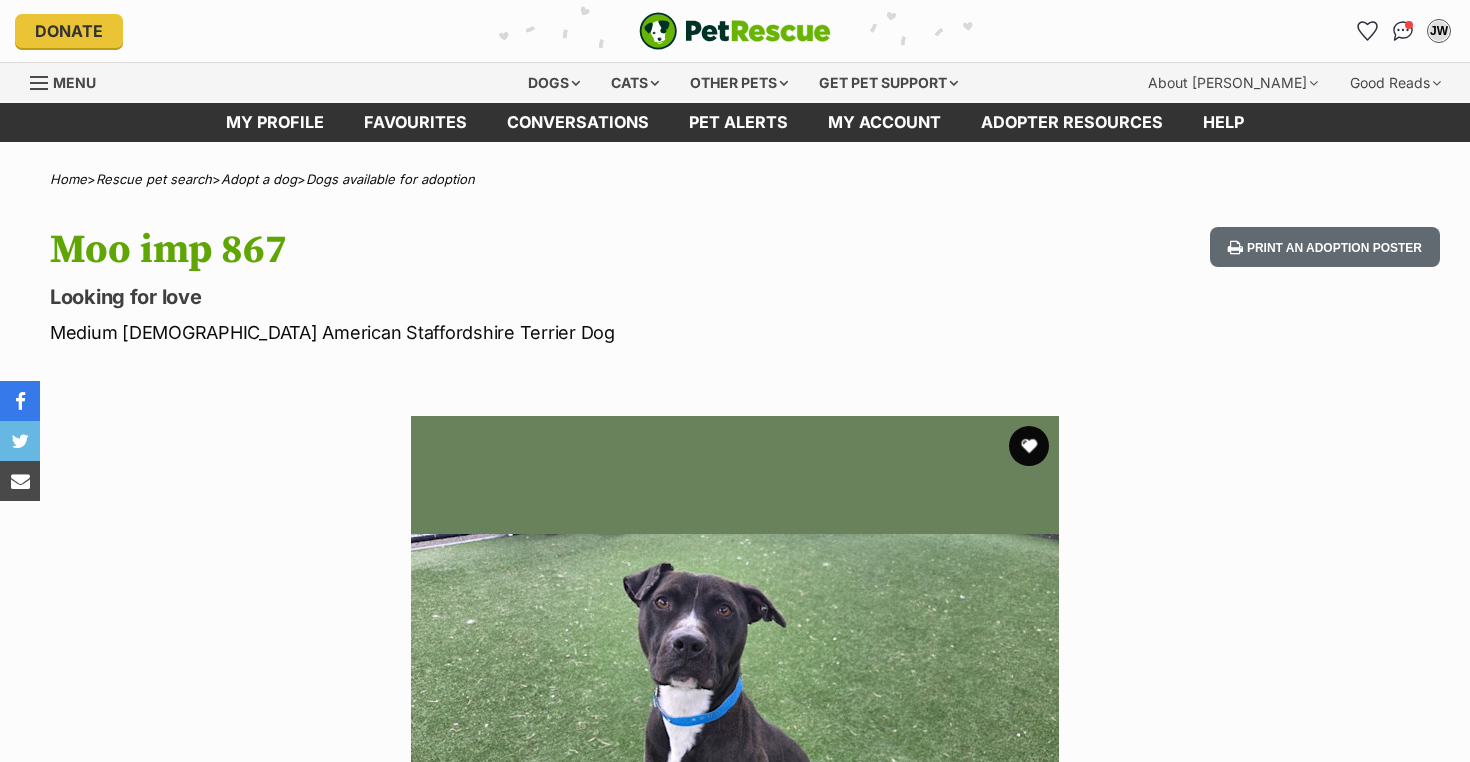 scroll, scrollTop: 0, scrollLeft: 0, axis: both 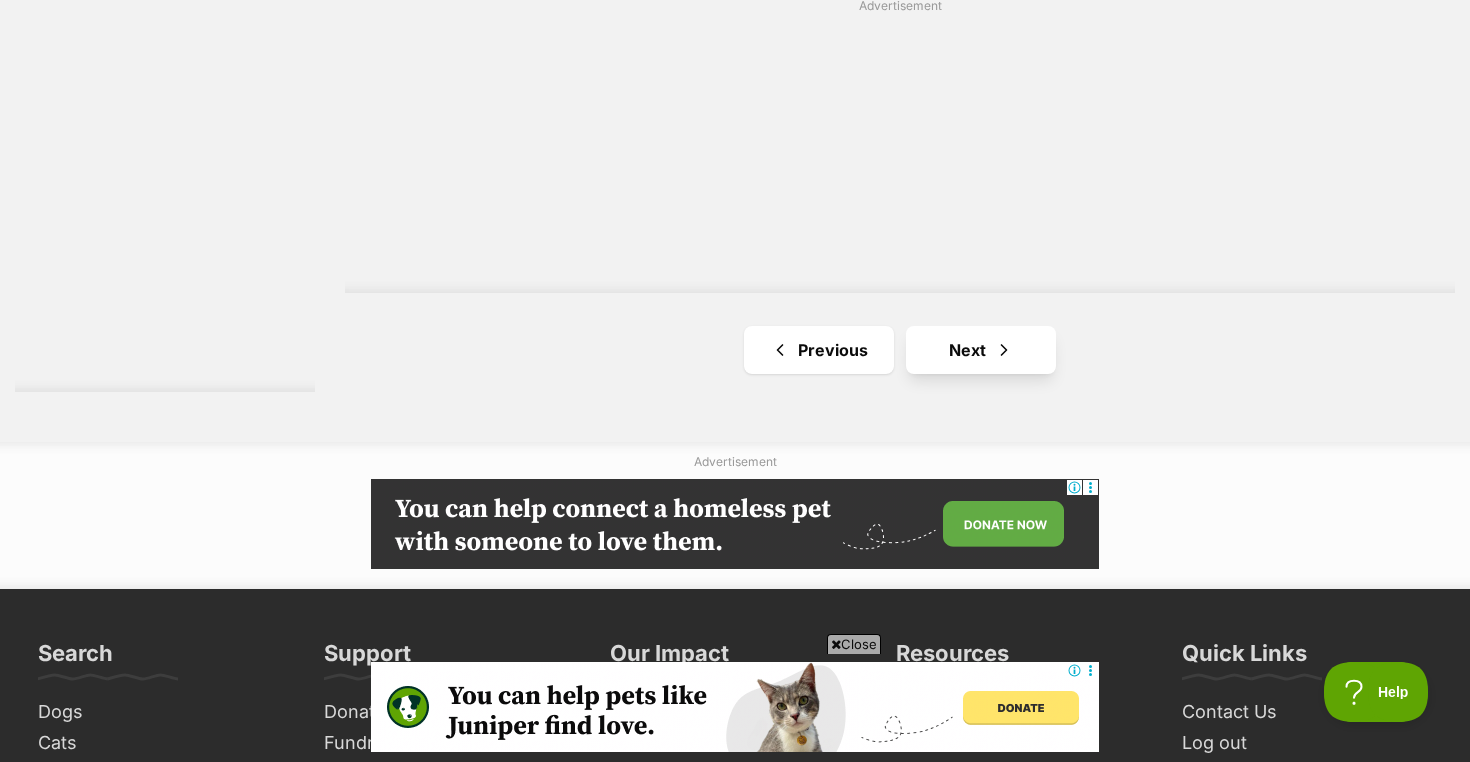click on "Next" at bounding box center [981, 350] 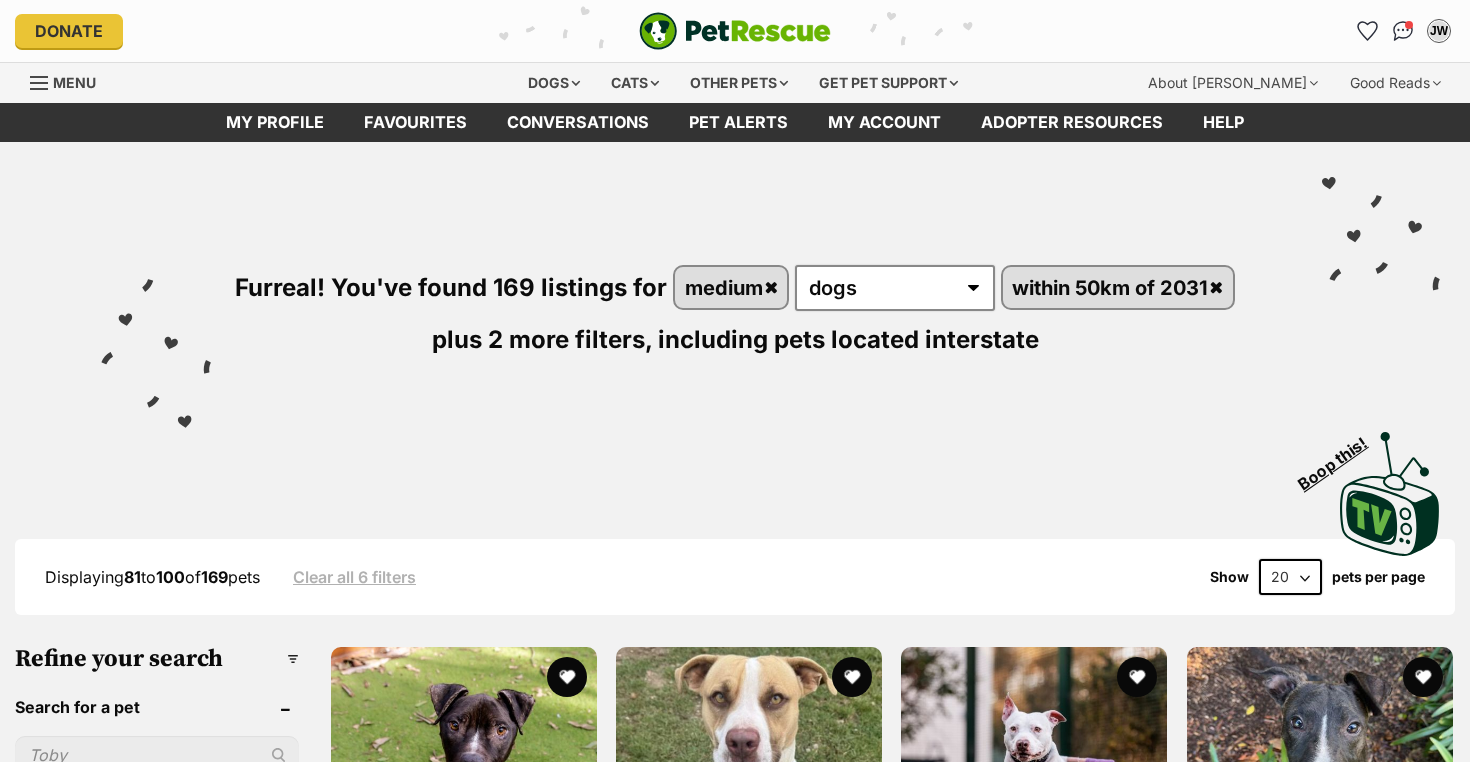 scroll, scrollTop: 0, scrollLeft: 0, axis: both 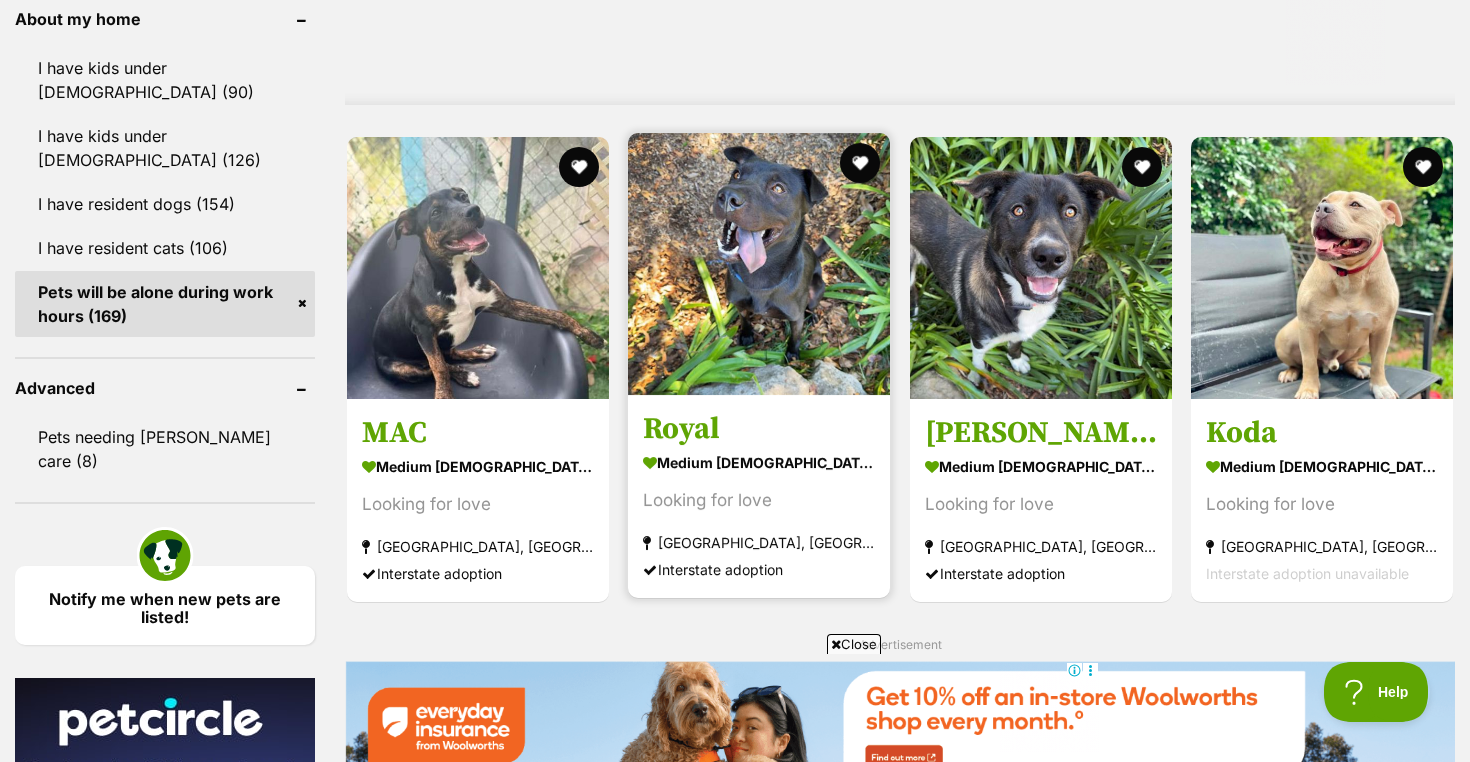 click at bounding box center (759, 264) 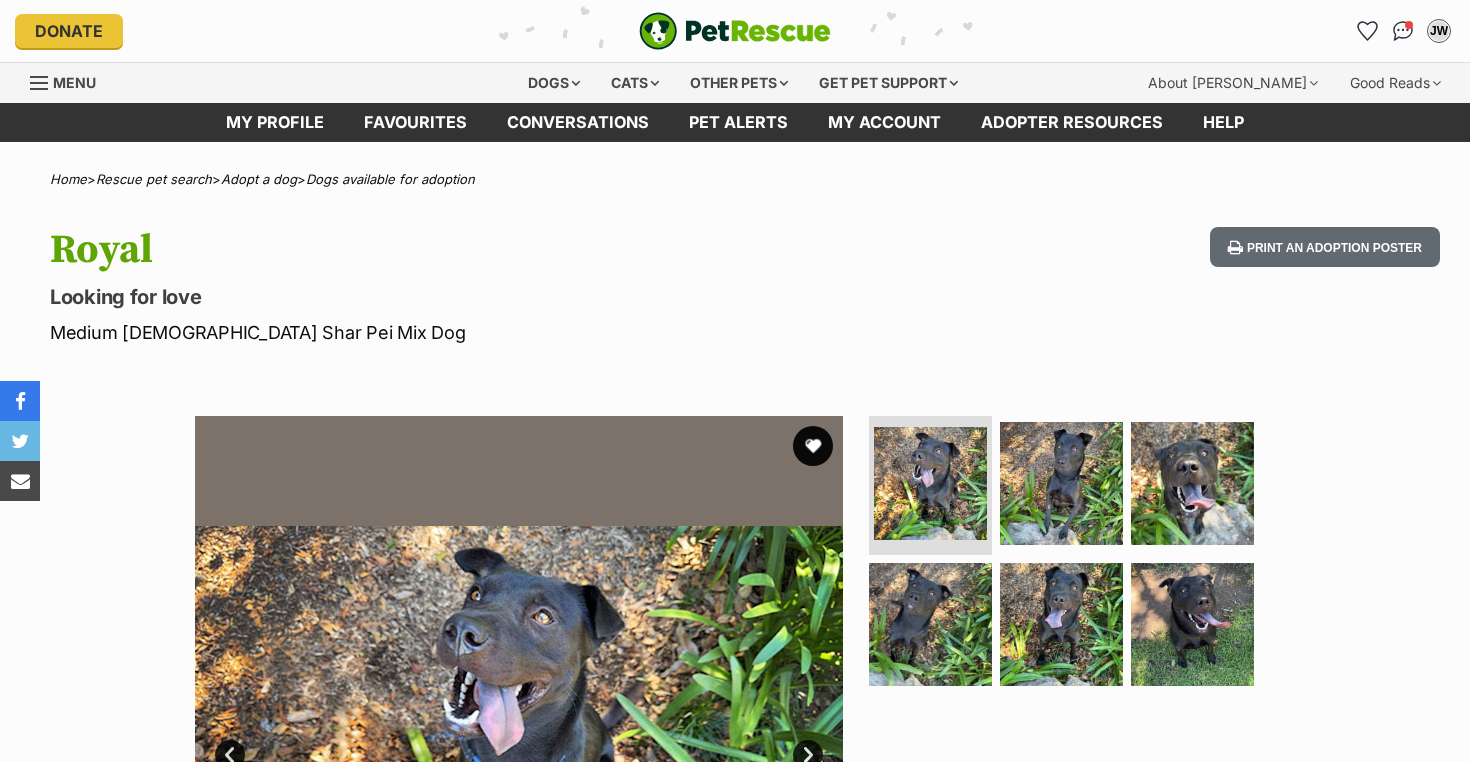 scroll, scrollTop: 0, scrollLeft: 0, axis: both 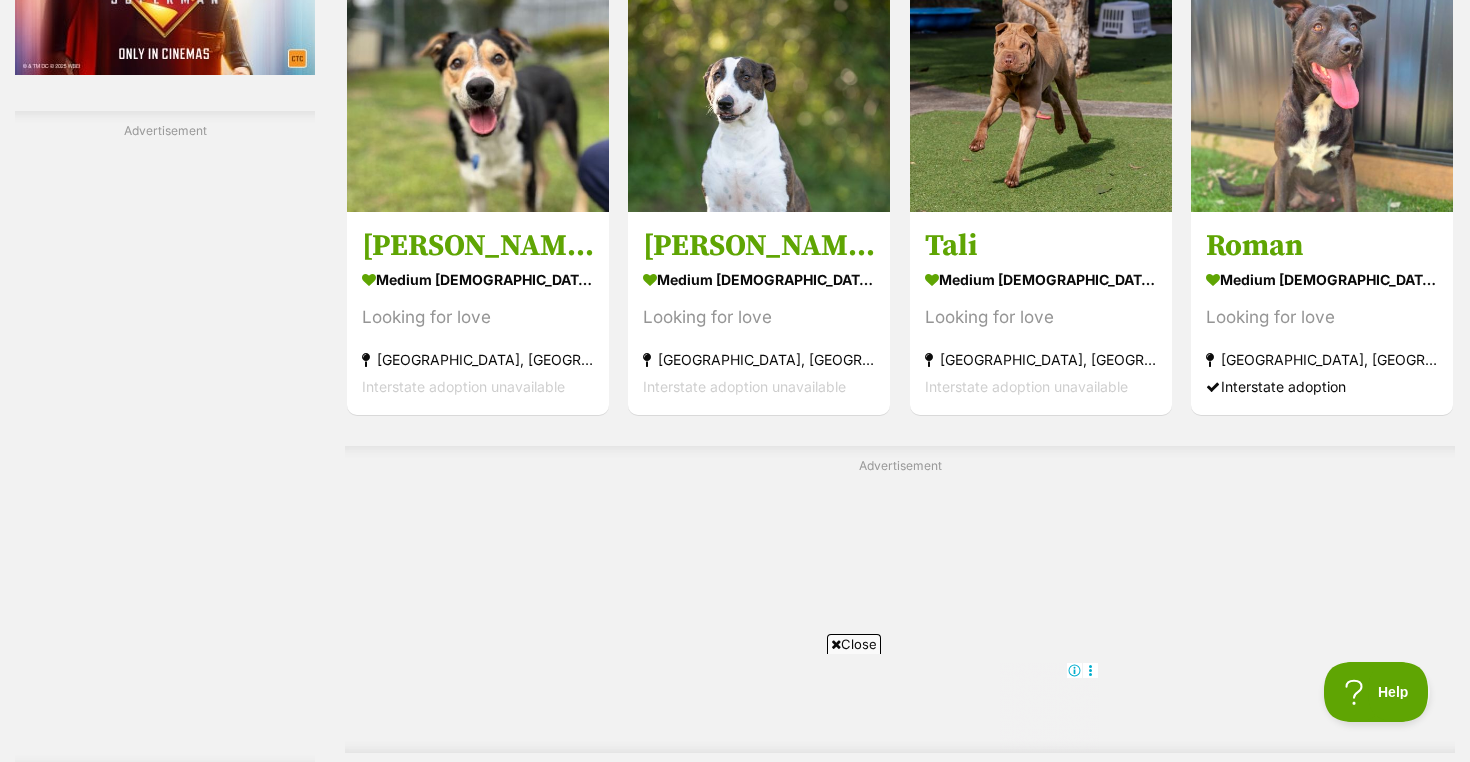 click on "Next" at bounding box center [981, 810] 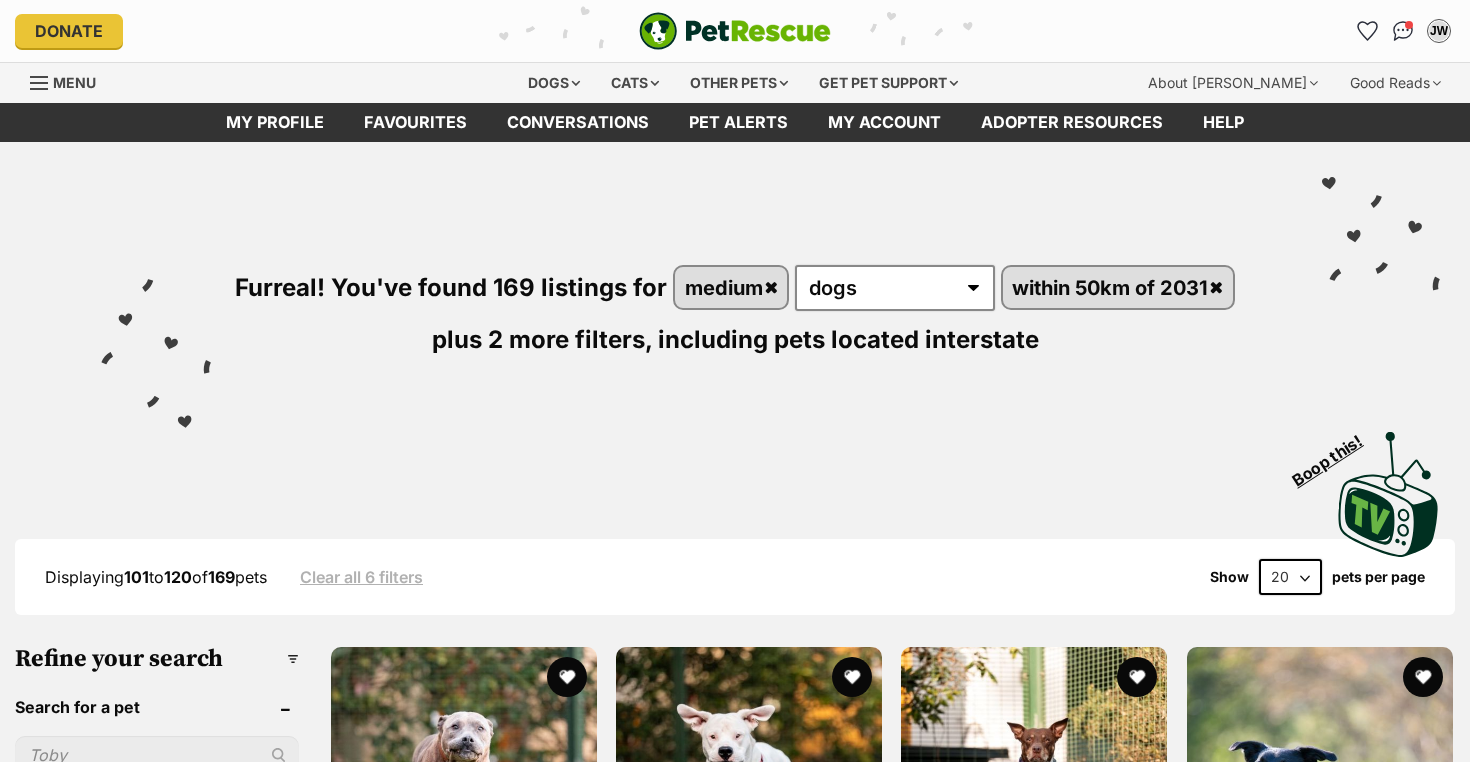 scroll, scrollTop: 0, scrollLeft: 0, axis: both 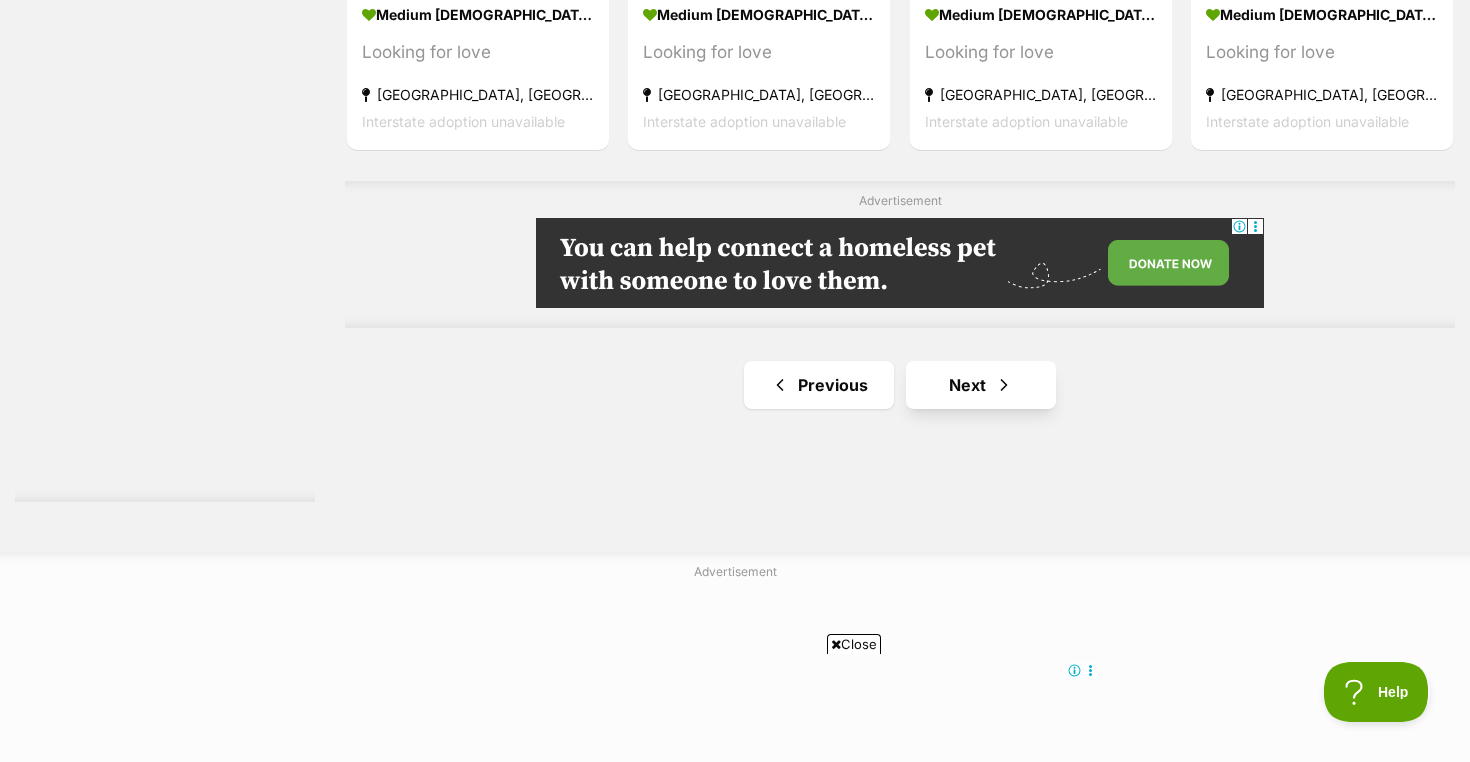 click on "Next" at bounding box center [981, 385] 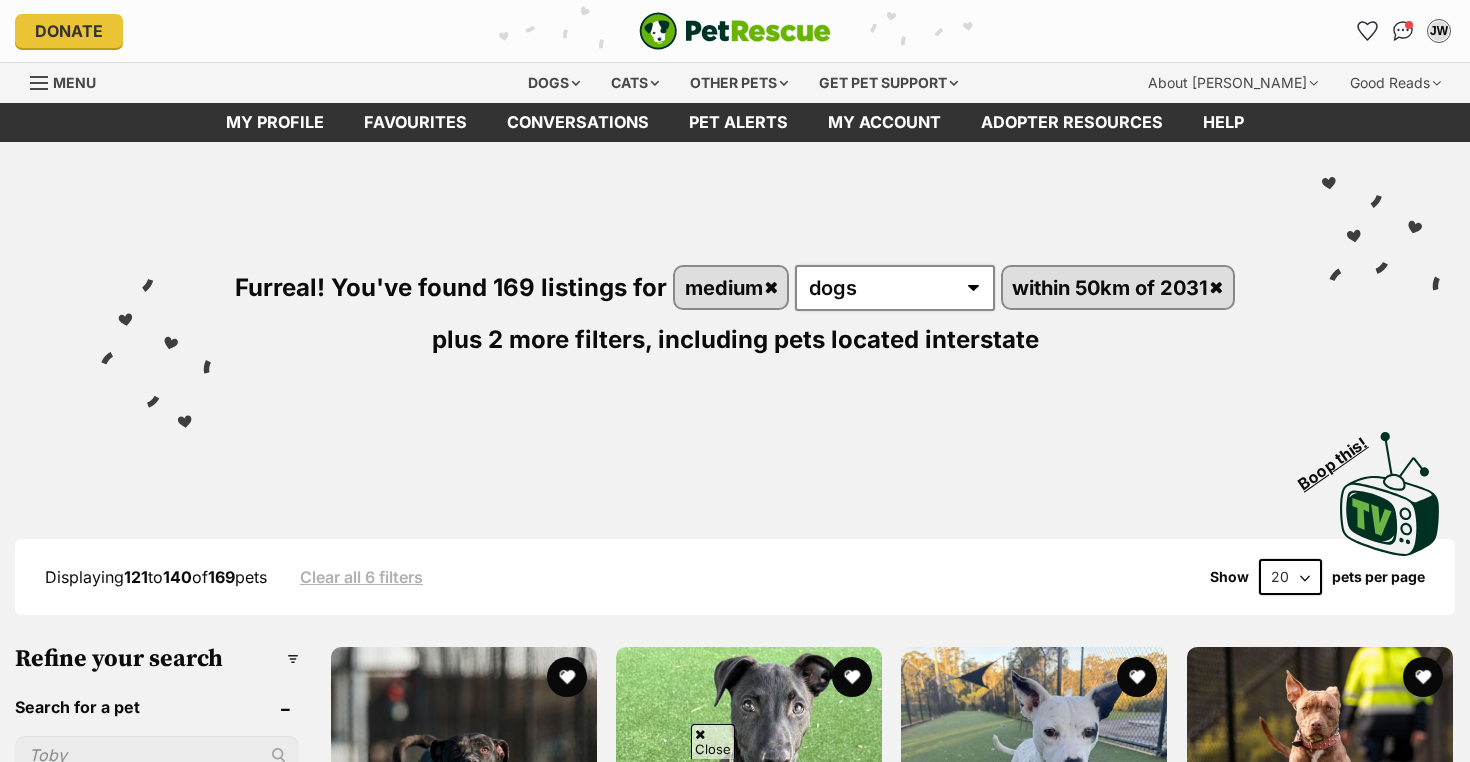 scroll, scrollTop: 244, scrollLeft: 0, axis: vertical 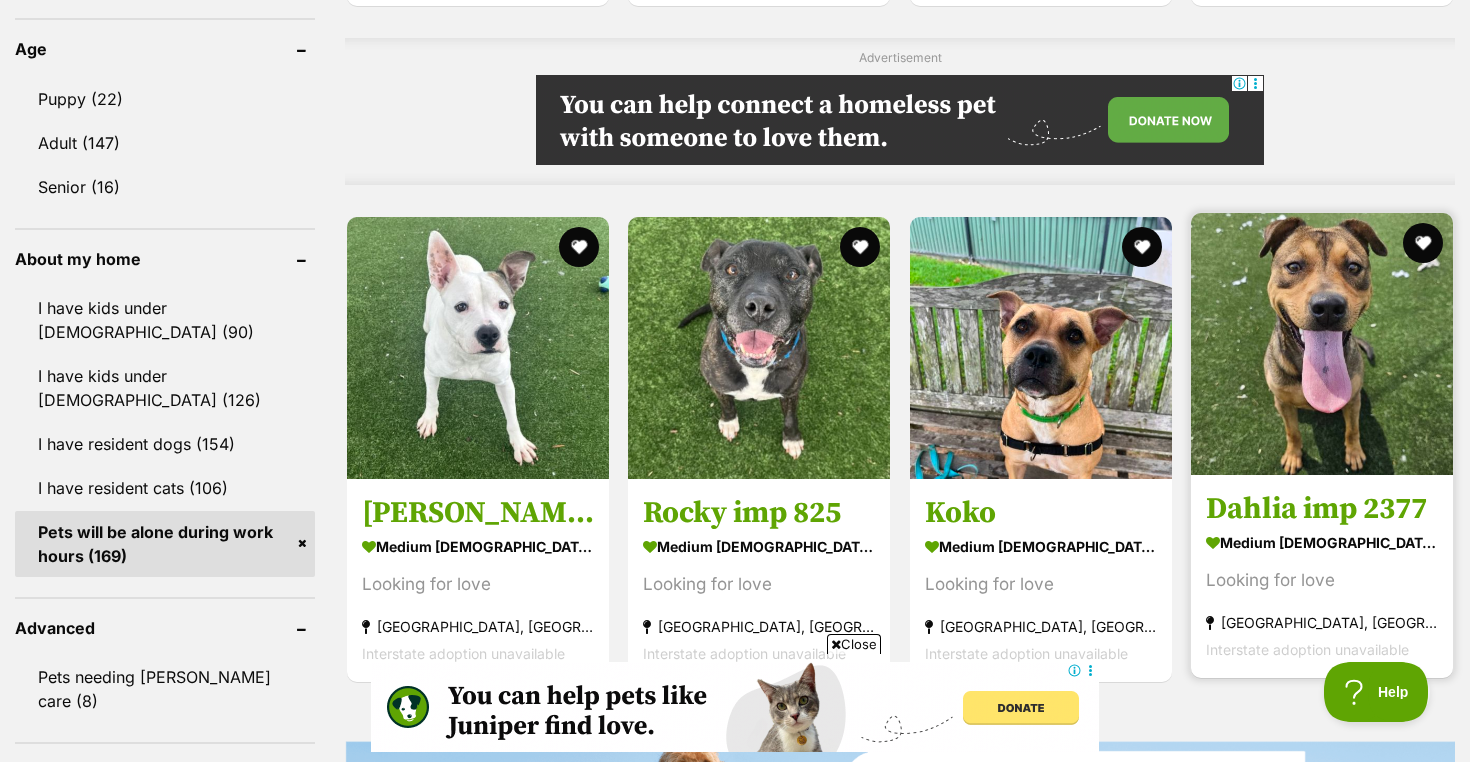 click at bounding box center (1322, 344) 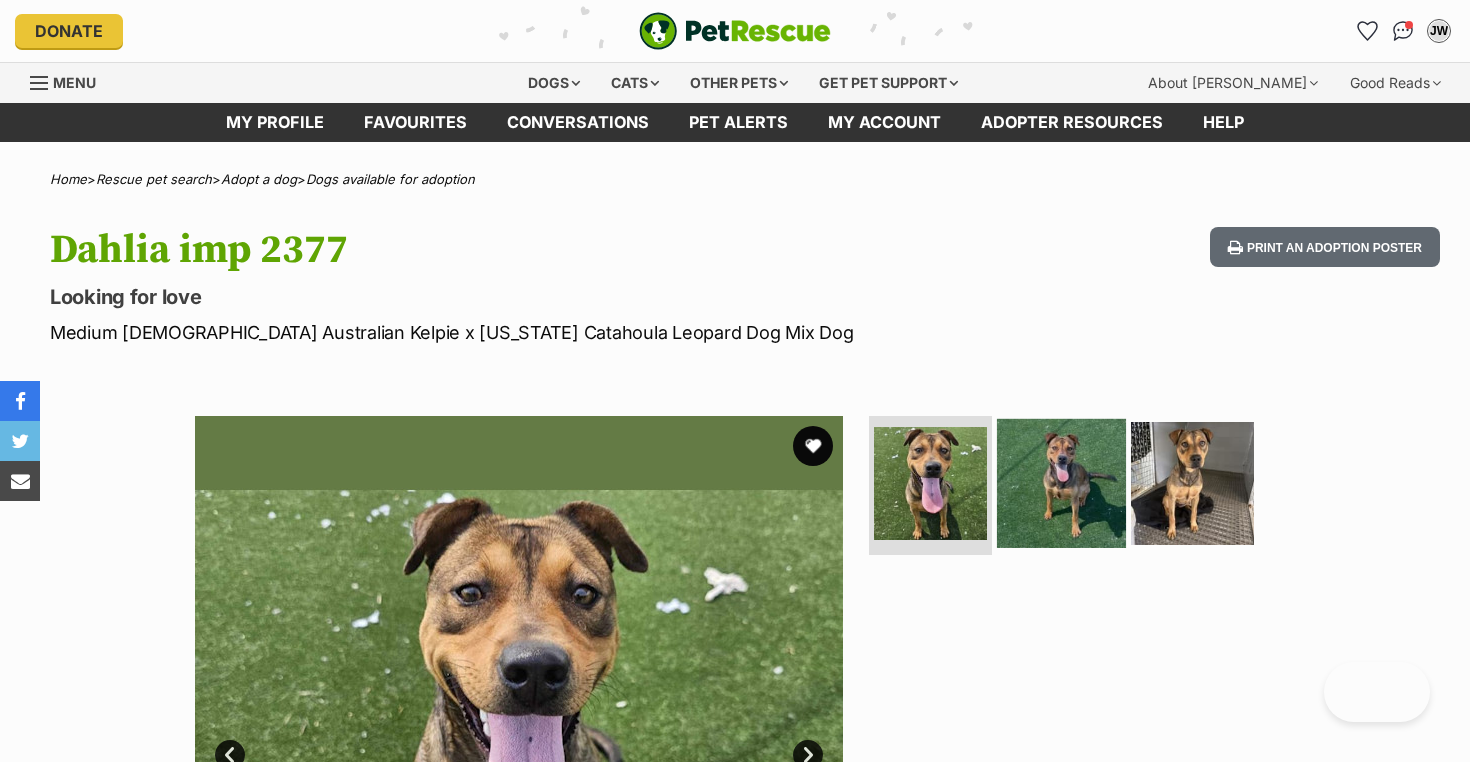 scroll, scrollTop: 0, scrollLeft: 0, axis: both 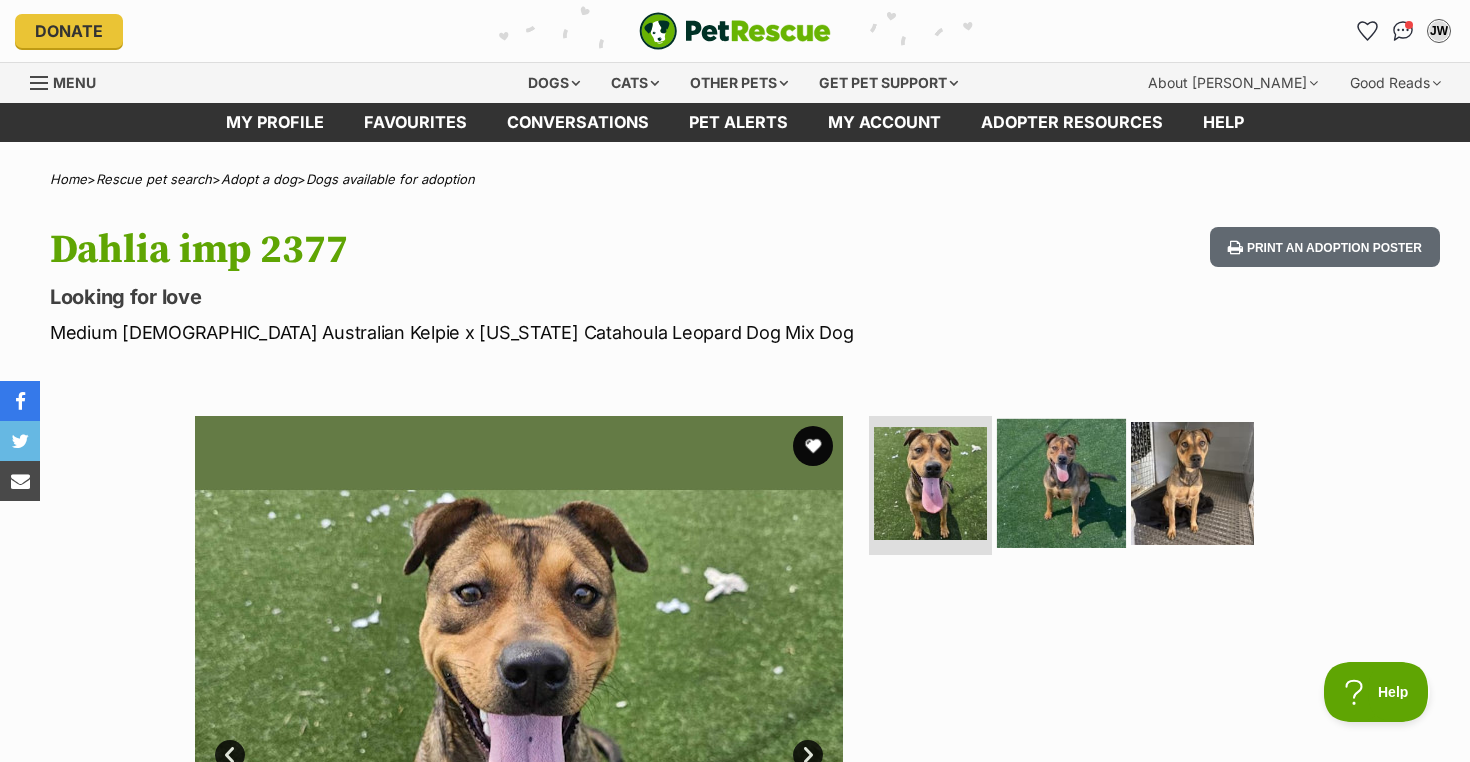 click at bounding box center (1061, 482) 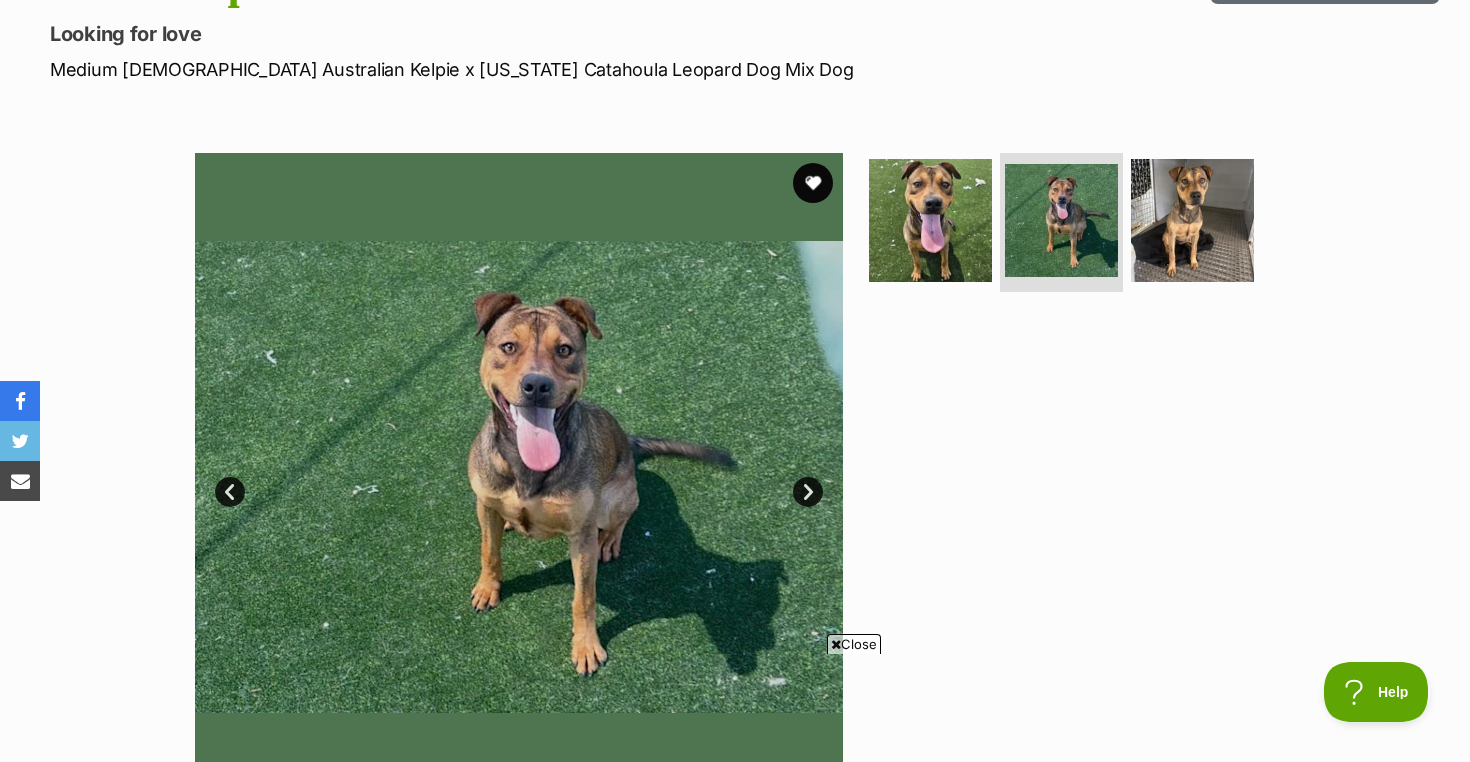scroll, scrollTop: 0, scrollLeft: 0, axis: both 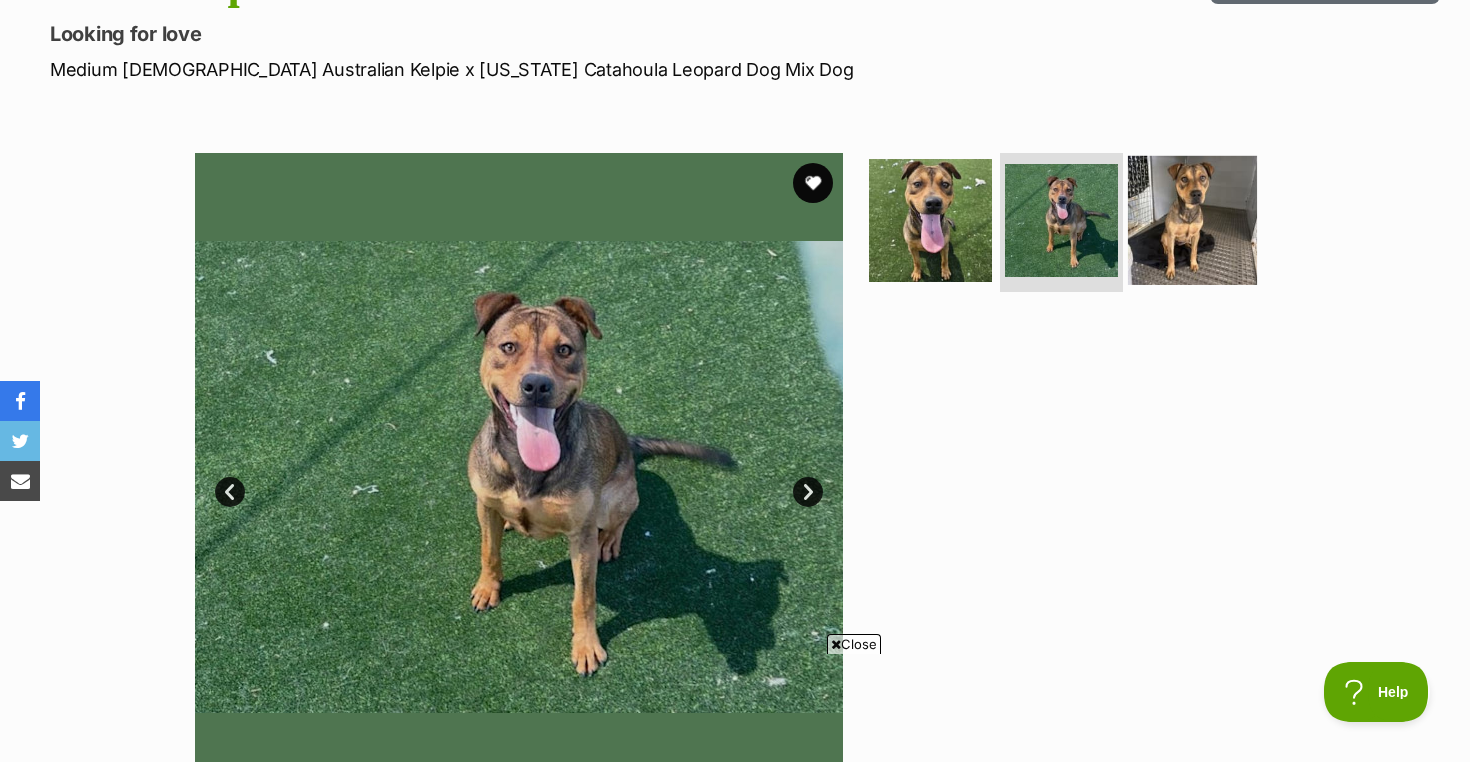 click at bounding box center [1192, 219] 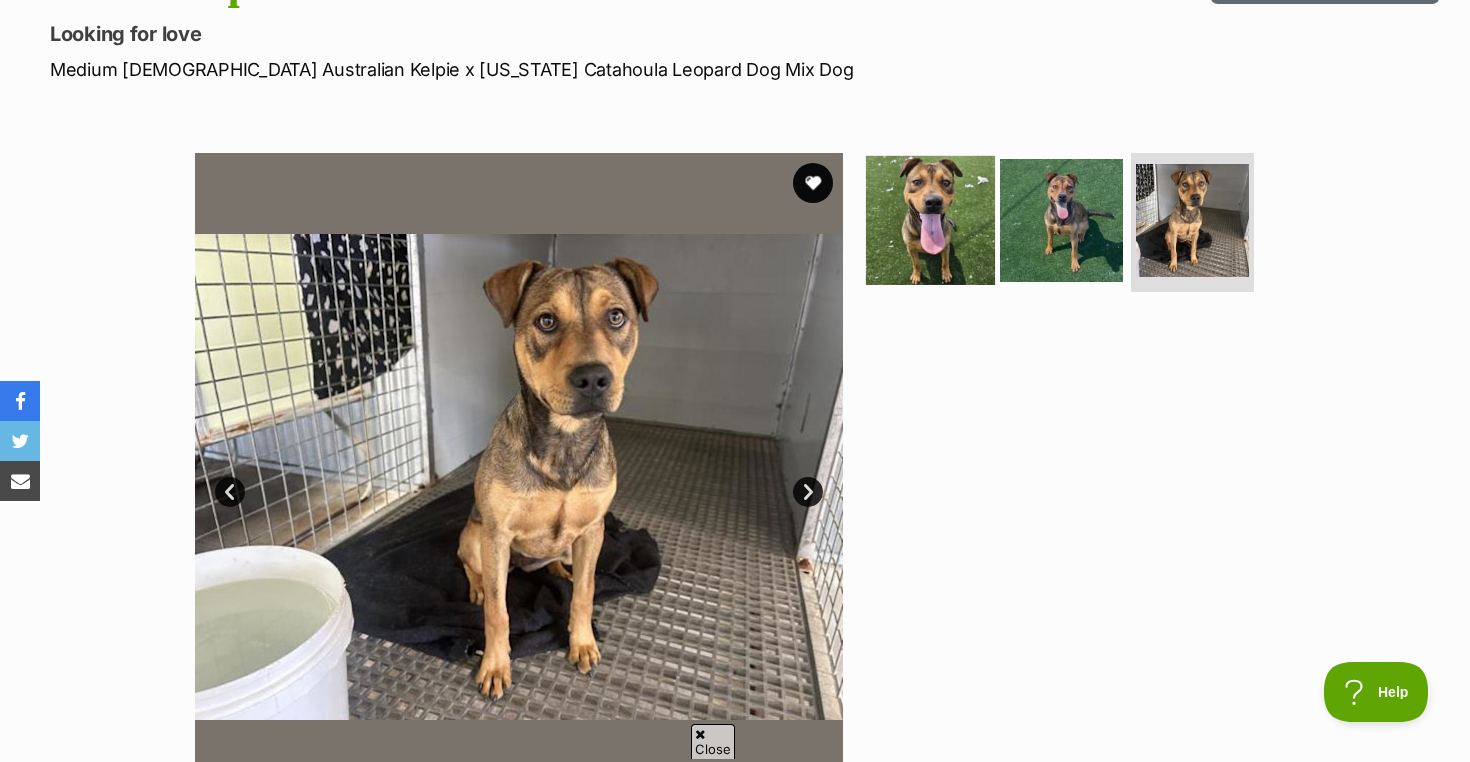 click at bounding box center [930, 219] 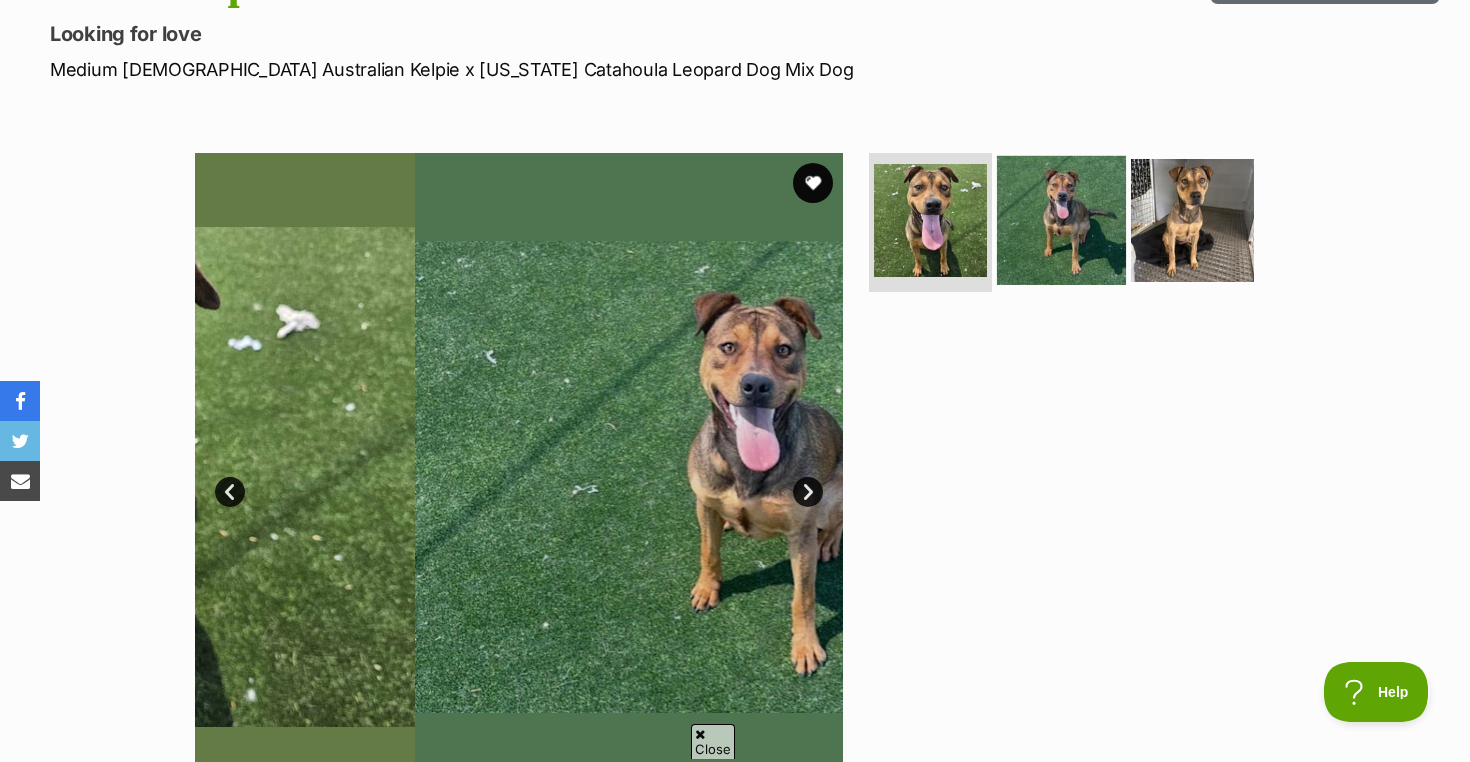 scroll, scrollTop: 0, scrollLeft: 0, axis: both 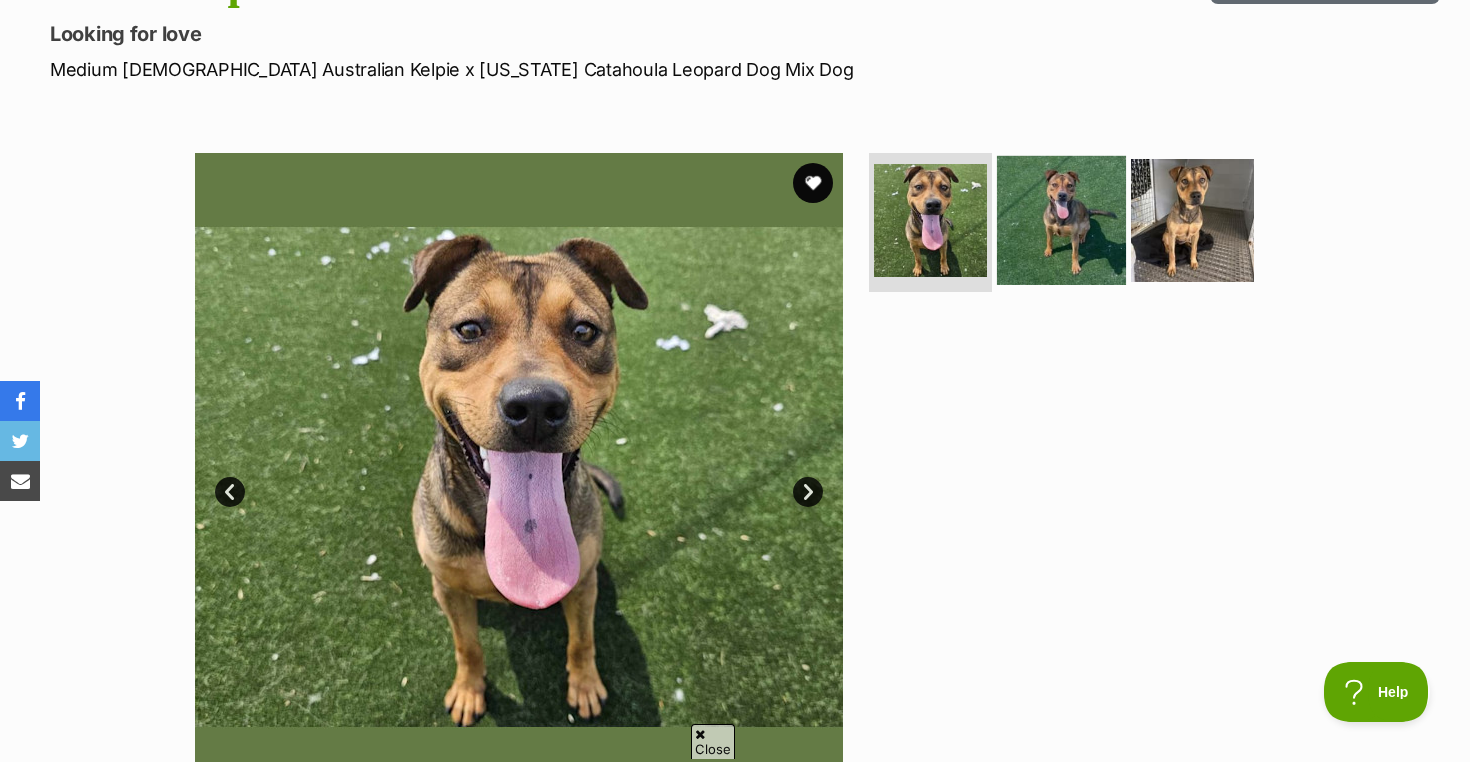 click at bounding box center (1061, 219) 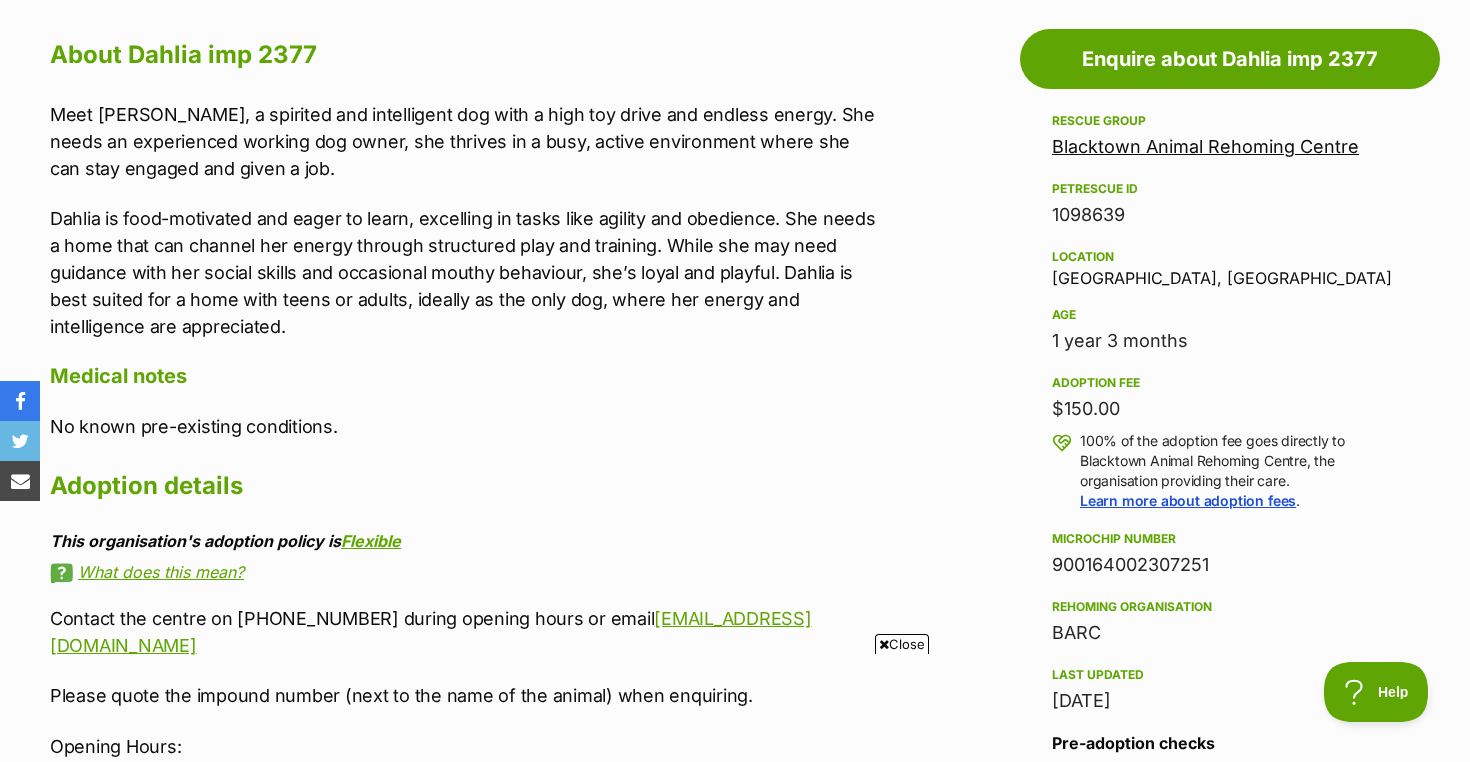 scroll, scrollTop: 1079, scrollLeft: 0, axis: vertical 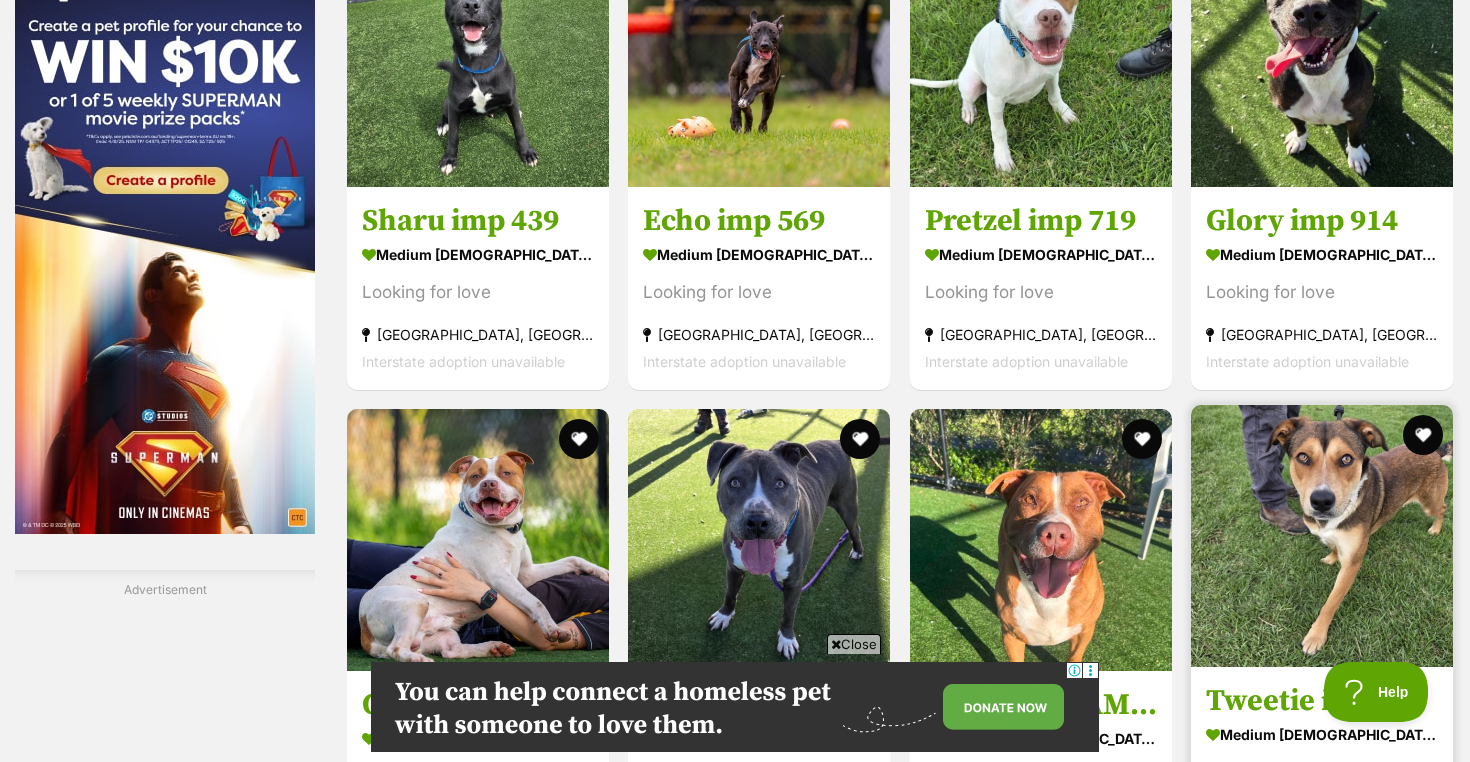 click at bounding box center [1322, 536] 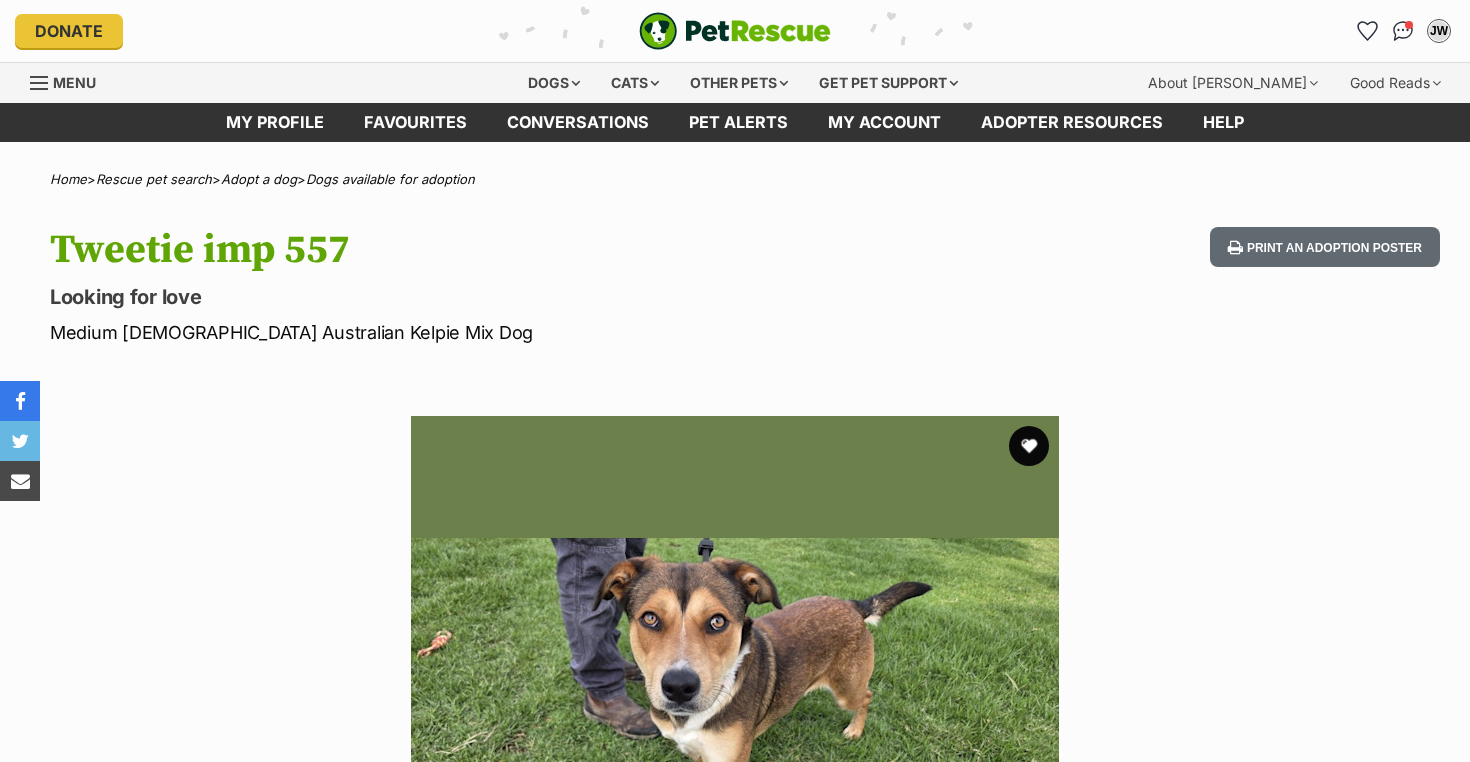 scroll, scrollTop: 642, scrollLeft: 0, axis: vertical 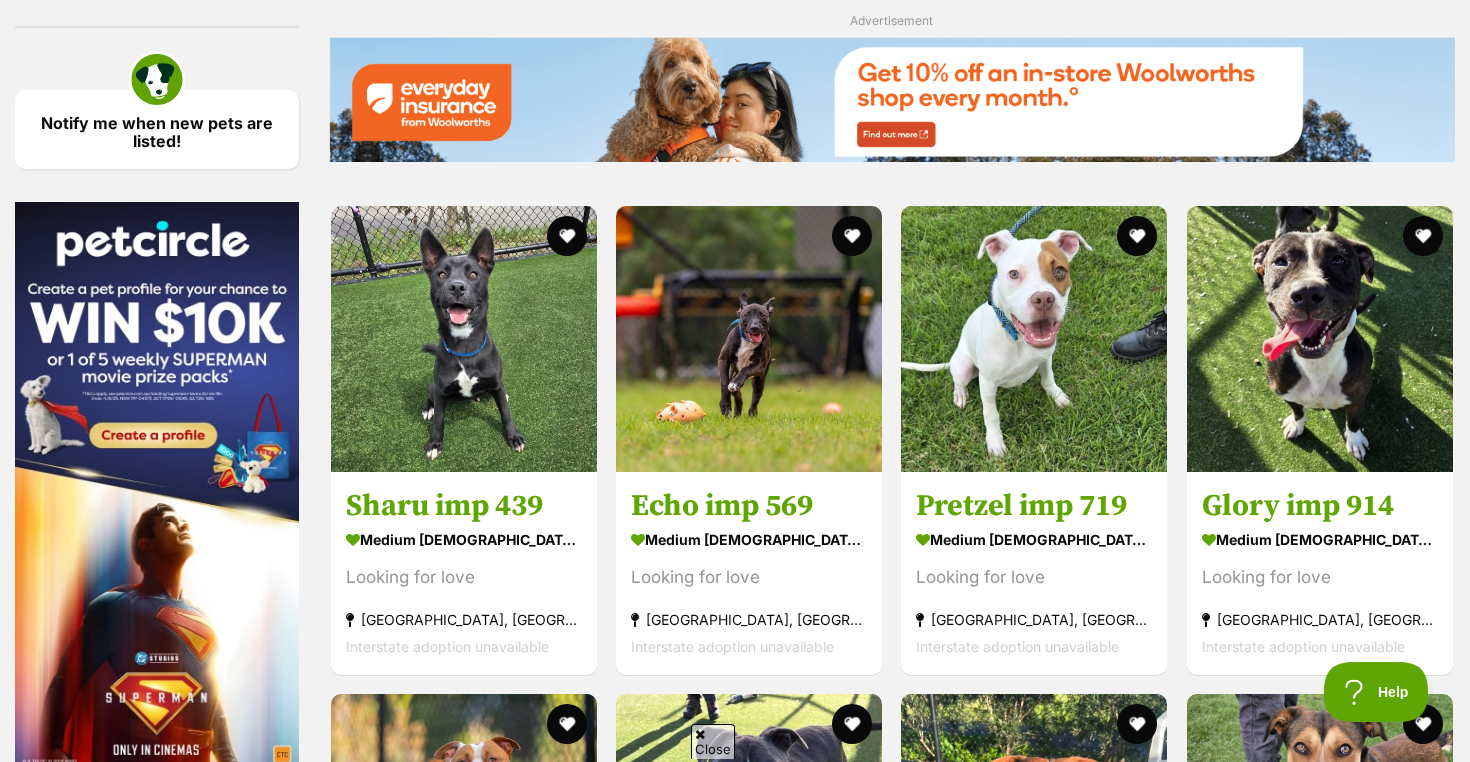 click on "Next" at bounding box center [973, 1398] 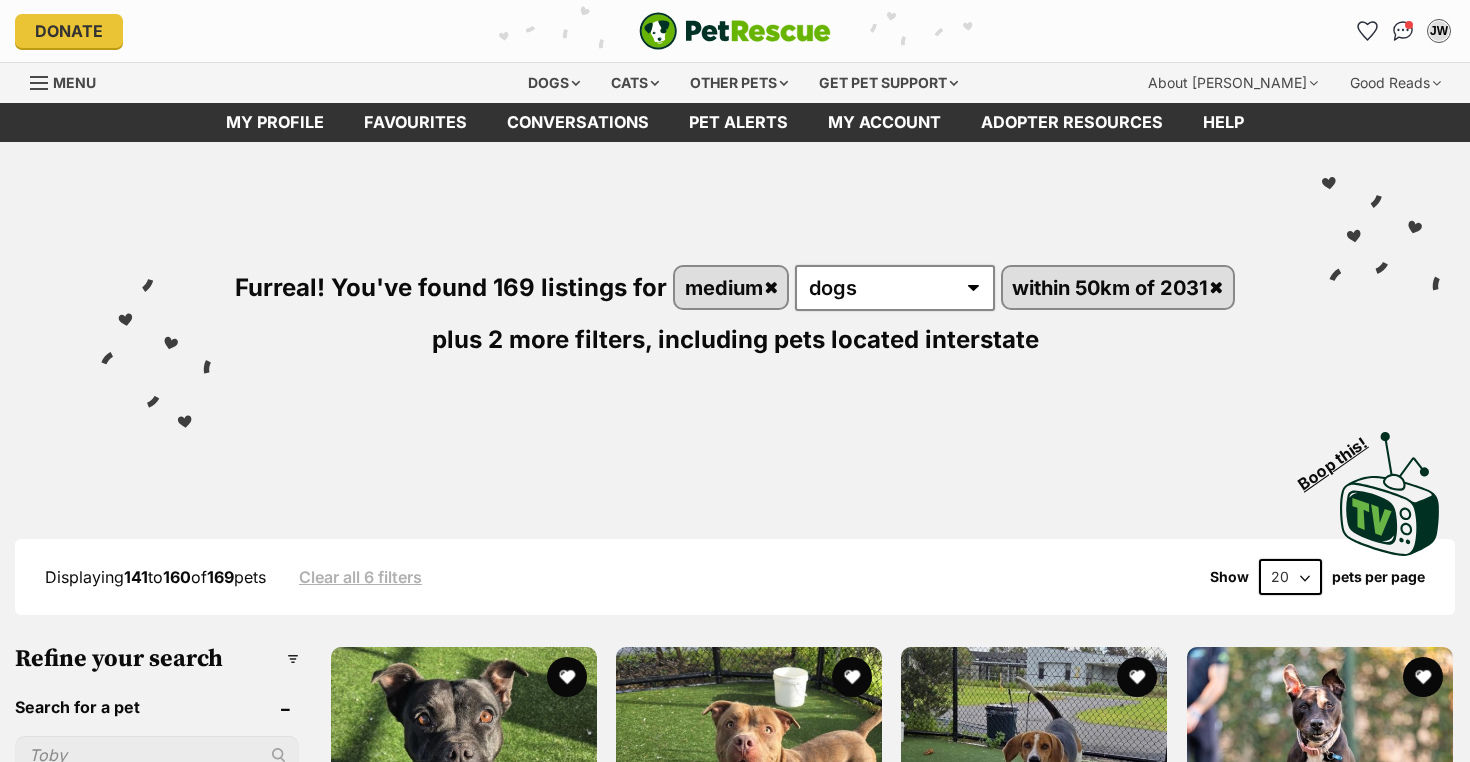 scroll, scrollTop: 436, scrollLeft: 0, axis: vertical 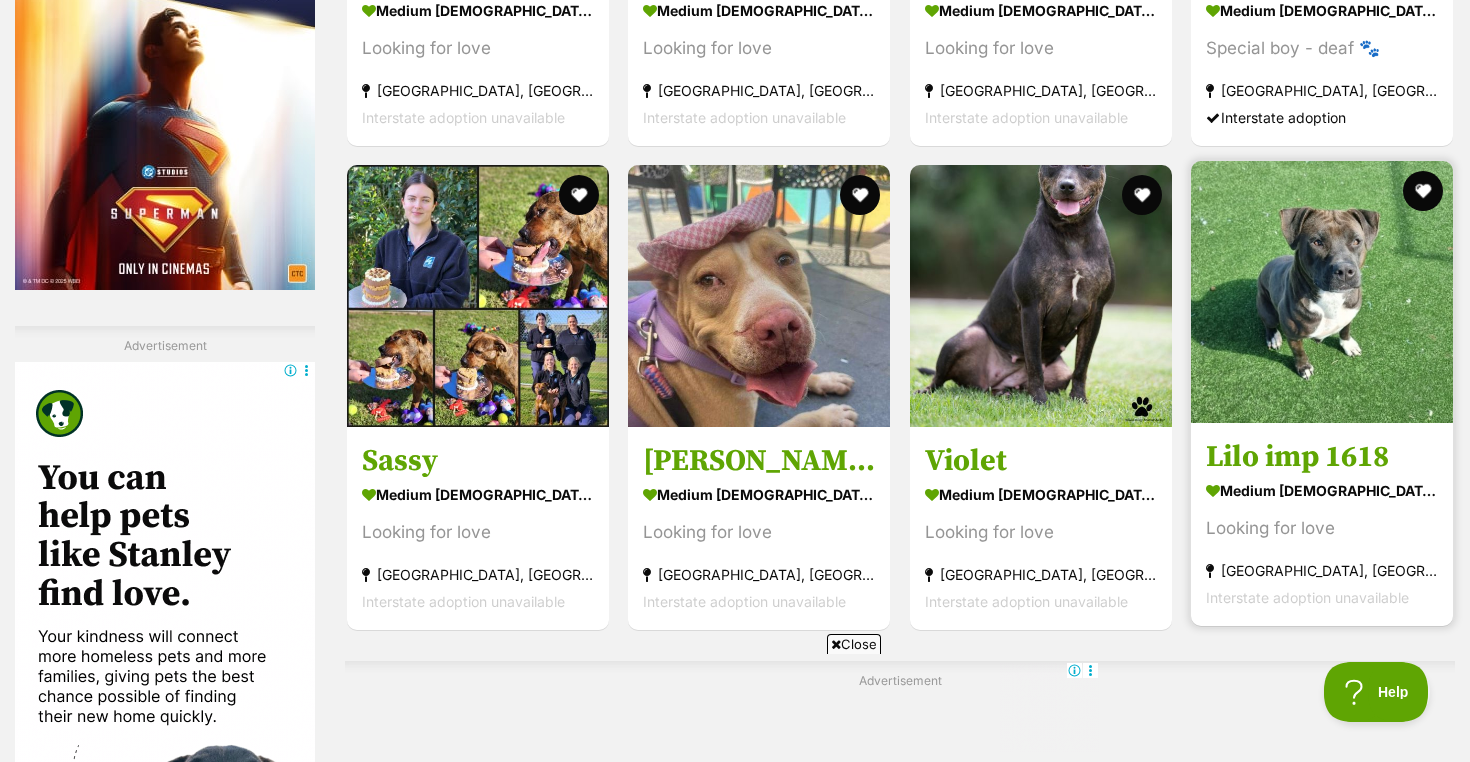 click at bounding box center (1322, 292) 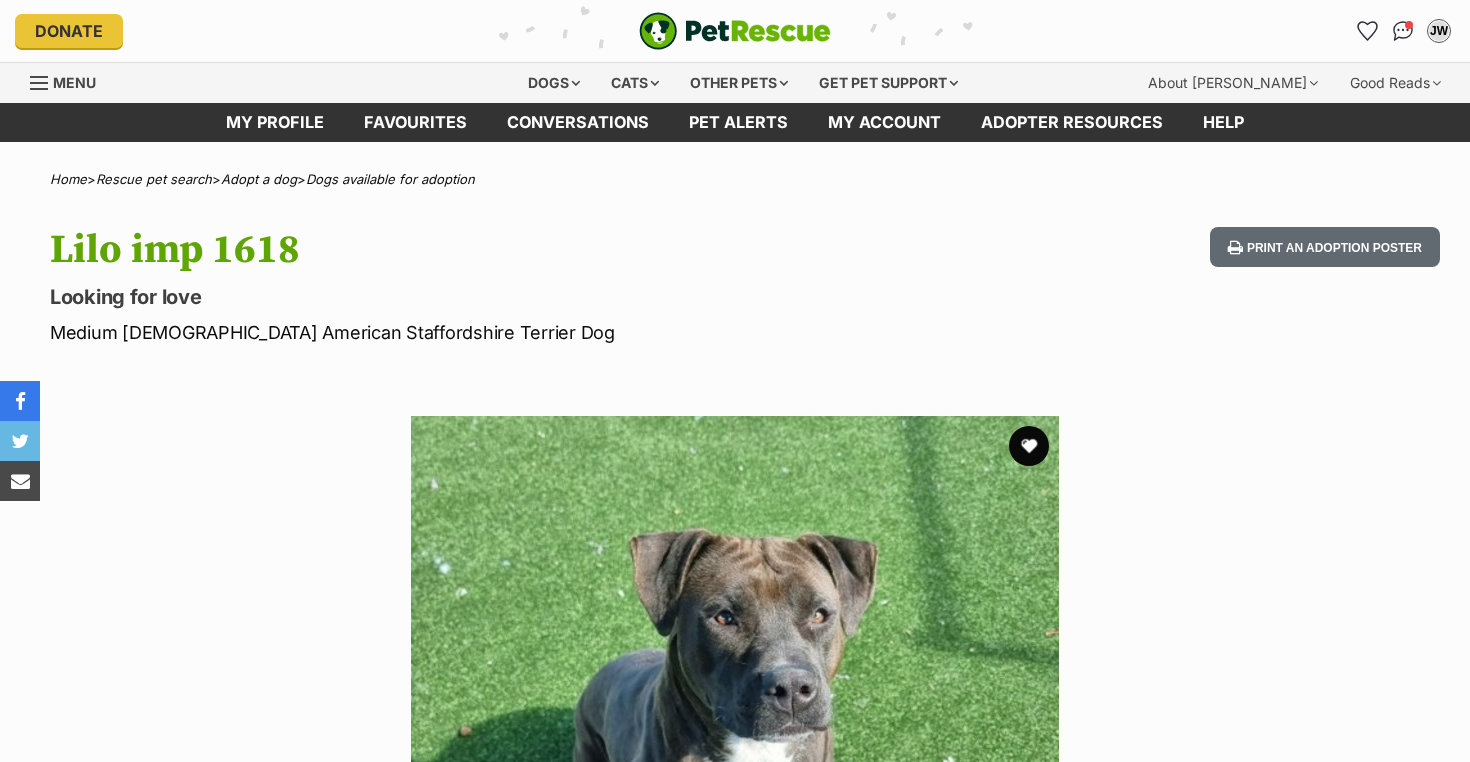 scroll, scrollTop: 0, scrollLeft: 0, axis: both 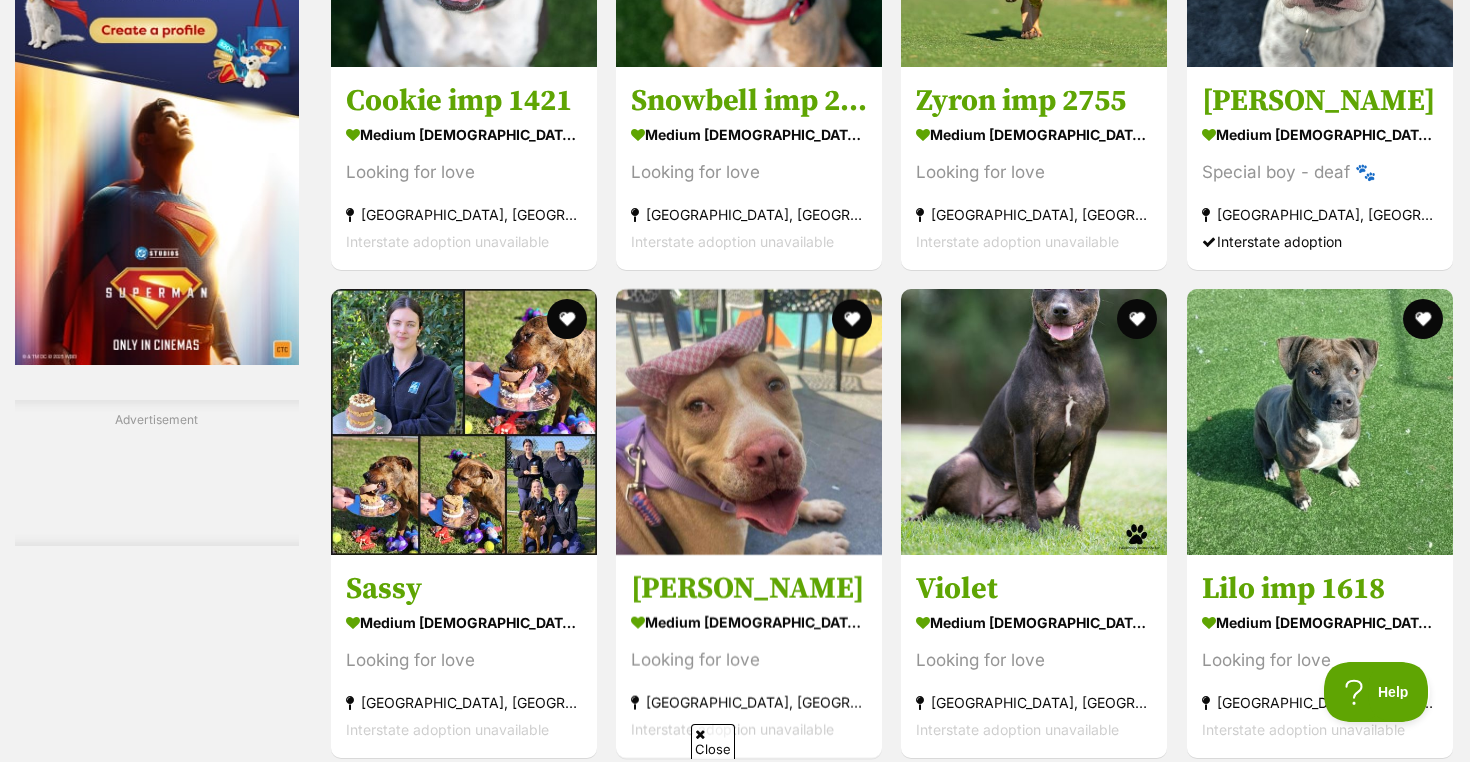 click on "Flower imp 496
medium female Dog
Looking for love
Glendenning, NSW
Interstate adoption unavailable
Luffy imp 652
medium male Dog
Looking for love
Glendenning, NSW
Interstate adoption unavailable
Mouse imp 688
medium male Dog
Looking for love
Glendenning, NSW
Interstate adoption unavailable
Titan
medium male Dog
Looking for love
Yagoona West, NSW
Interstate adoption unavailable
Ralph
medium male Dog
Looking for love
Kemps Creek, NSW
Interstate adoption unavailable
Ringo
medium male Dog
Looking for love
Kemps Creek, NSW
Interstate adoption unavailable
Advertisement
Harry
medium male Dog
Looking for love" at bounding box center [892, -516] 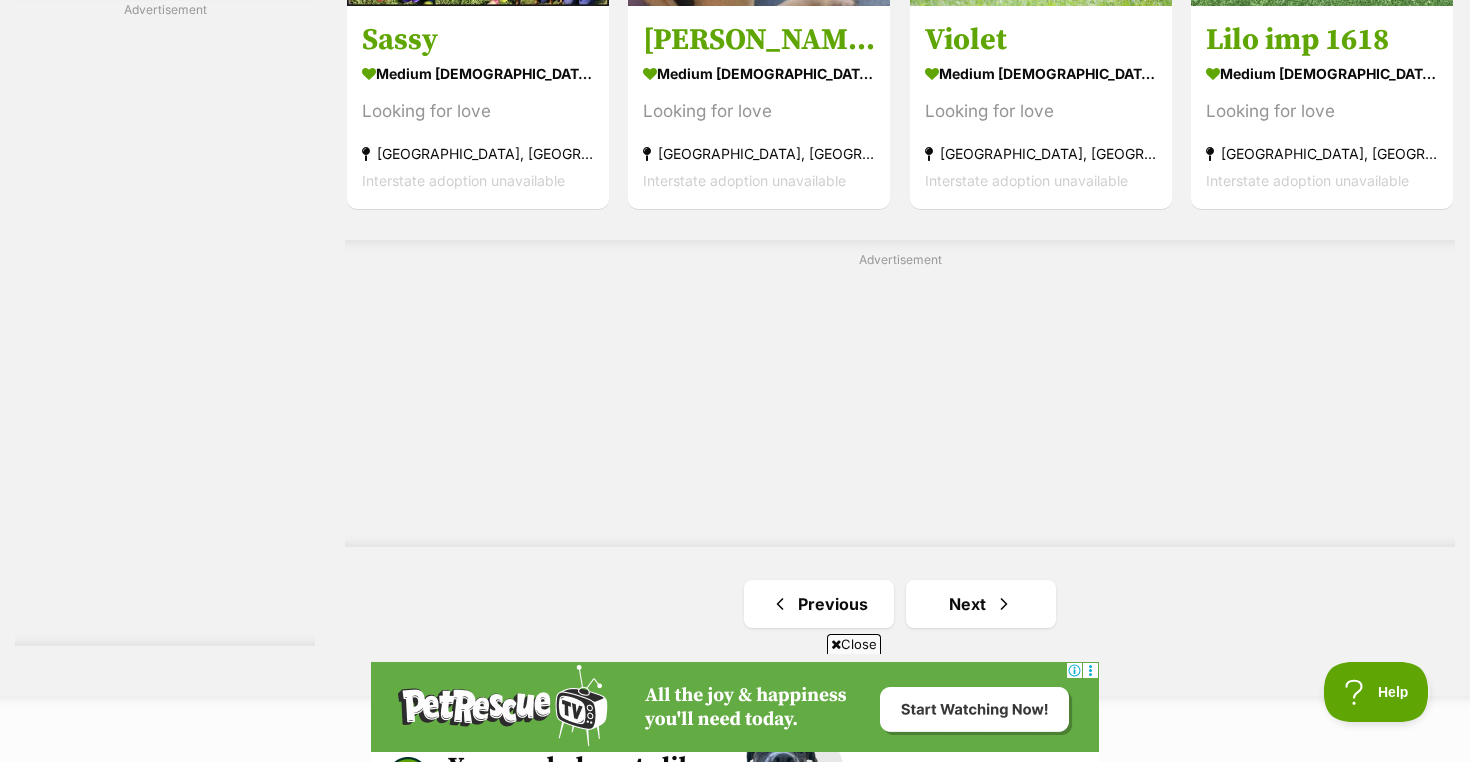 scroll, scrollTop: 3238, scrollLeft: 0, axis: vertical 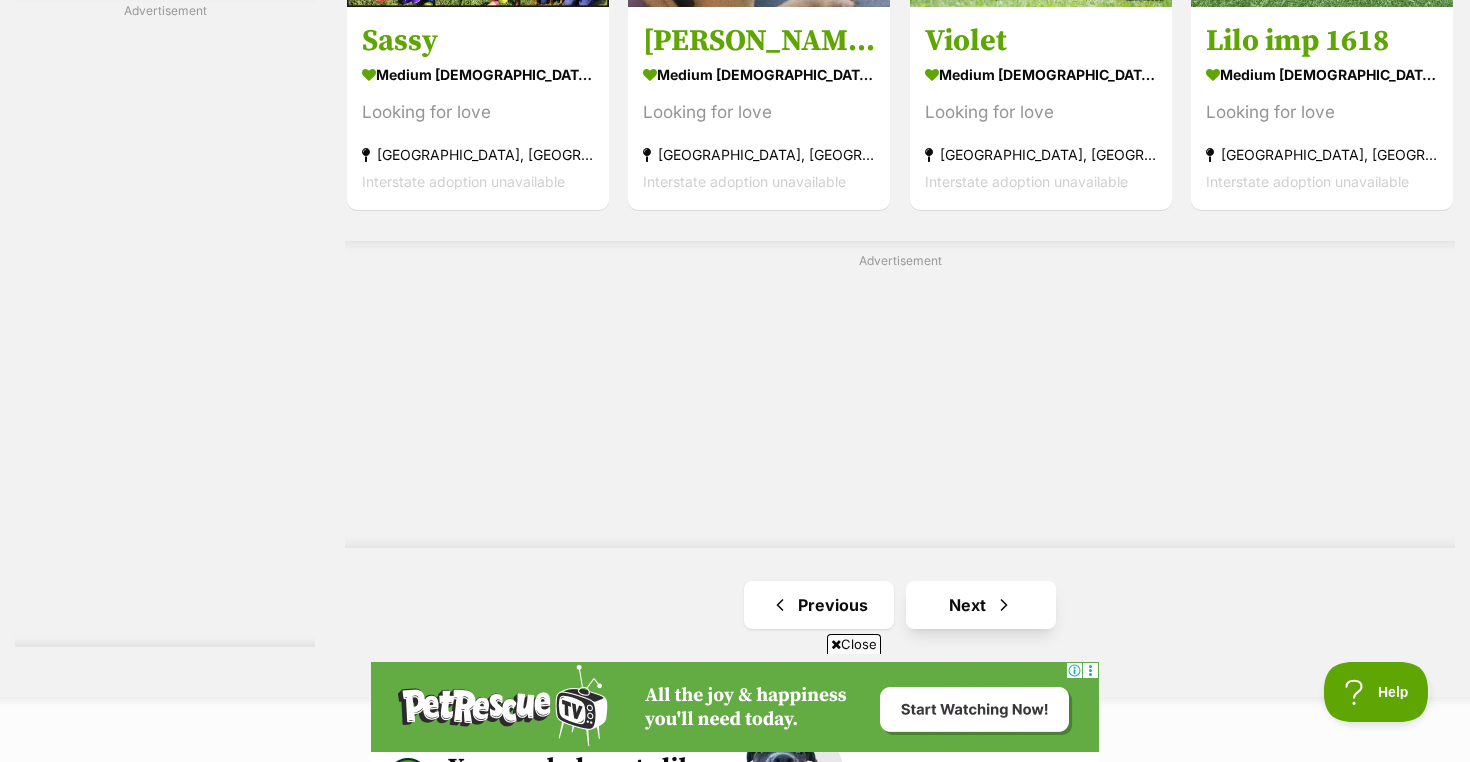 click on "Next" at bounding box center [981, 605] 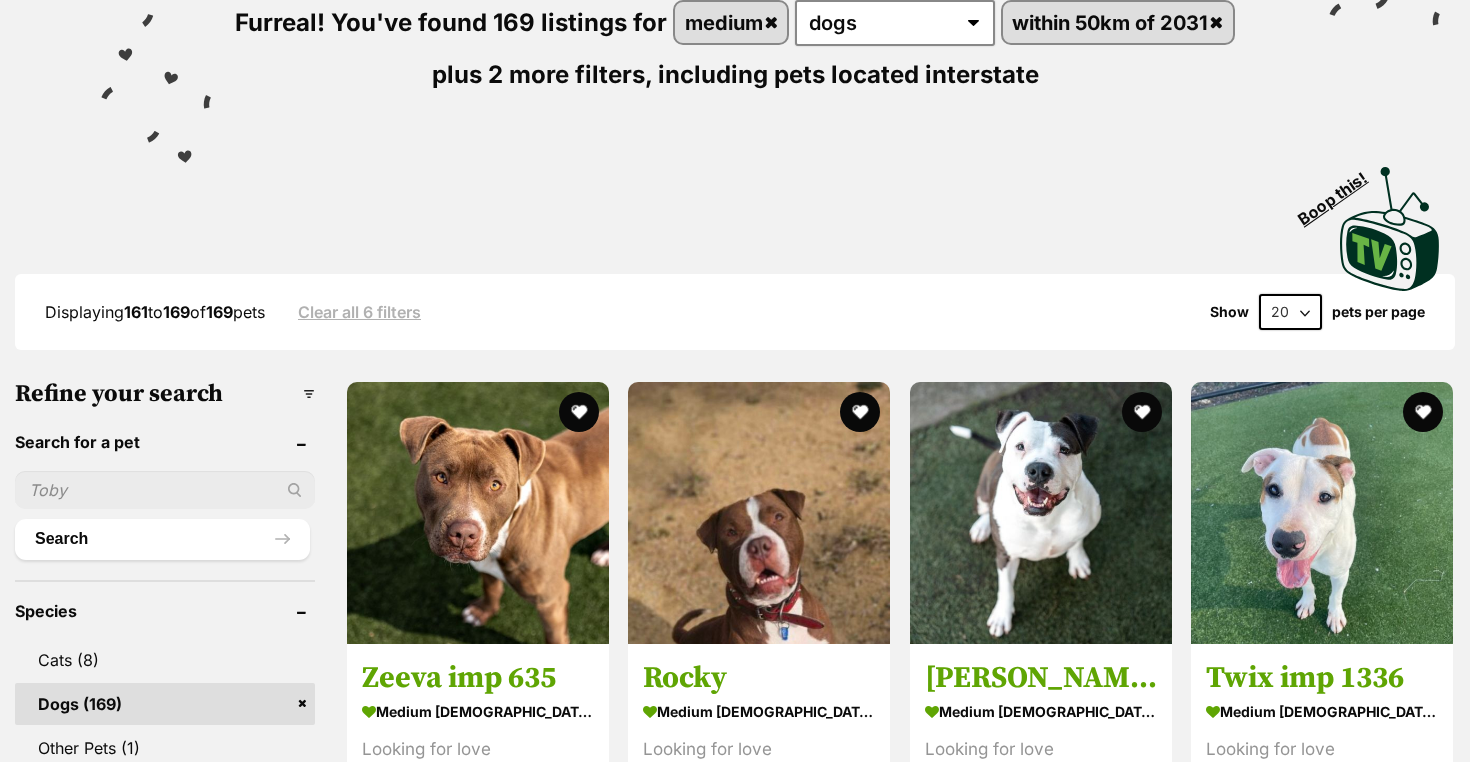 scroll, scrollTop: 0, scrollLeft: 0, axis: both 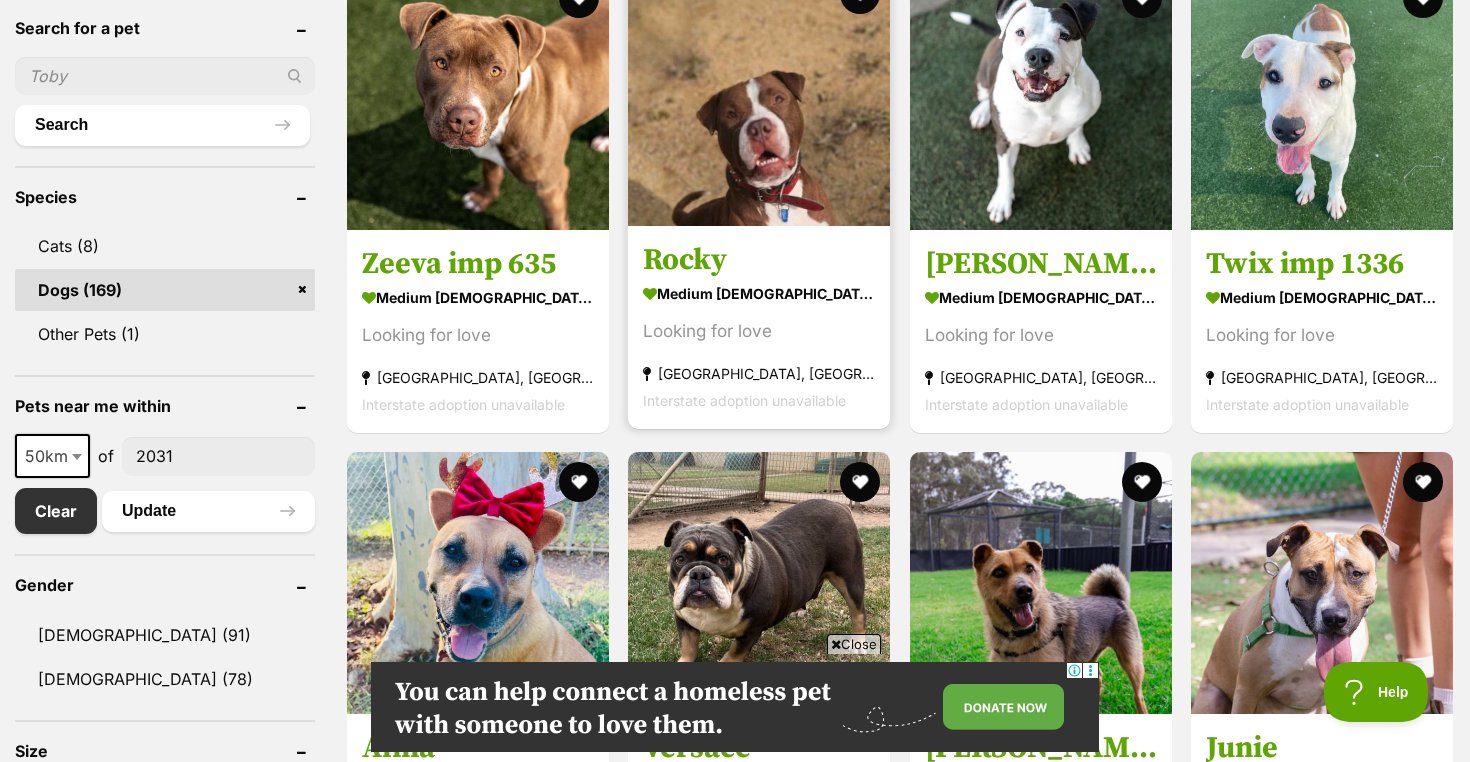 click at bounding box center (759, 95) 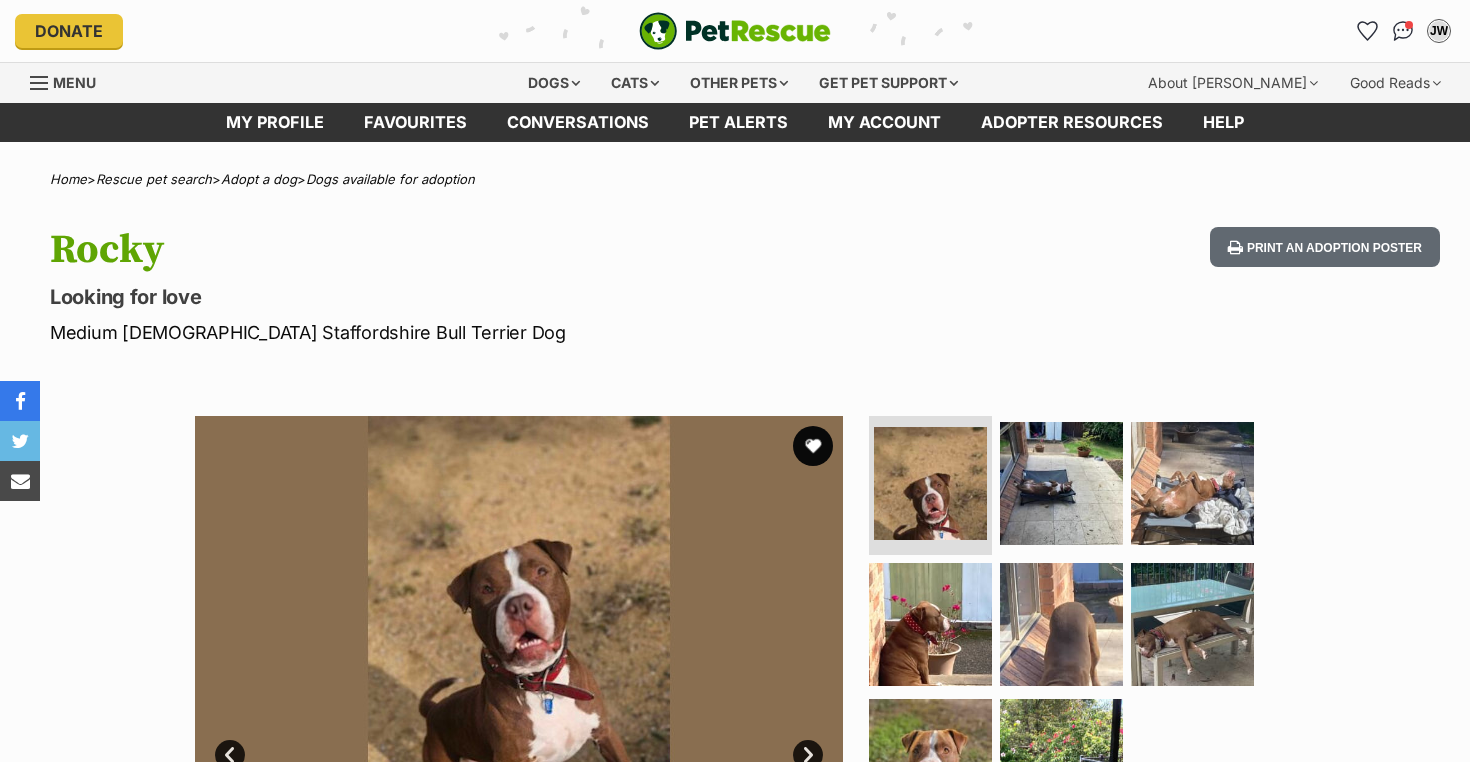 scroll, scrollTop: 0, scrollLeft: 0, axis: both 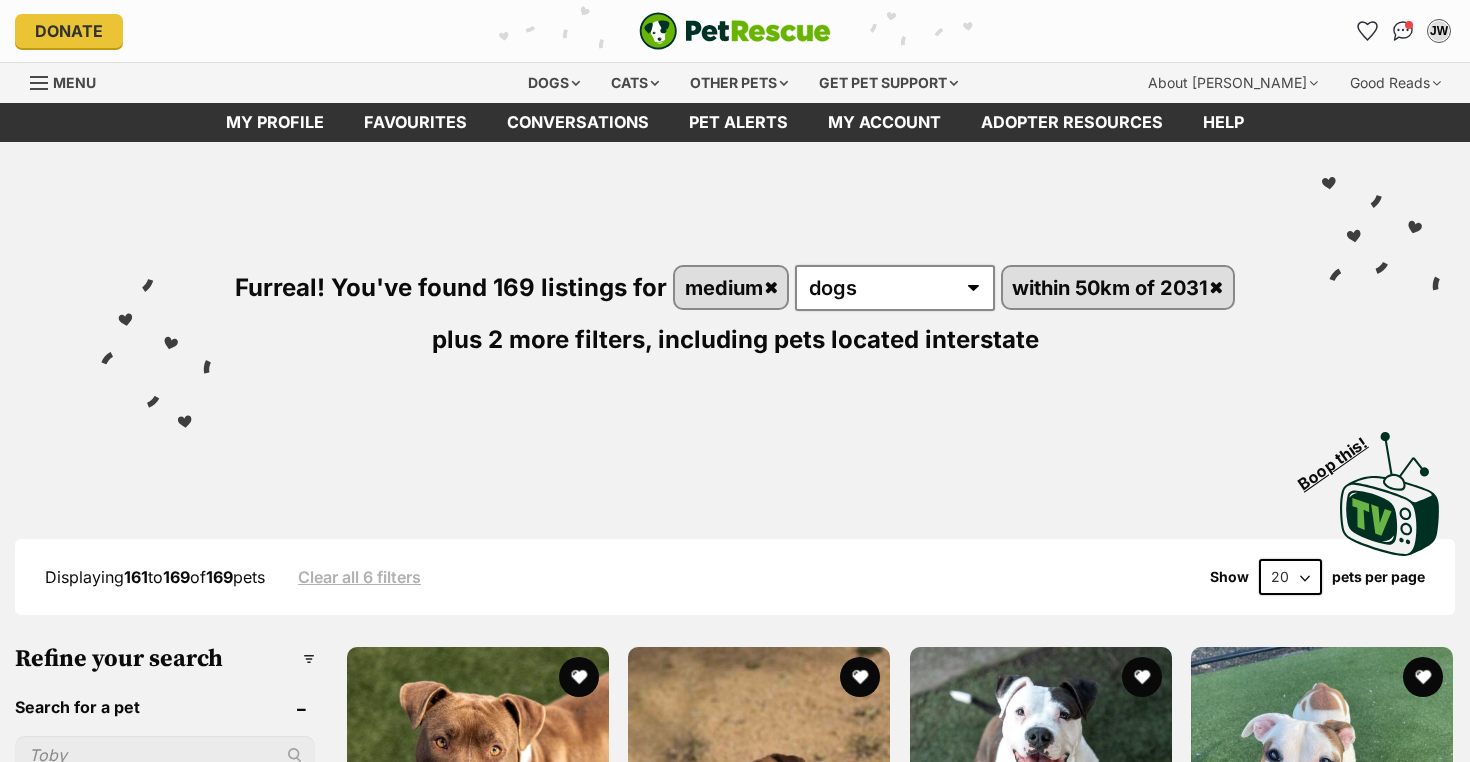 click at bounding box center (165, 755) 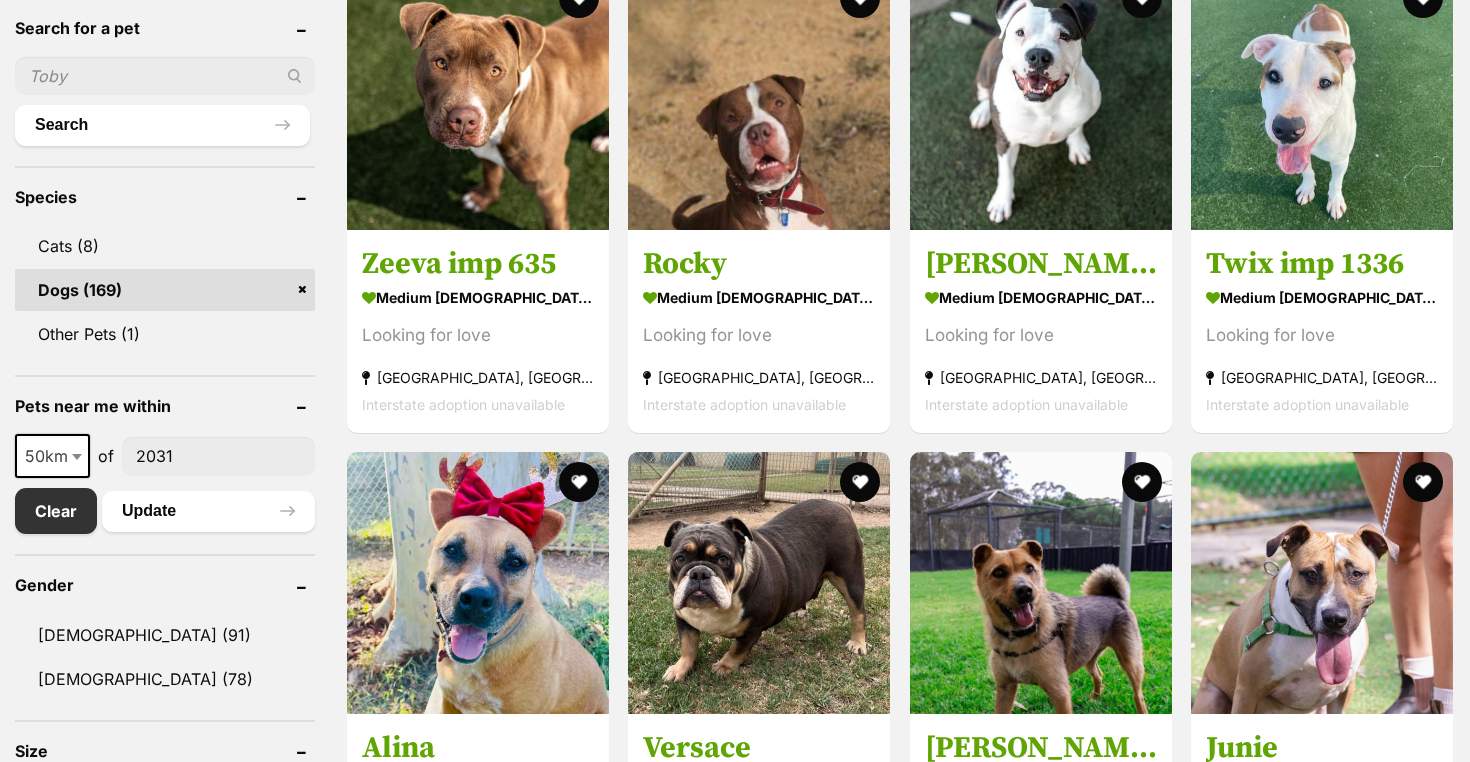 scroll, scrollTop: 0, scrollLeft: 0, axis: both 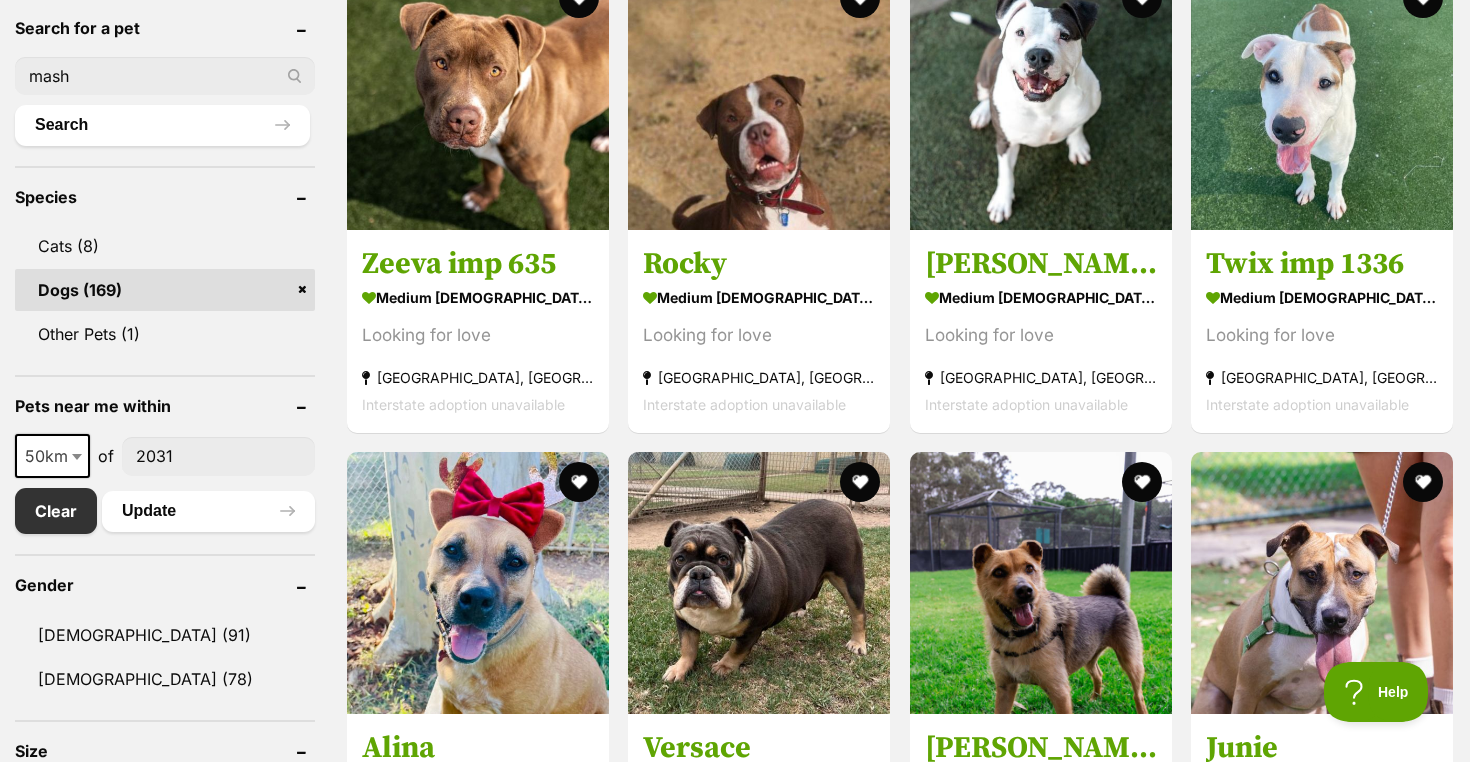 click on "Search" at bounding box center [162, 125] 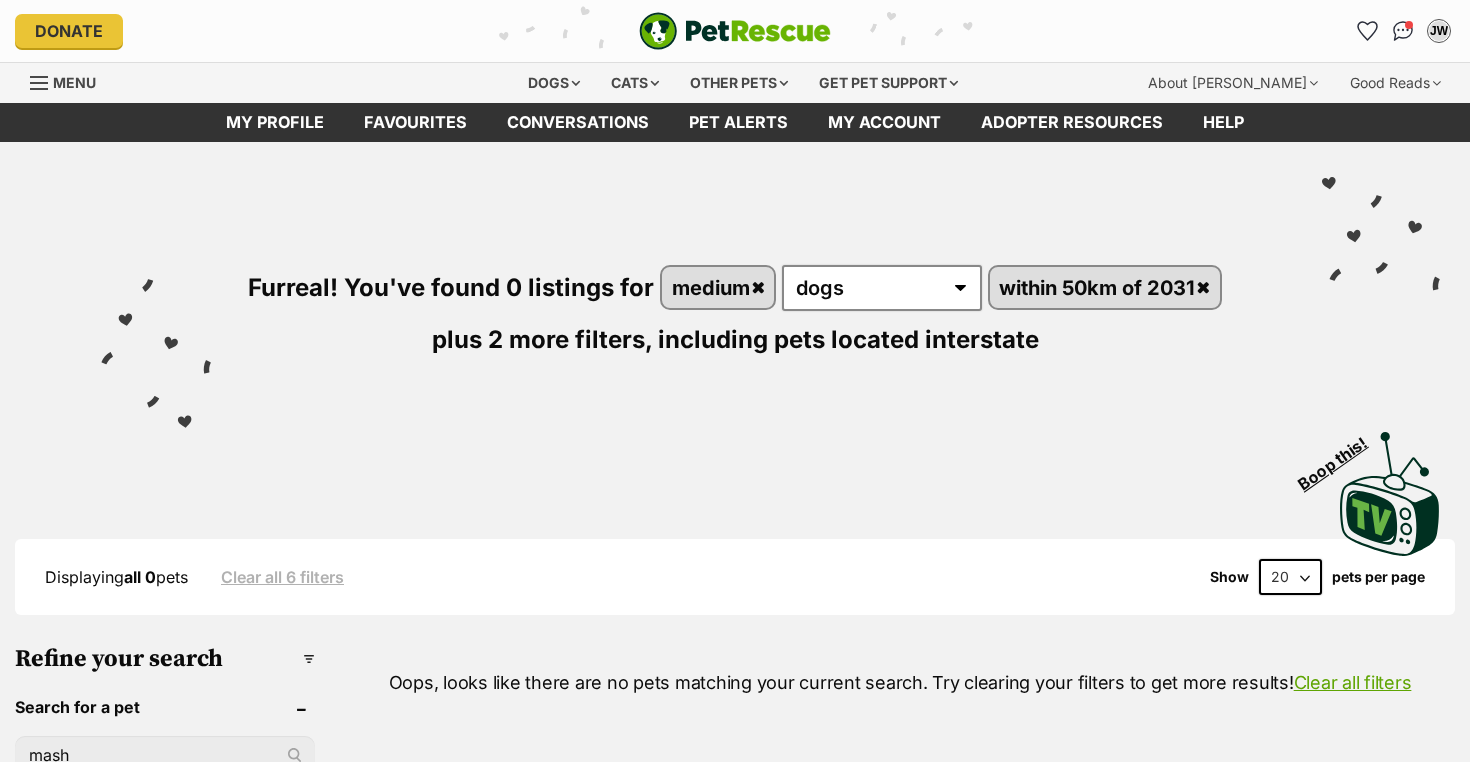 scroll, scrollTop: 0, scrollLeft: 0, axis: both 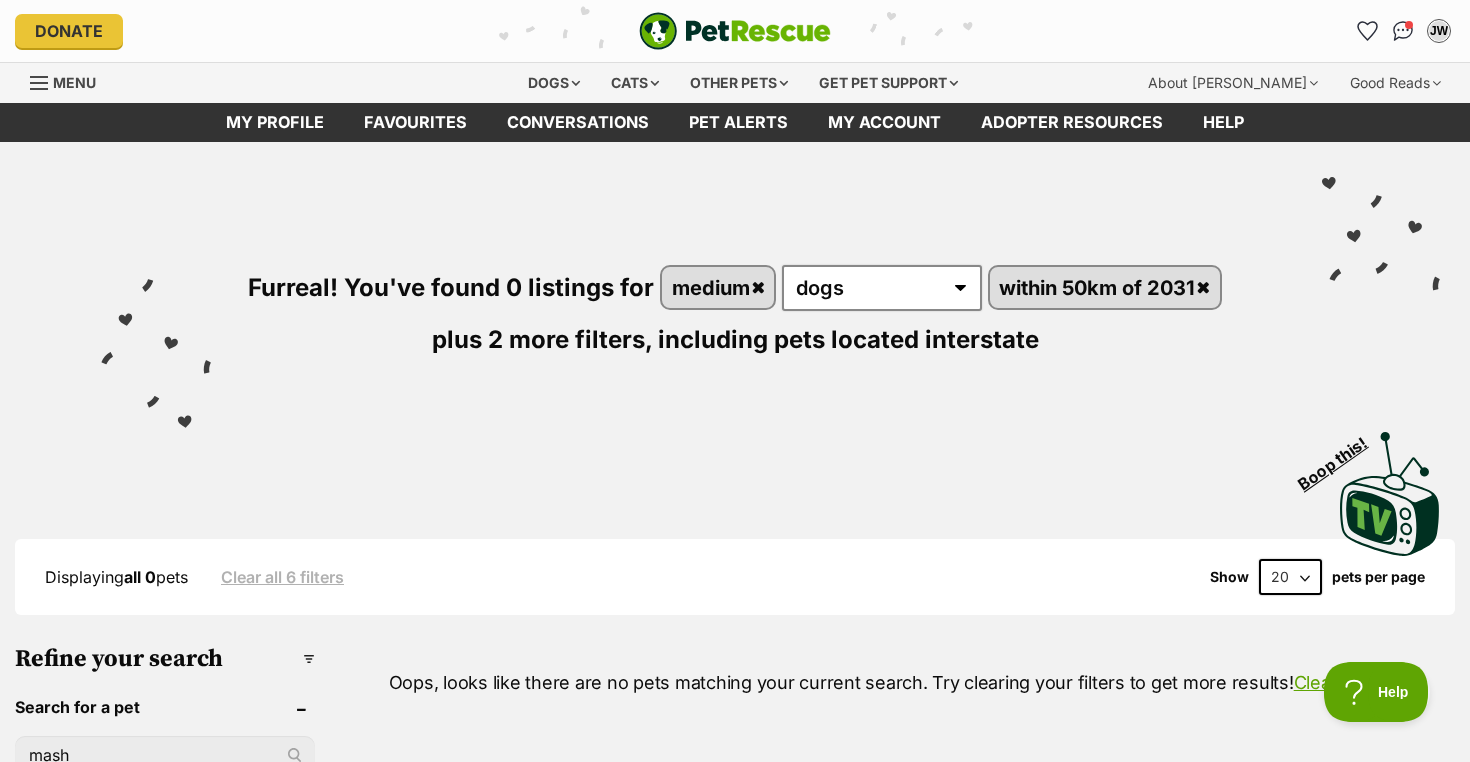 click at bounding box center [735, 31] 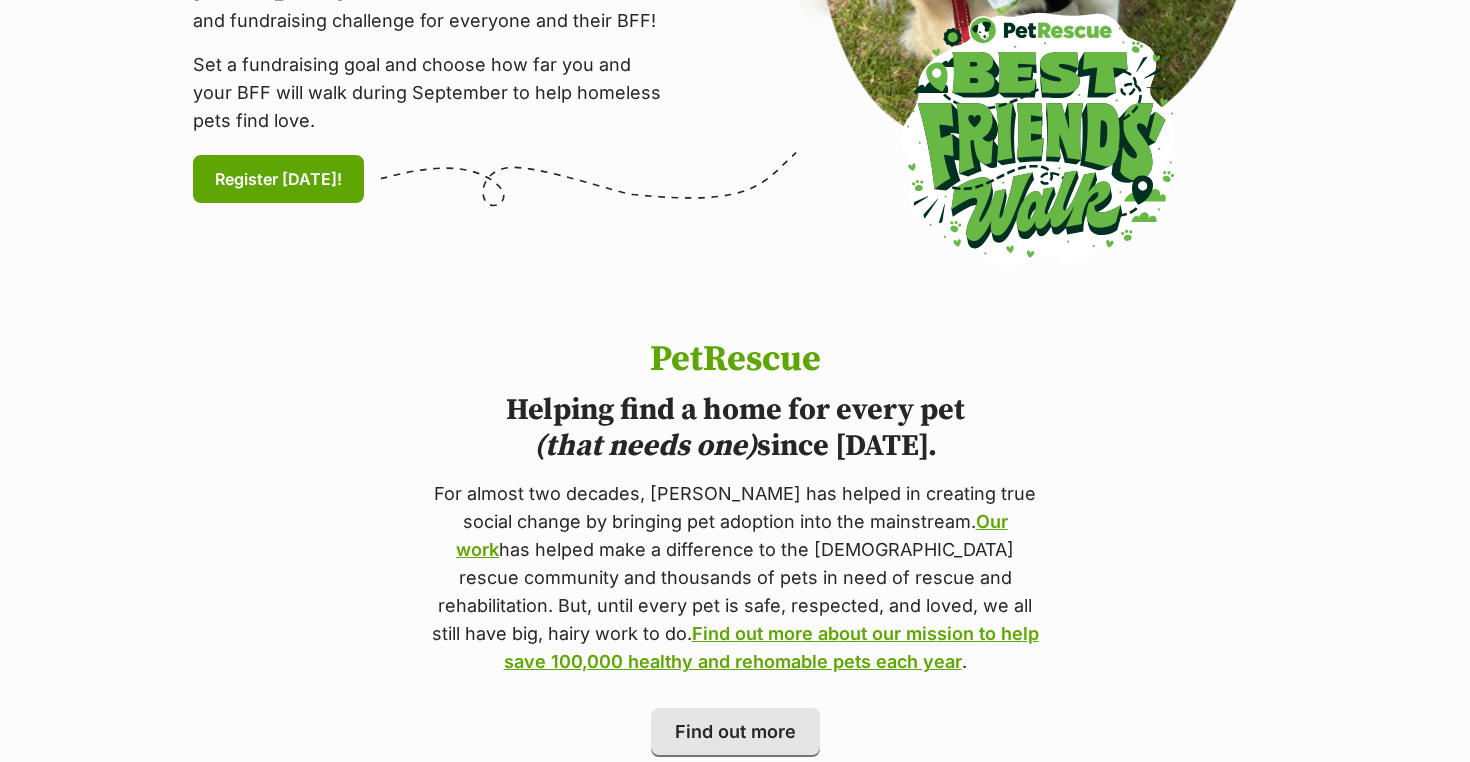 scroll, scrollTop: 0, scrollLeft: 0, axis: both 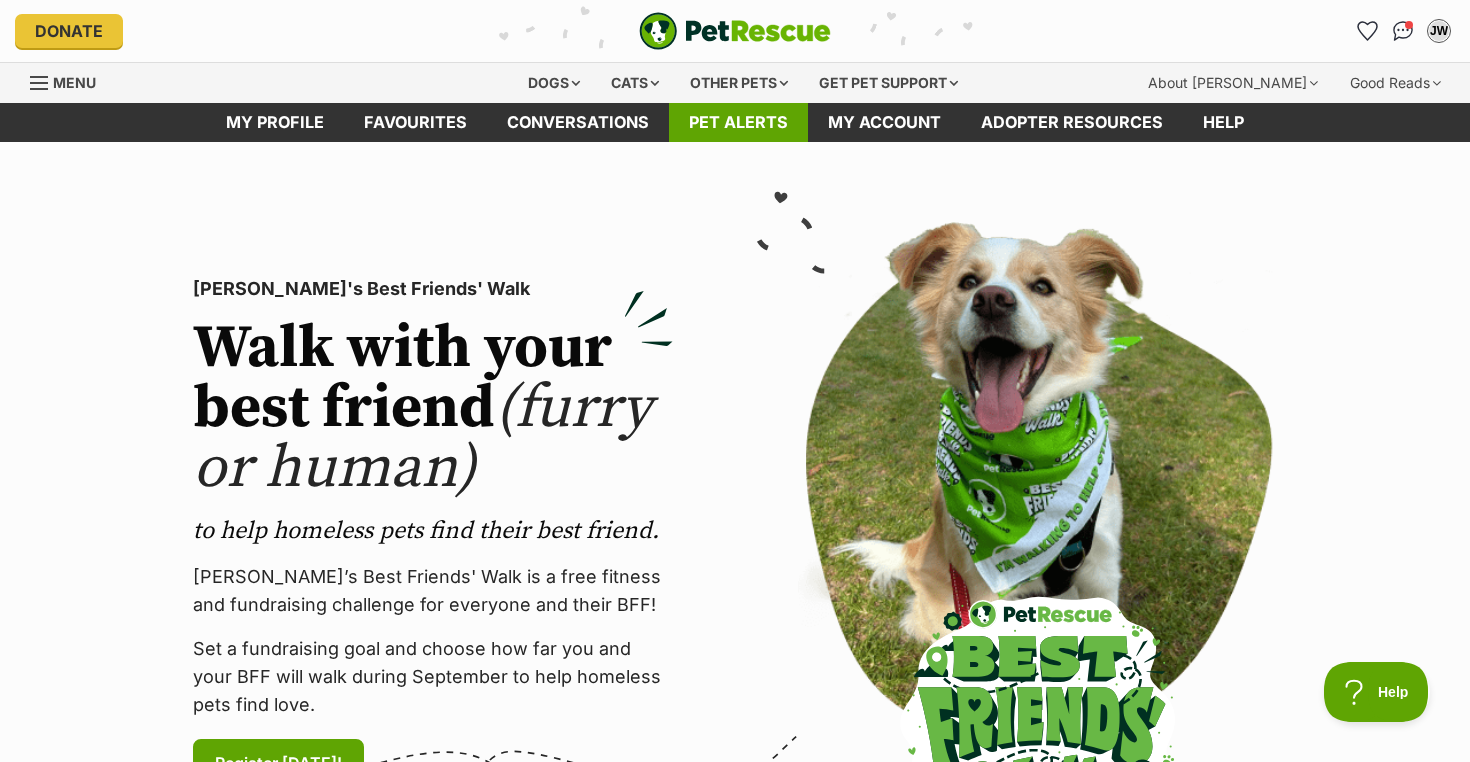 click on "Pet alerts" at bounding box center [738, 122] 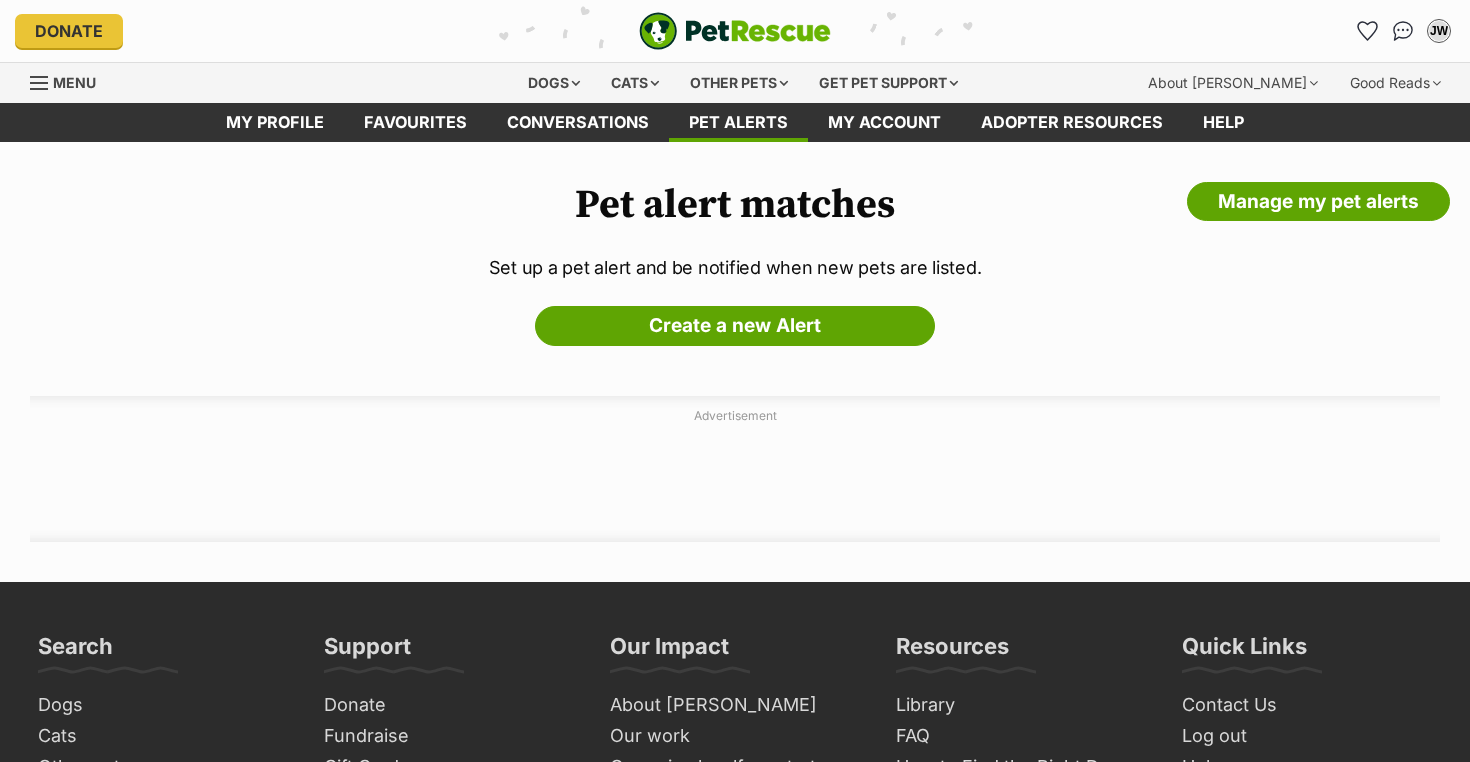 scroll, scrollTop: 0, scrollLeft: 0, axis: both 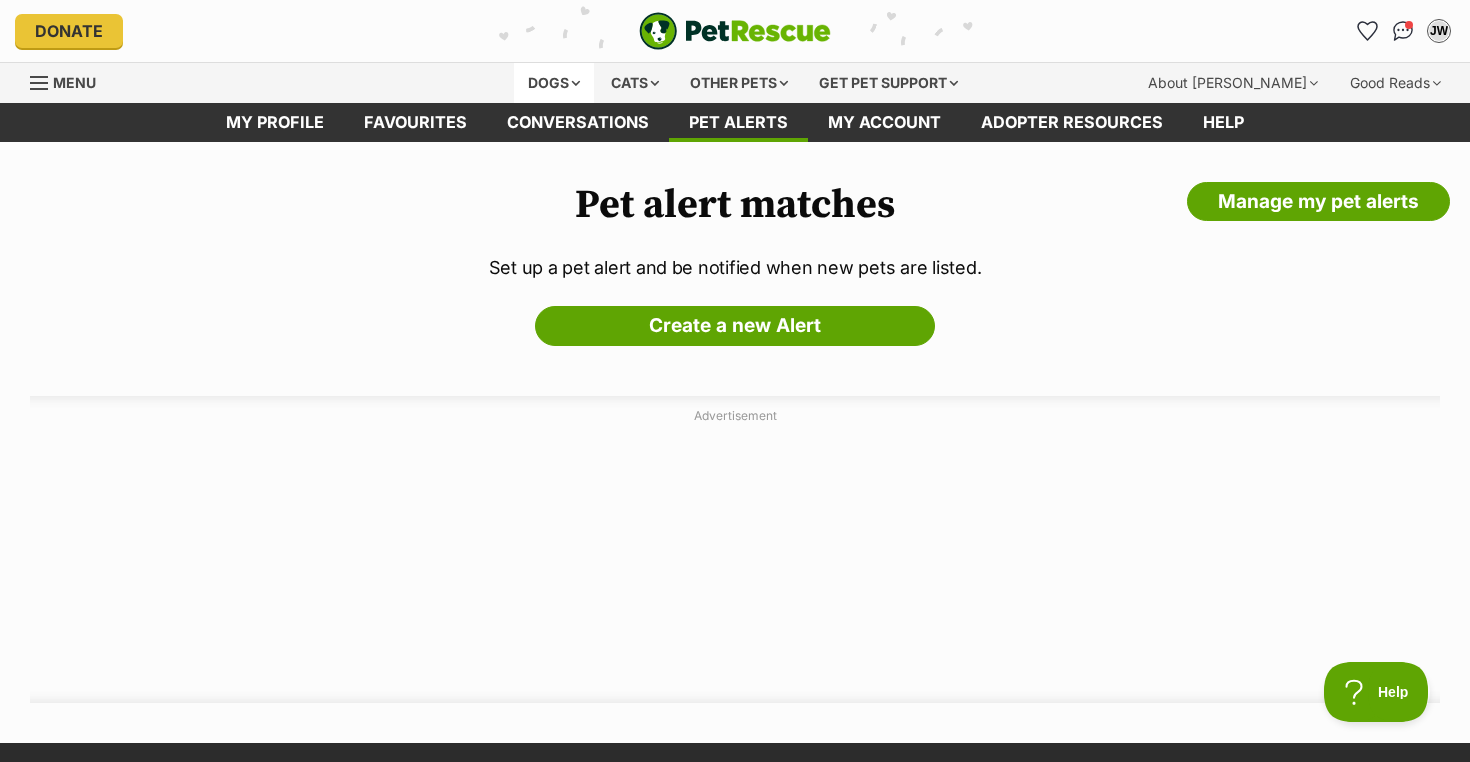 click on "Dogs" at bounding box center (554, 83) 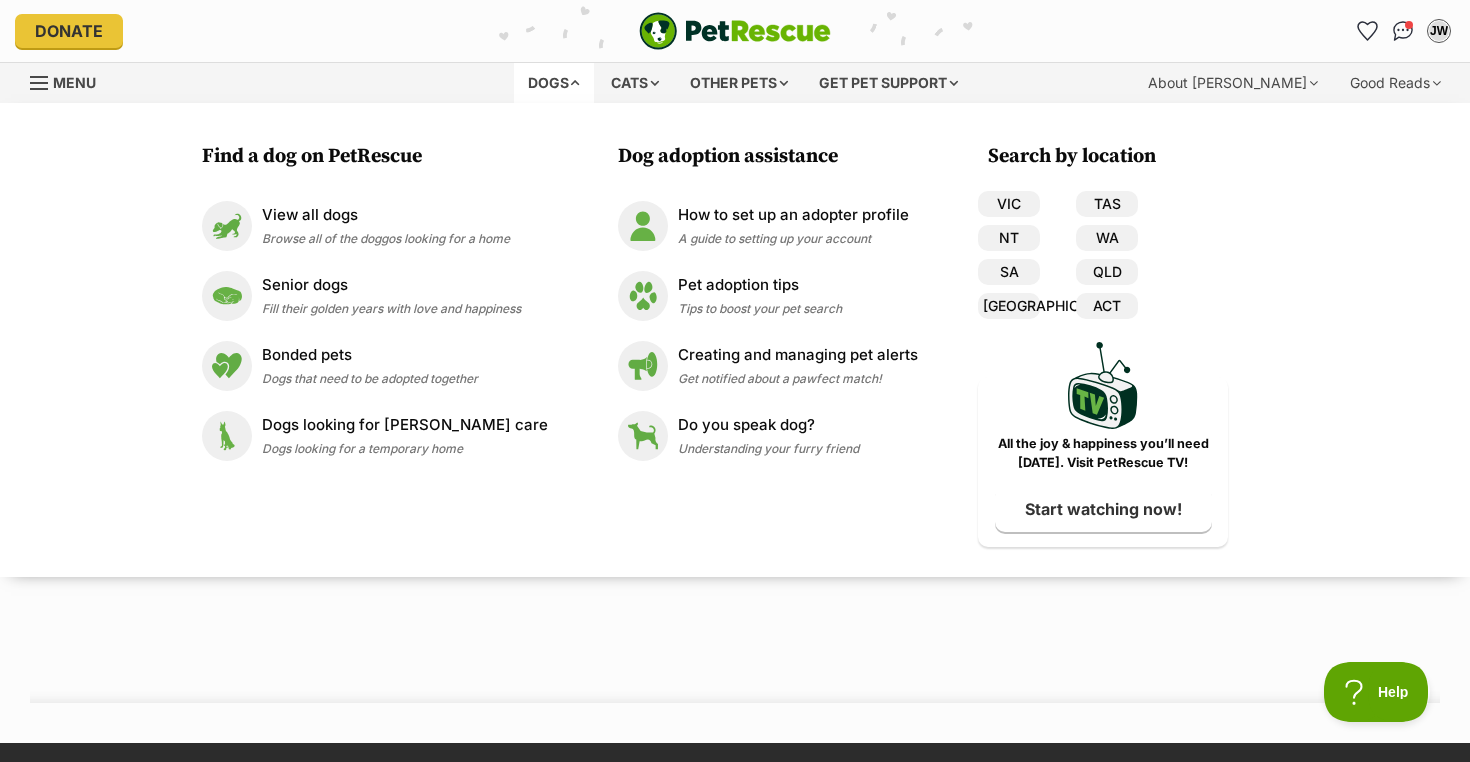 scroll, scrollTop: 0, scrollLeft: 0, axis: both 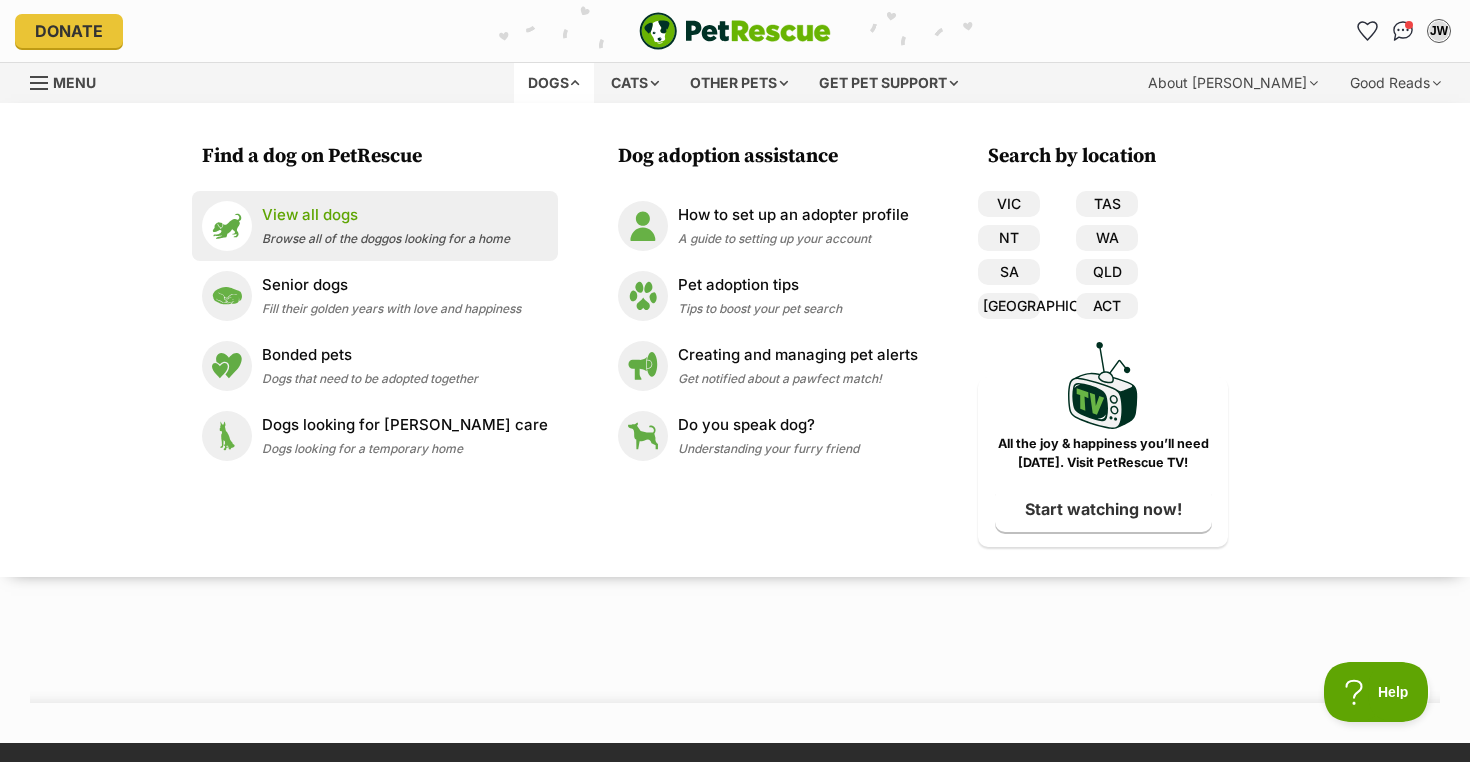 click on "Browse all of the doggos looking for a home" at bounding box center [386, 238] 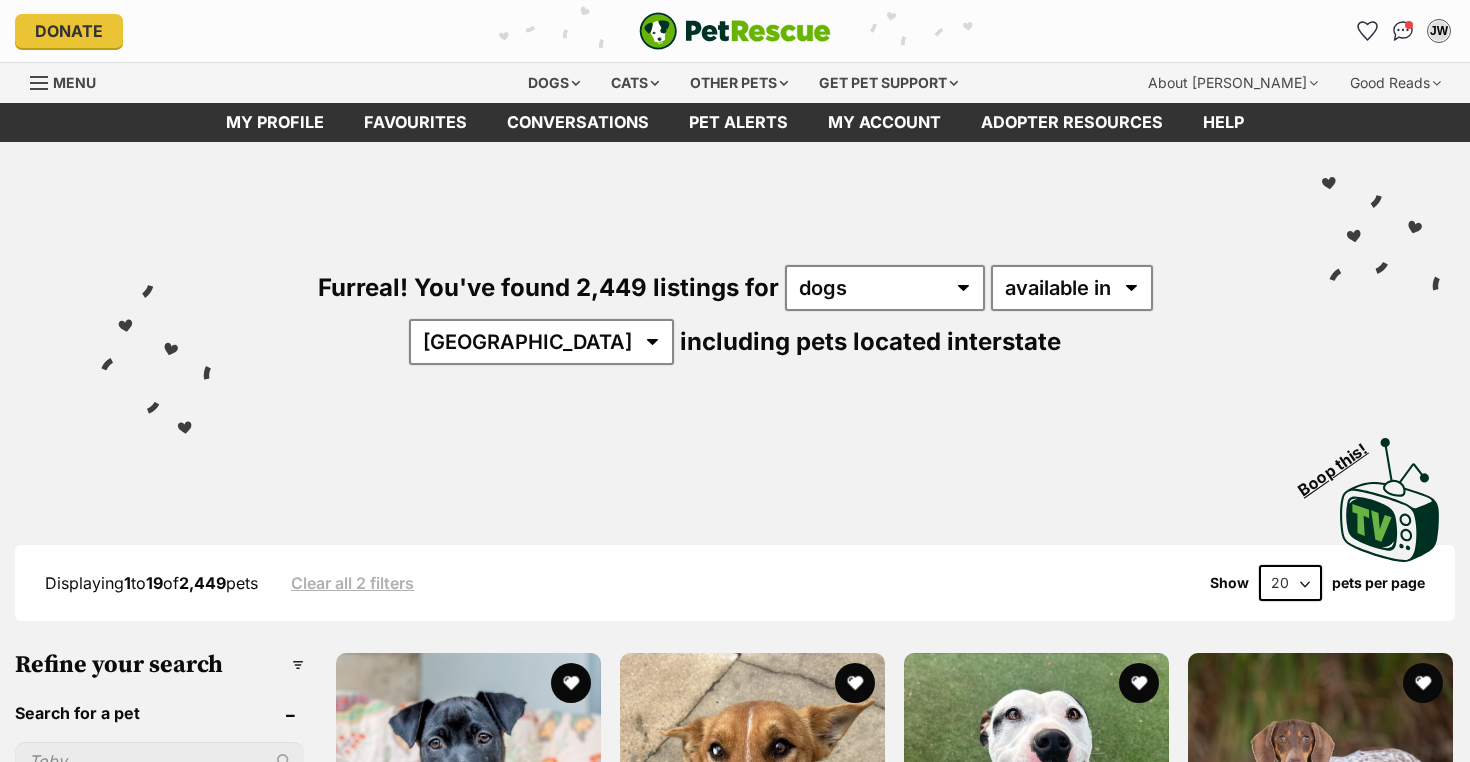 scroll, scrollTop: 0, scrollLeft: 0, axis: both 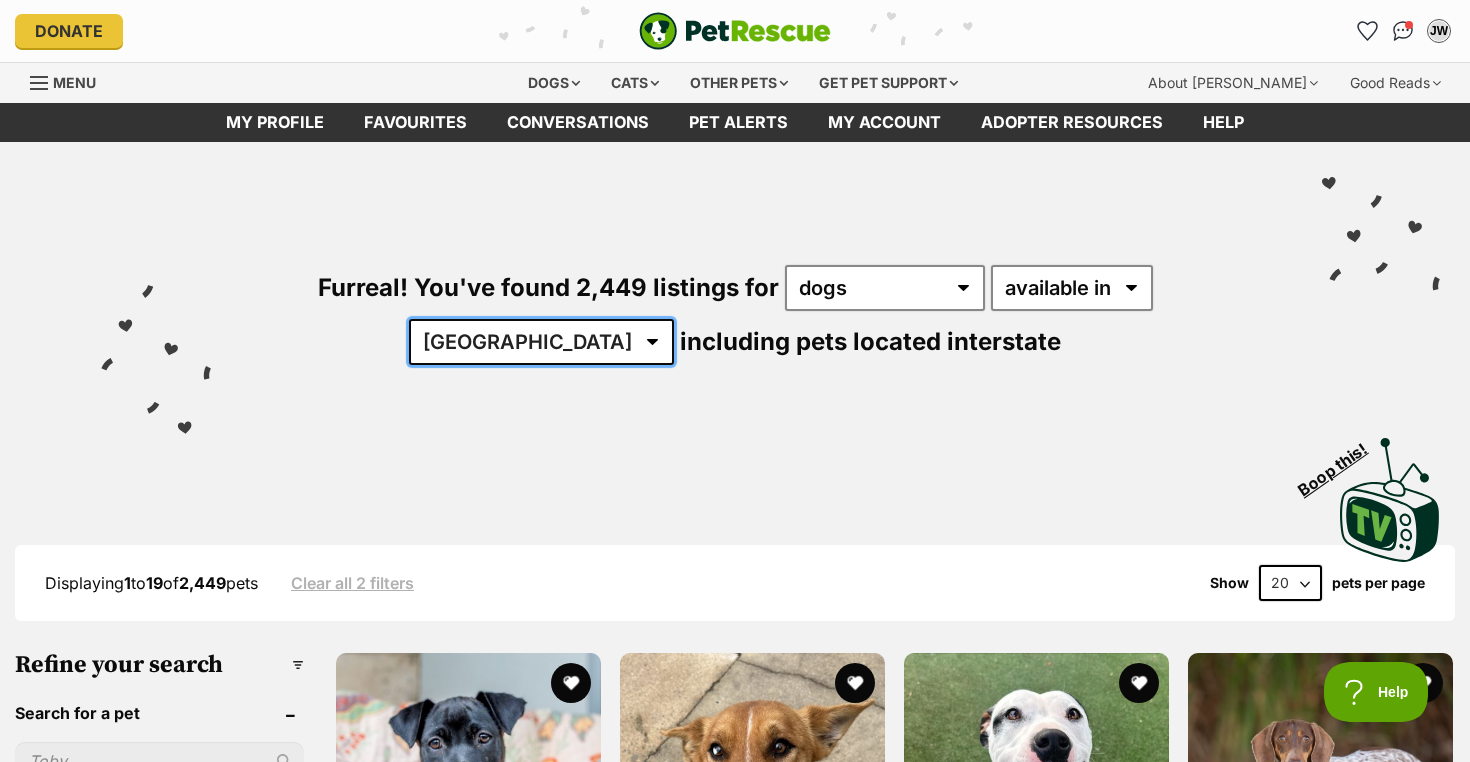 click on "Australia
ACT
NSW
NT
QLD
SA
TAS
VIC
WA" at bounding box center (541, 342) 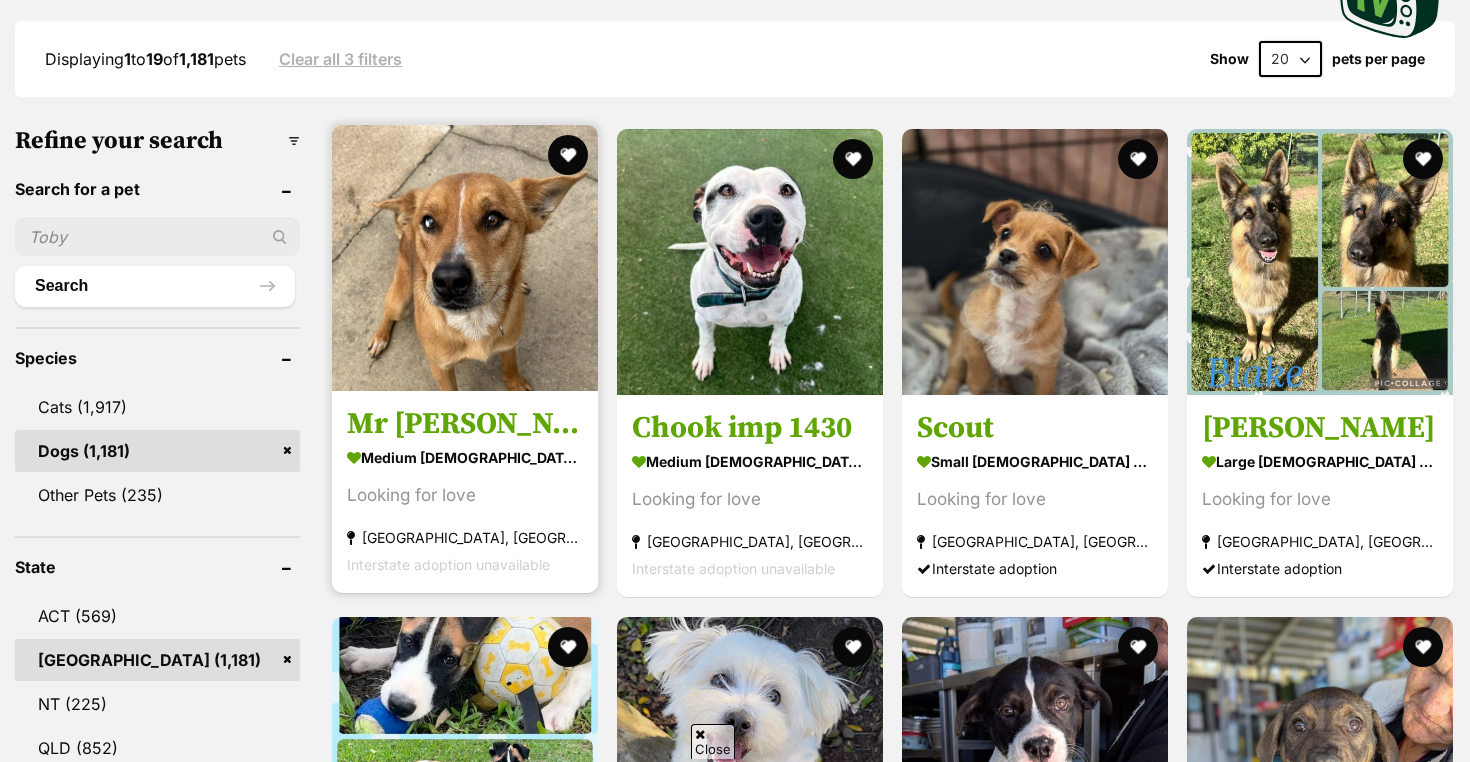 scroll, scrollTop: 524, scrollLeft: 0, axis: vertical 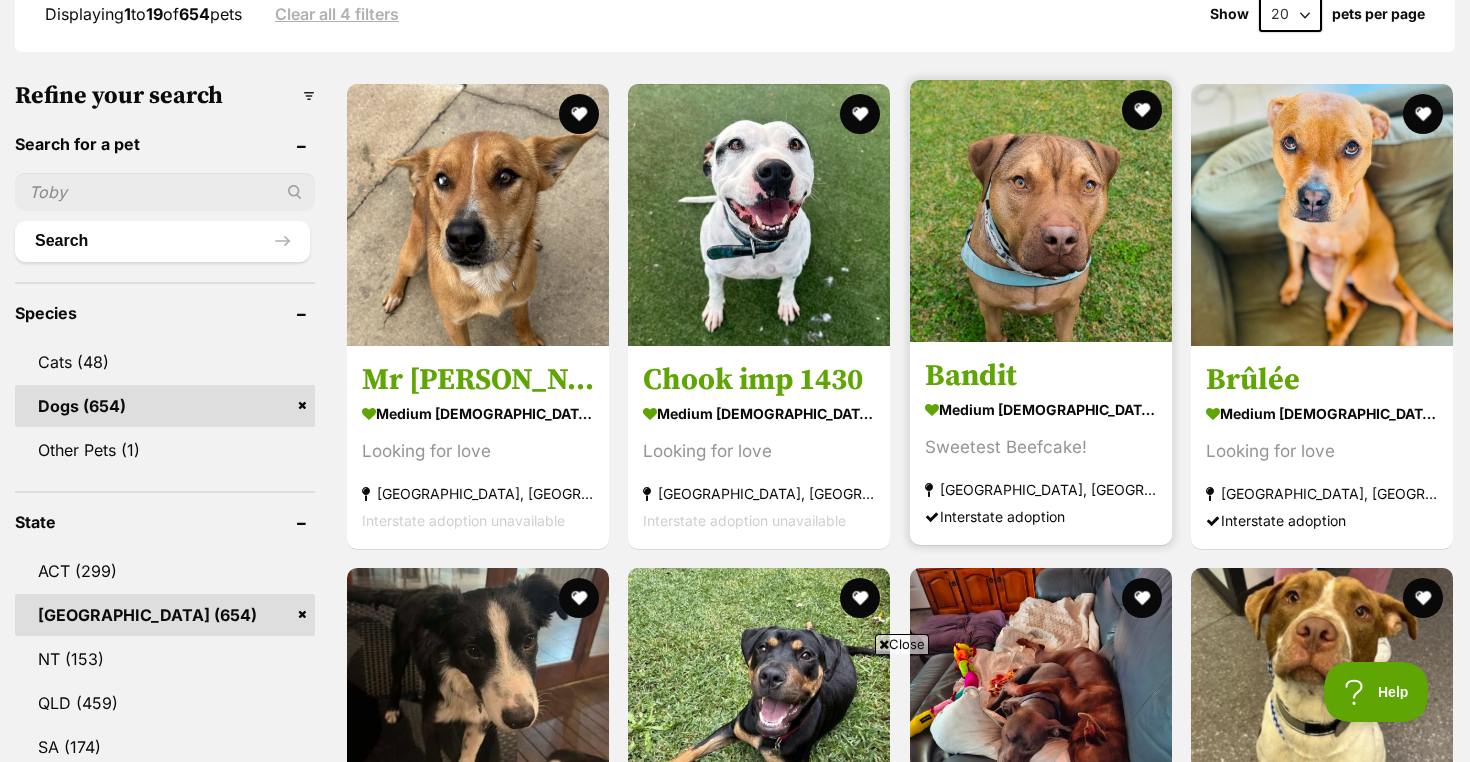 click at bounding box center [1041, 211] 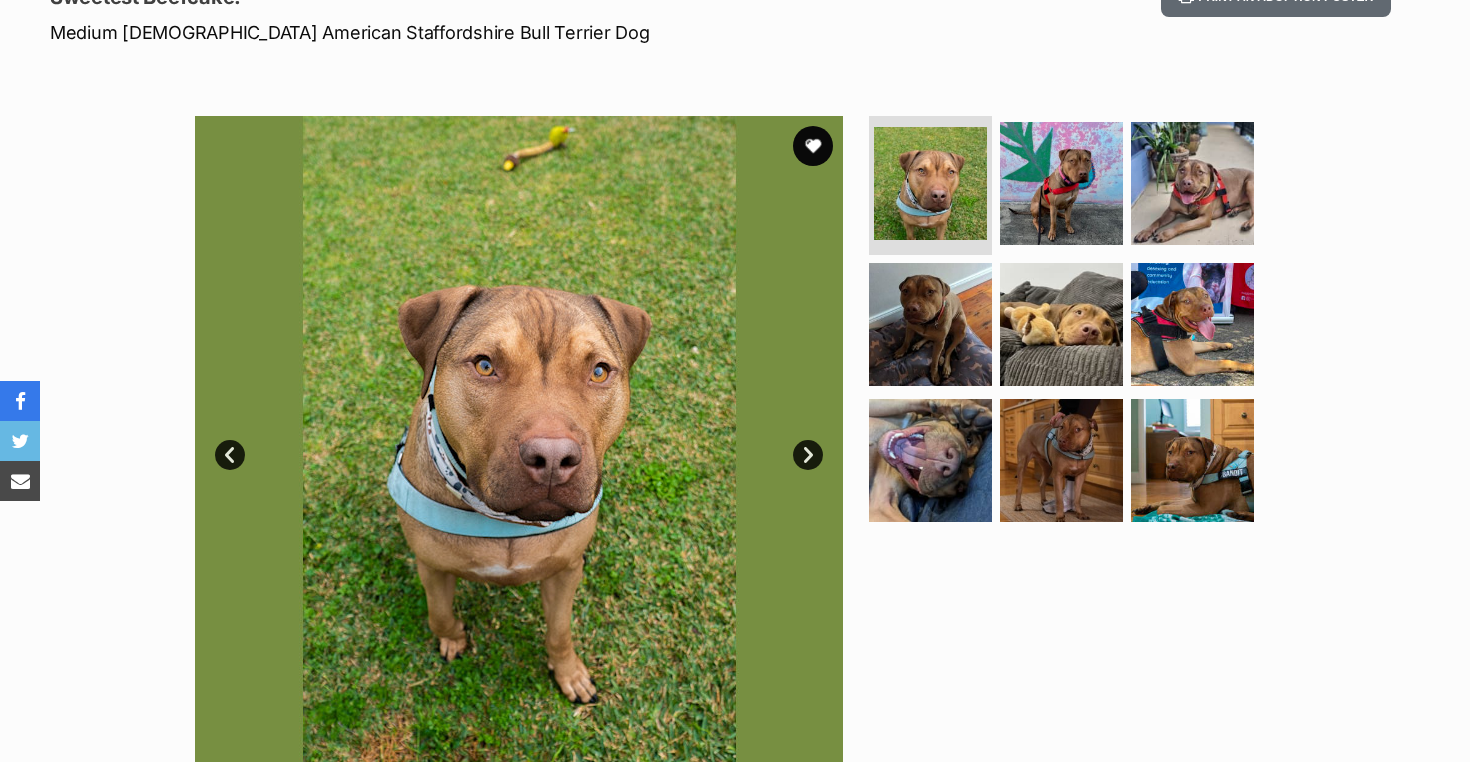 scroll, scrollTop: 0, scrollLeft: 0, axis: both 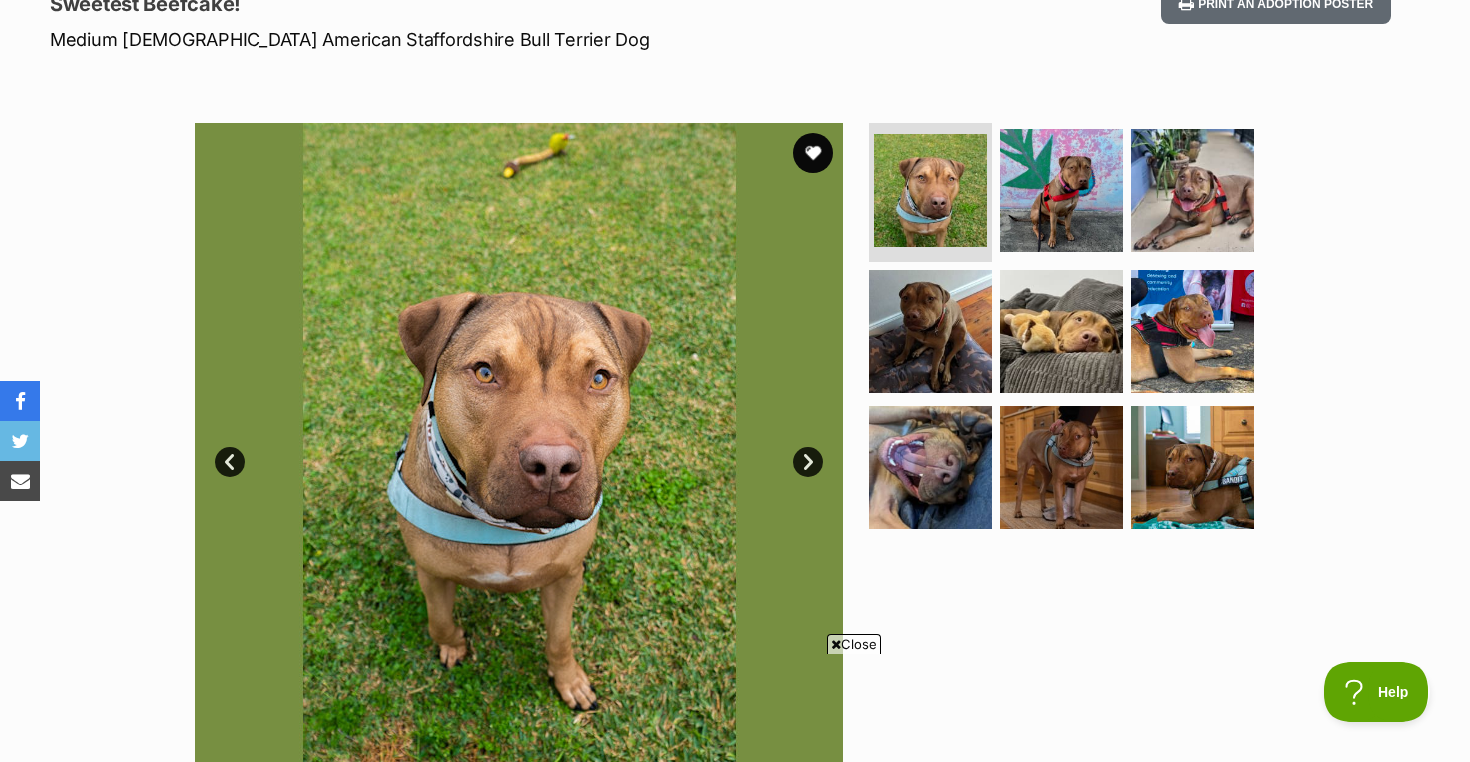 click at bounding box center (1061, 190) 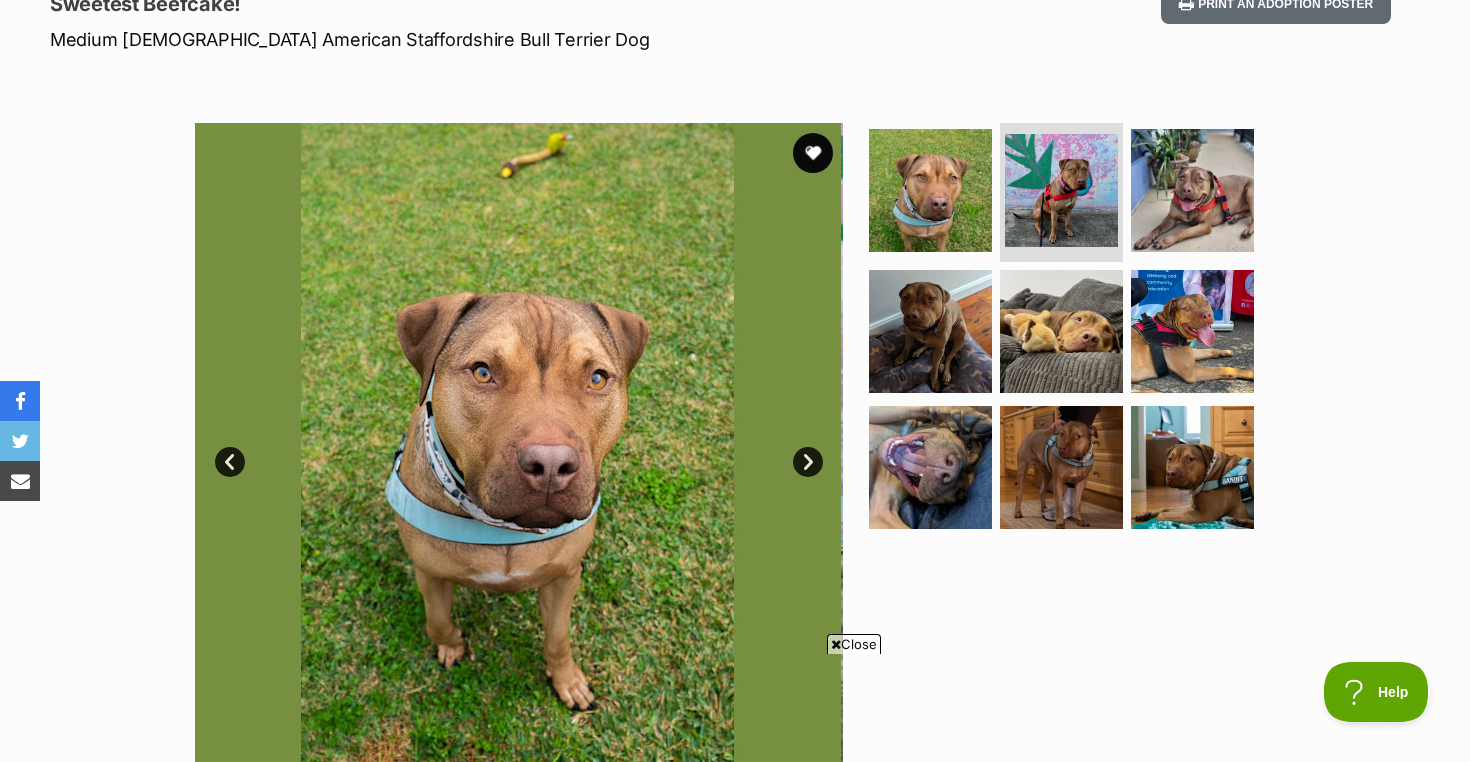 scroll, scrollTop: 0, scrollLeft: 0, axis: both 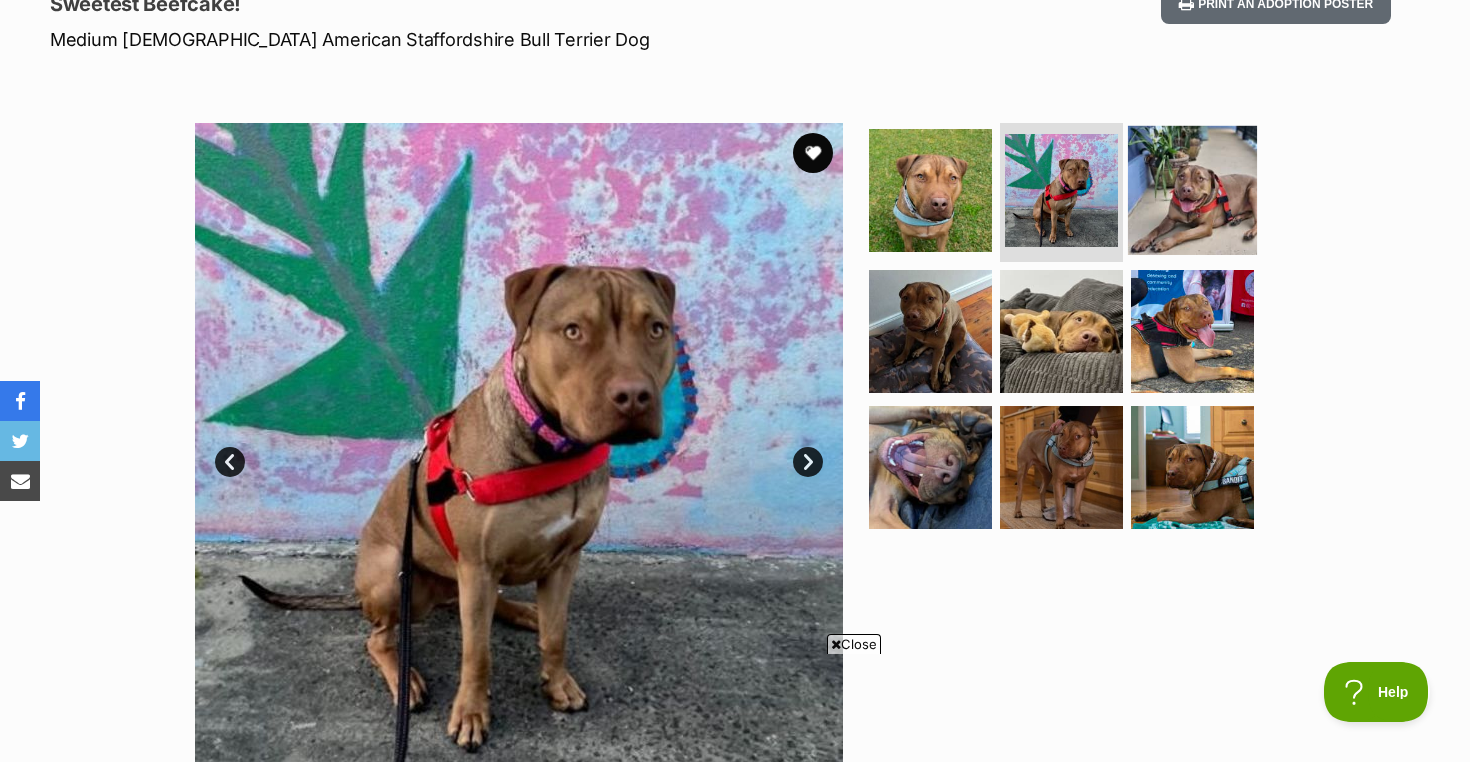 click at bounding box center (1192, 189) 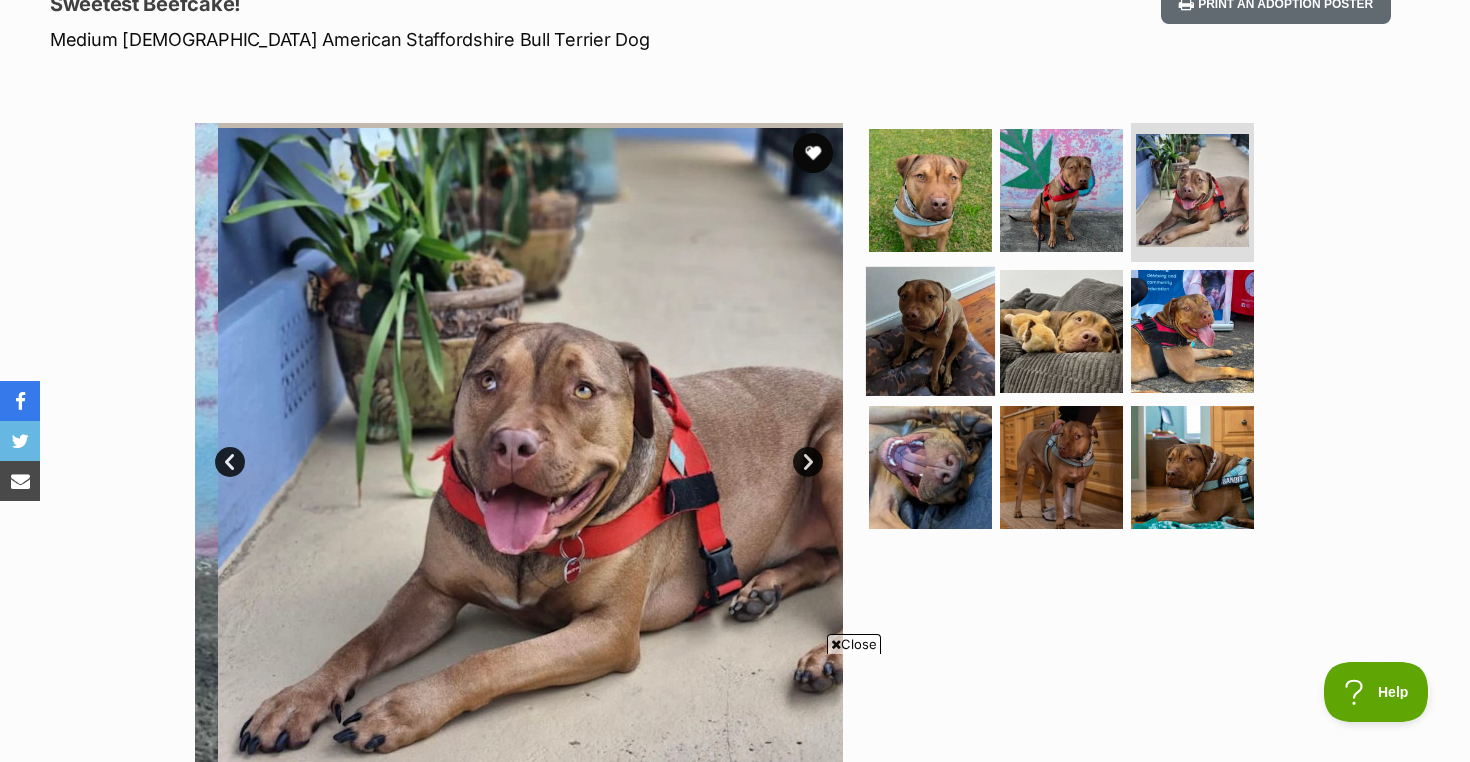click at bounding box center [930, 331] 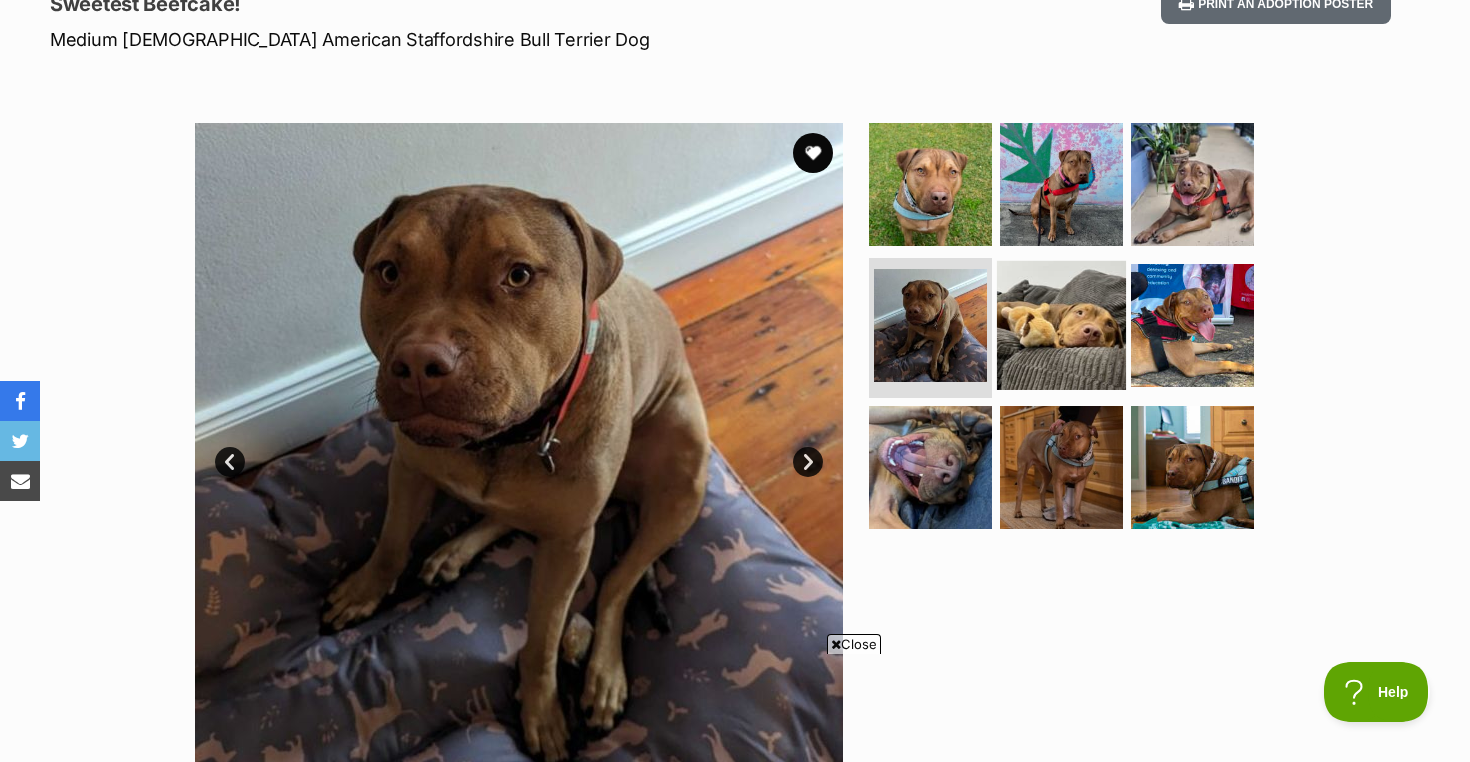 click at bounding box center [1061, 325] 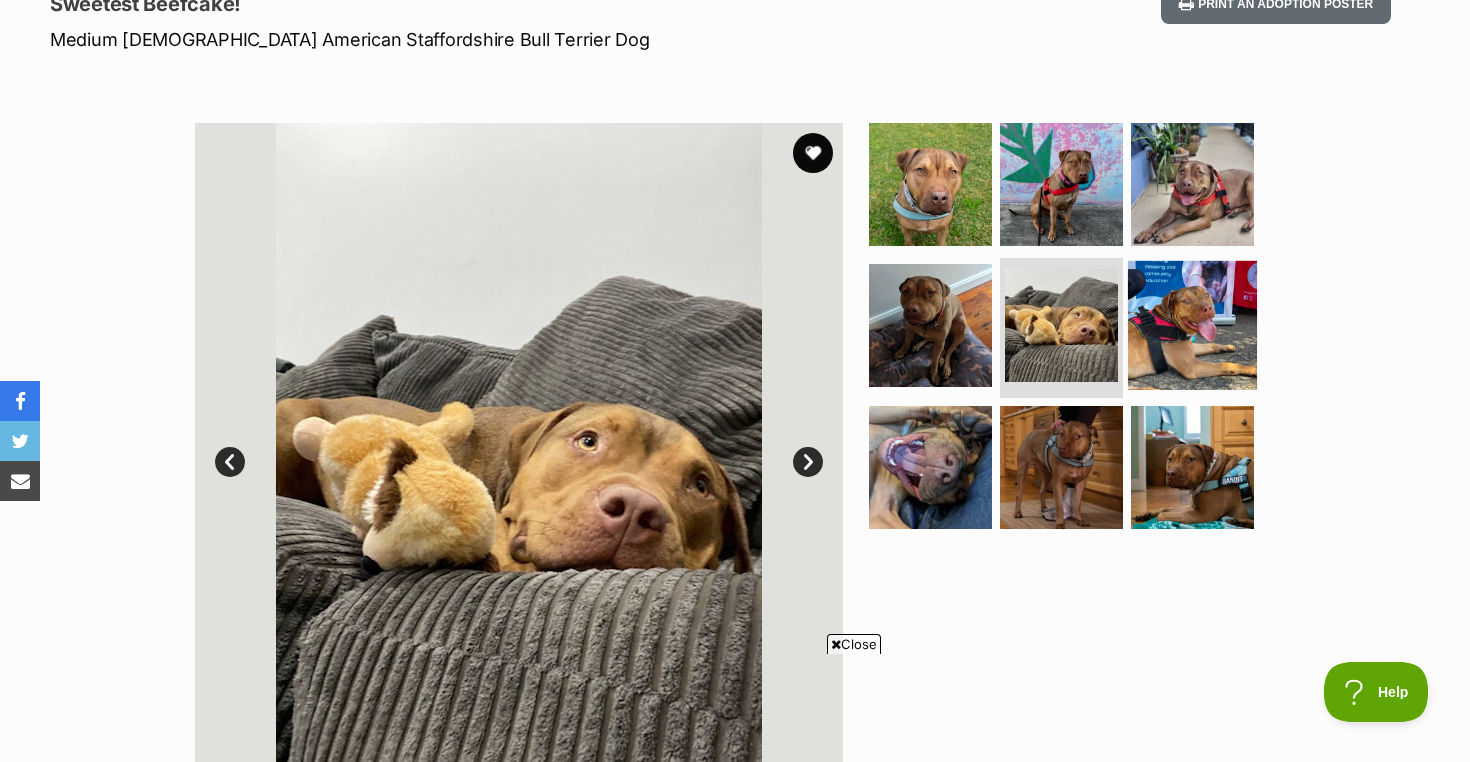 click at bounding box center (1192, 325) 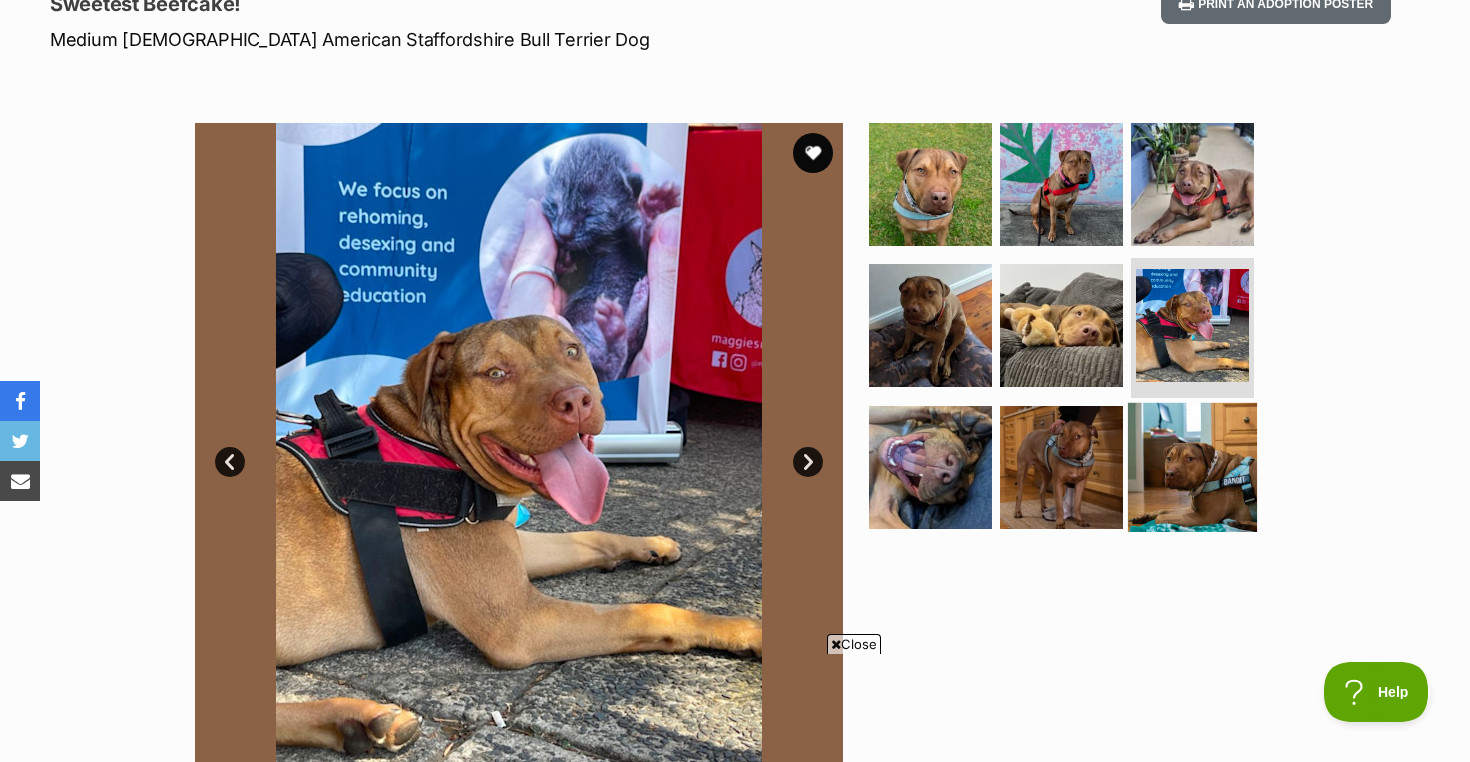 click at bounding box center [1192, 467] 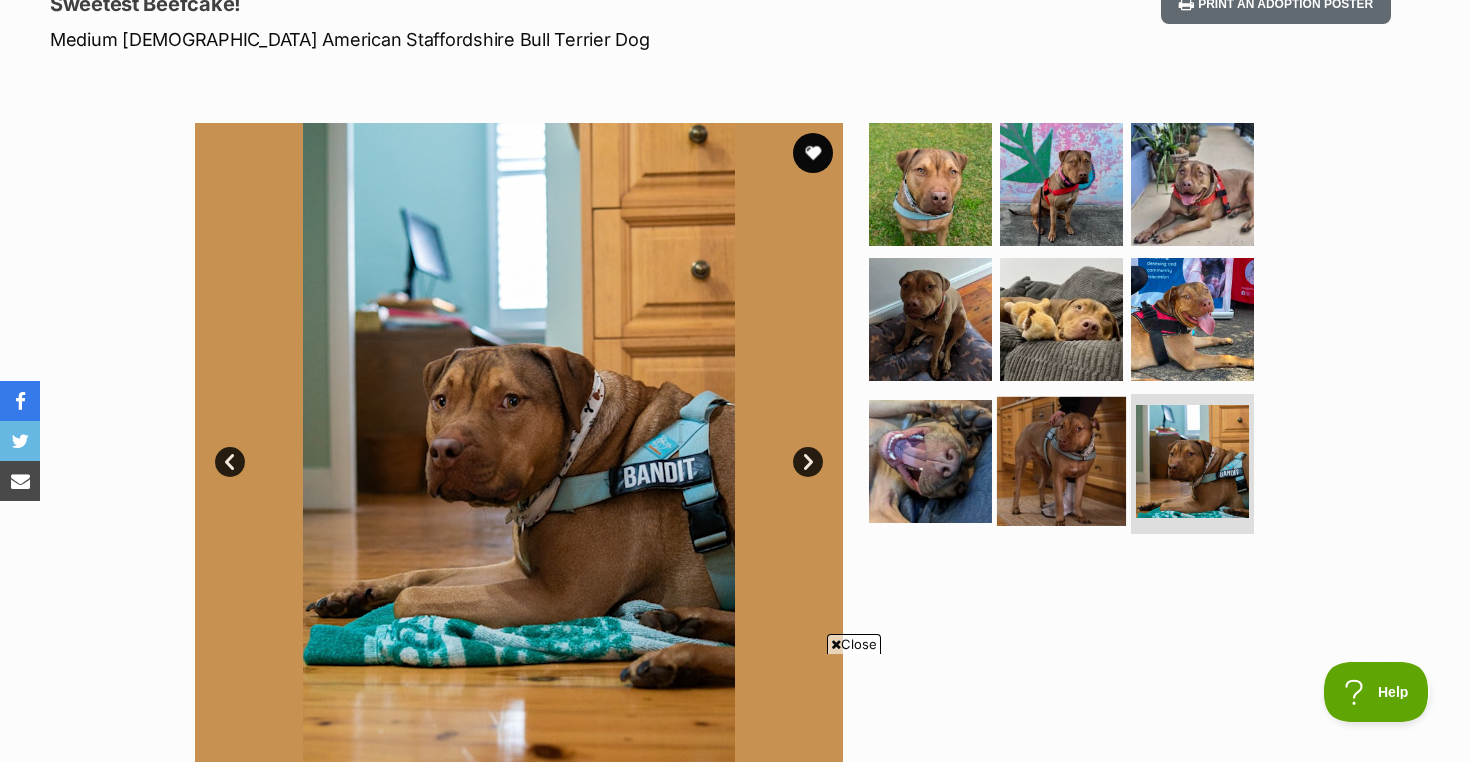 click at bounding box center [1061, 461] 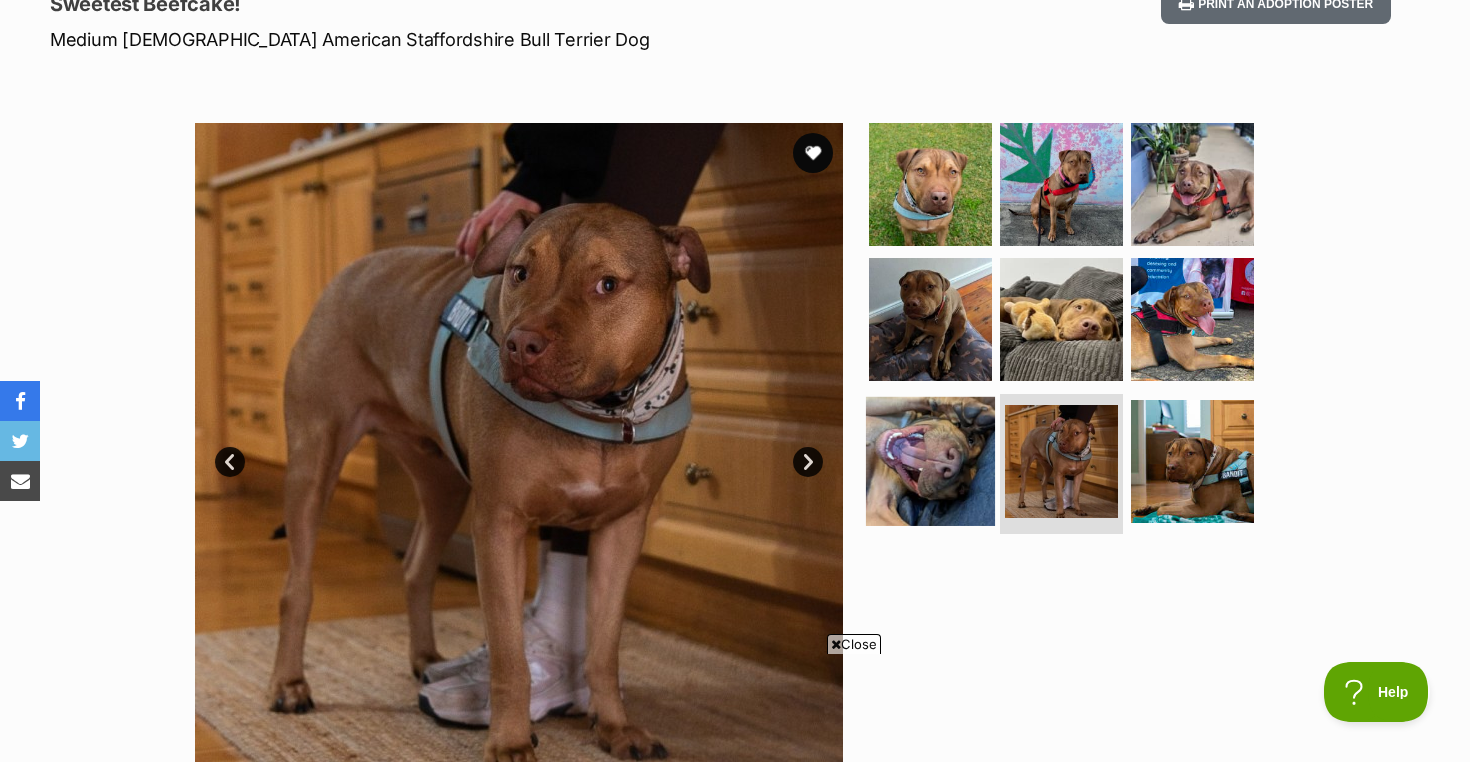 click at bounding box center [930, 461] 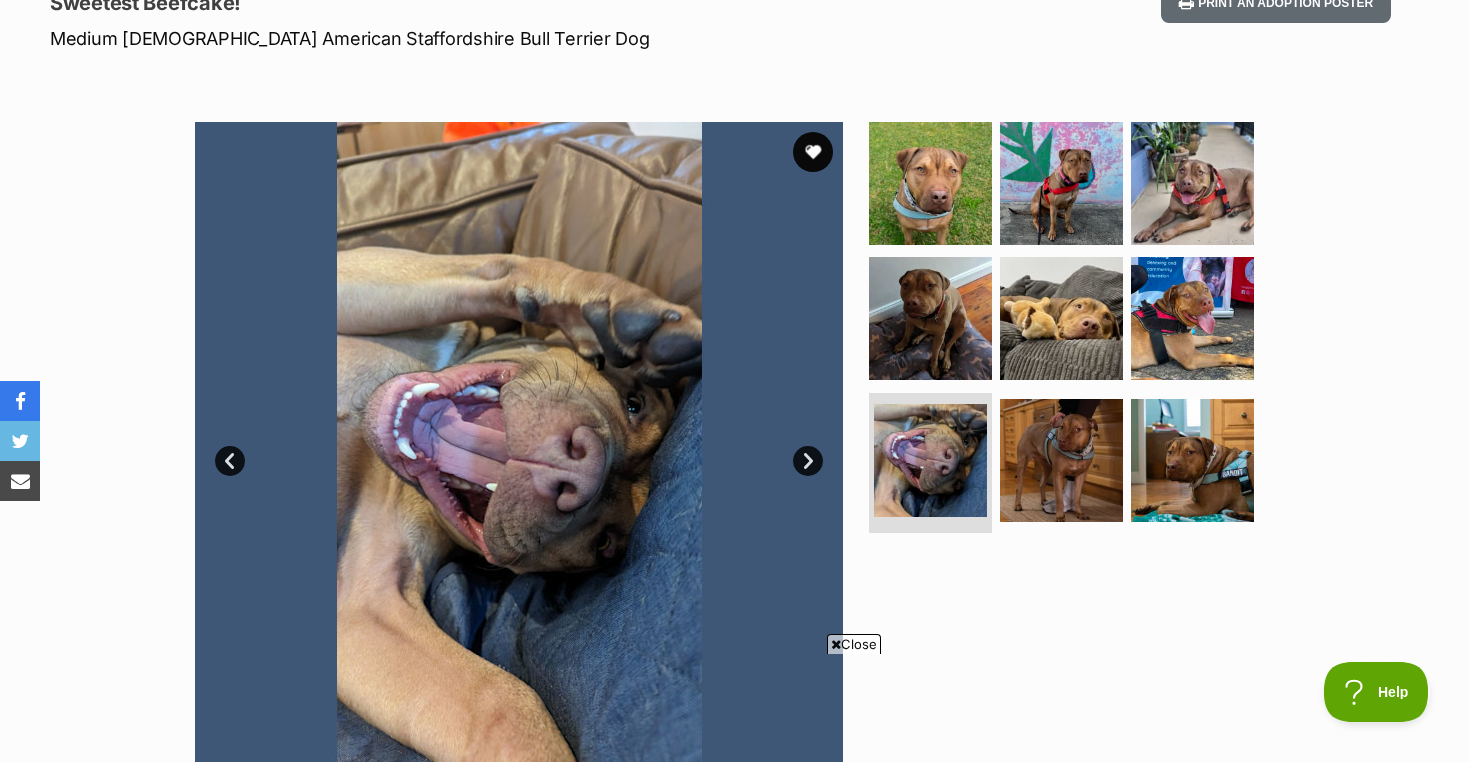 scroll, scrollTop: 300, scrollLeft: 0, axis: vertical 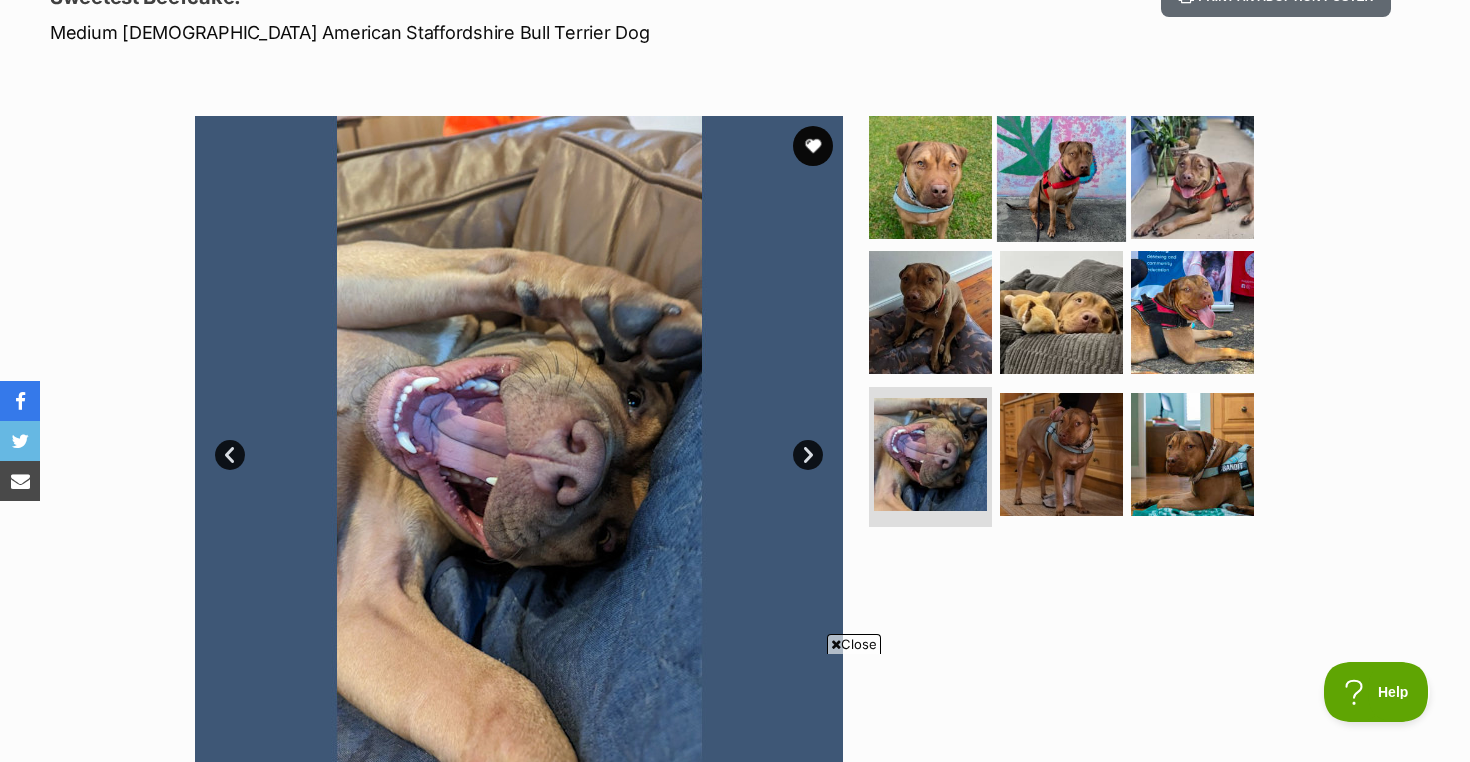click at bounding box center (1061, 176) 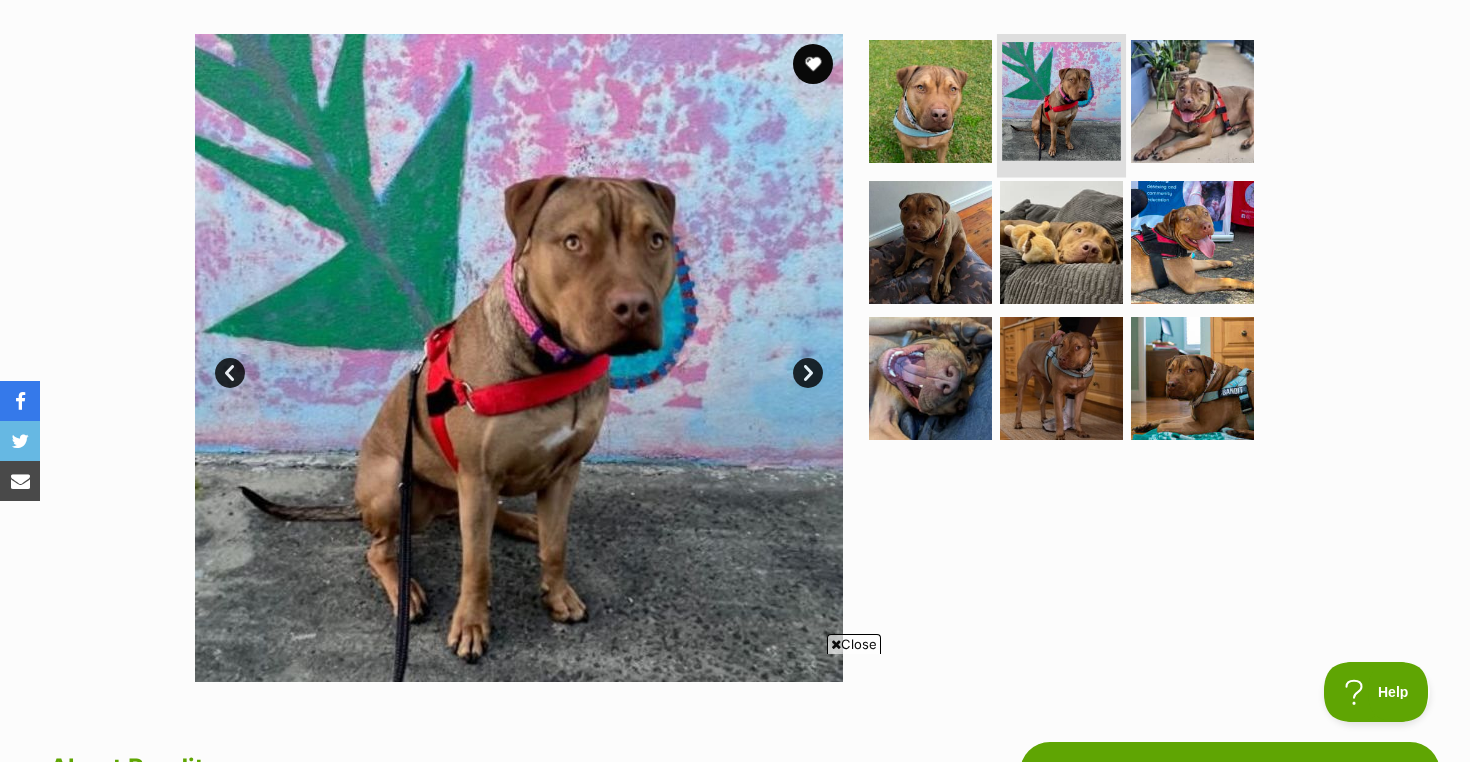 scroll, scrollTop: 384, scrollLeft: 0, axis: vertical 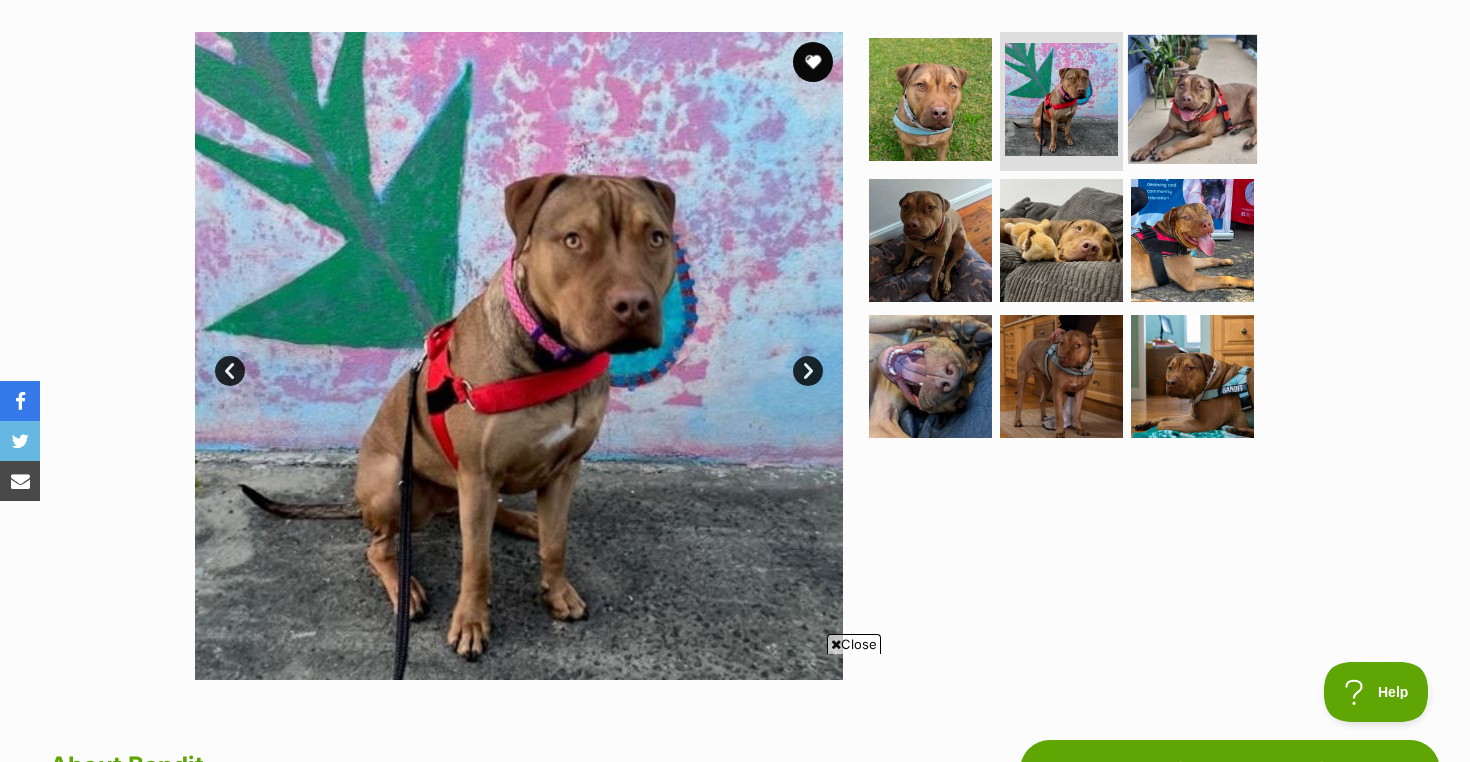 click at bounding box center [1192, 98] 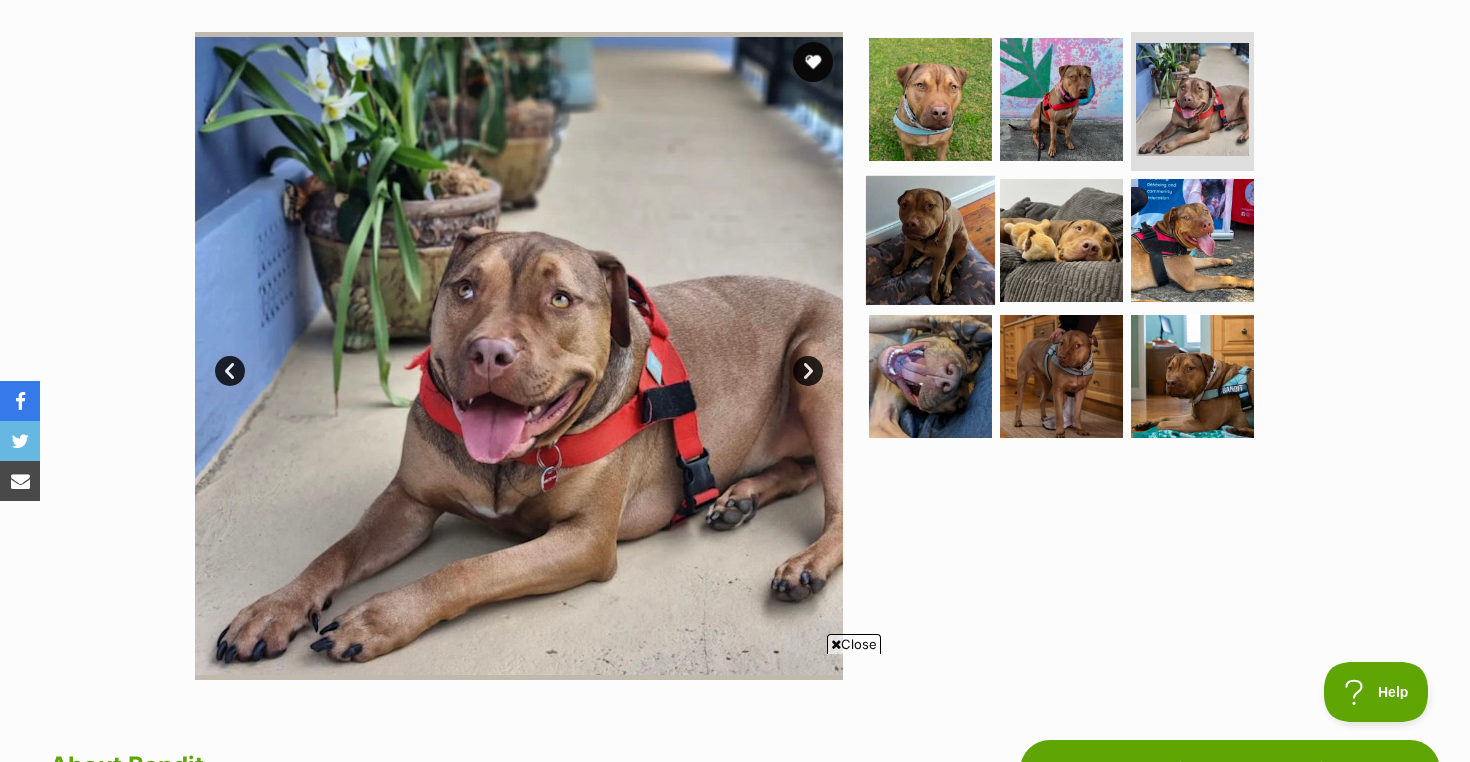 click at bounding box center (930, 240) 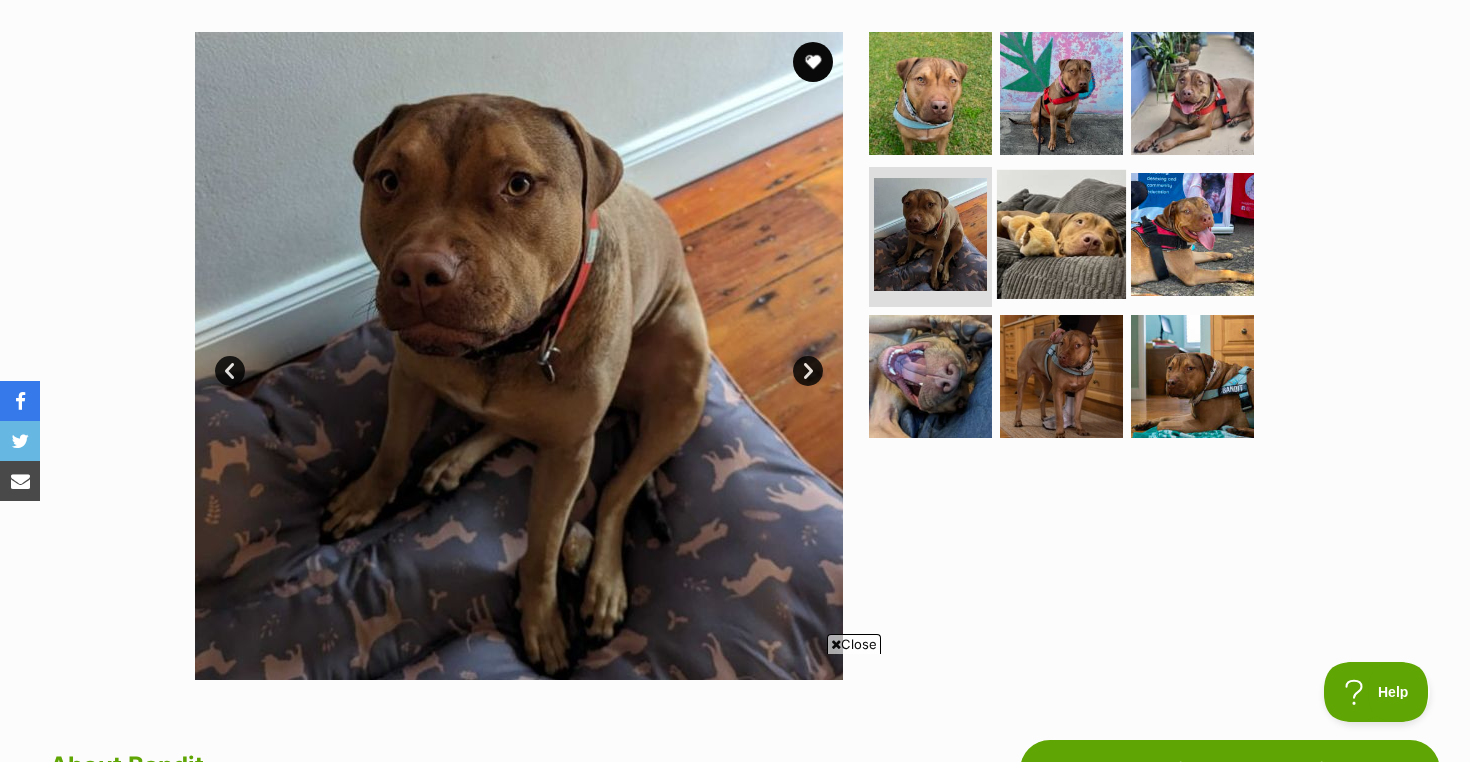 click at bounding box center [1061, 234] 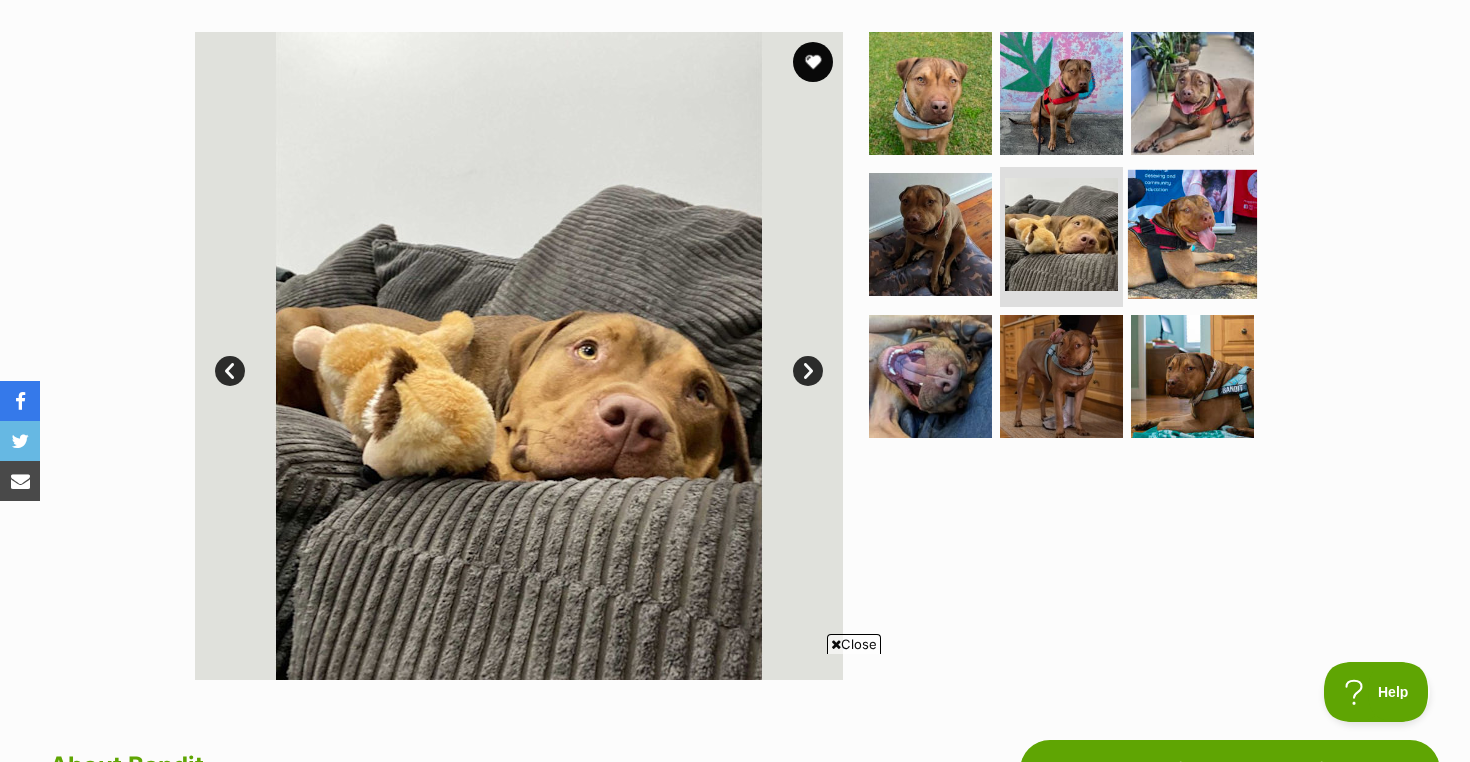 click at bounding box center (1192, 234) 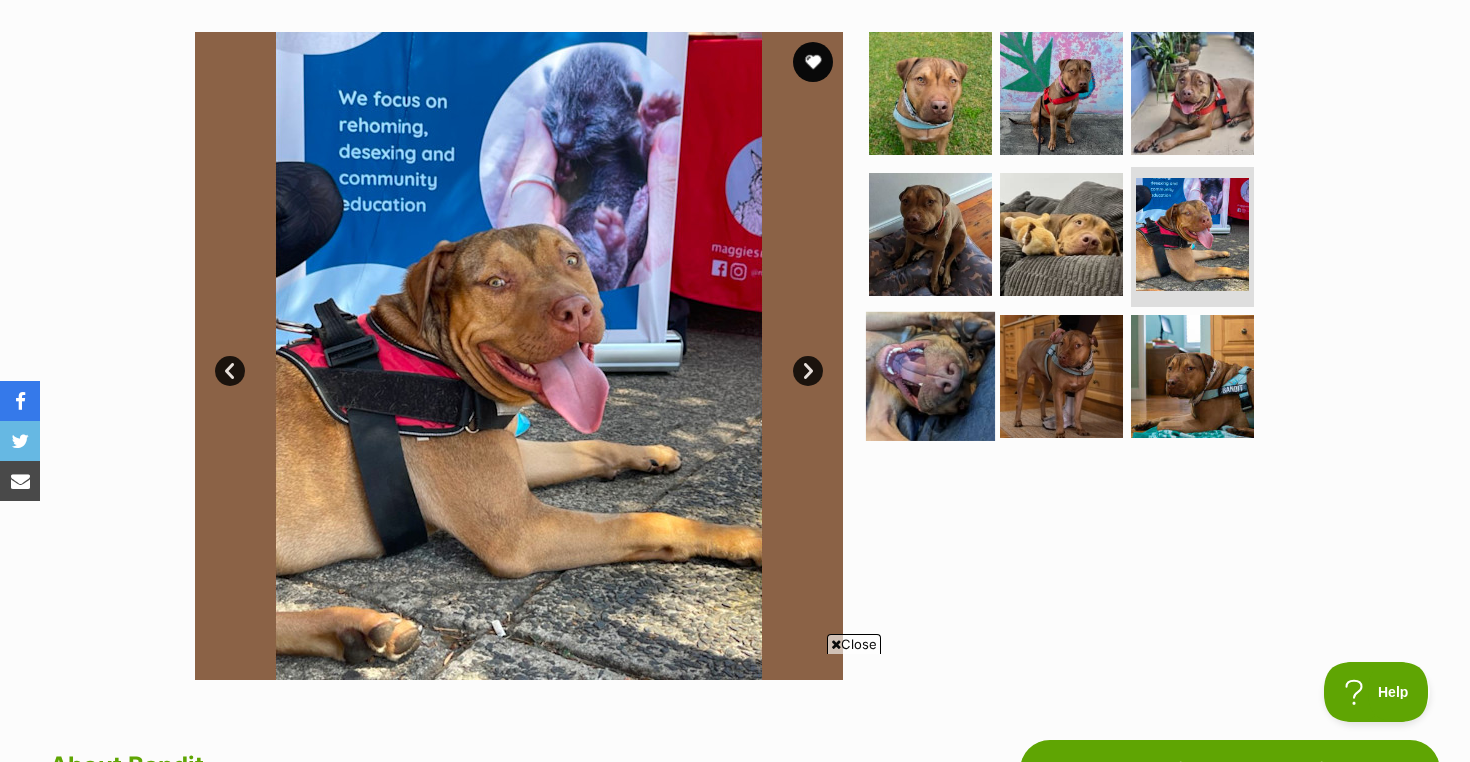 click at bounding box center [930, 376] 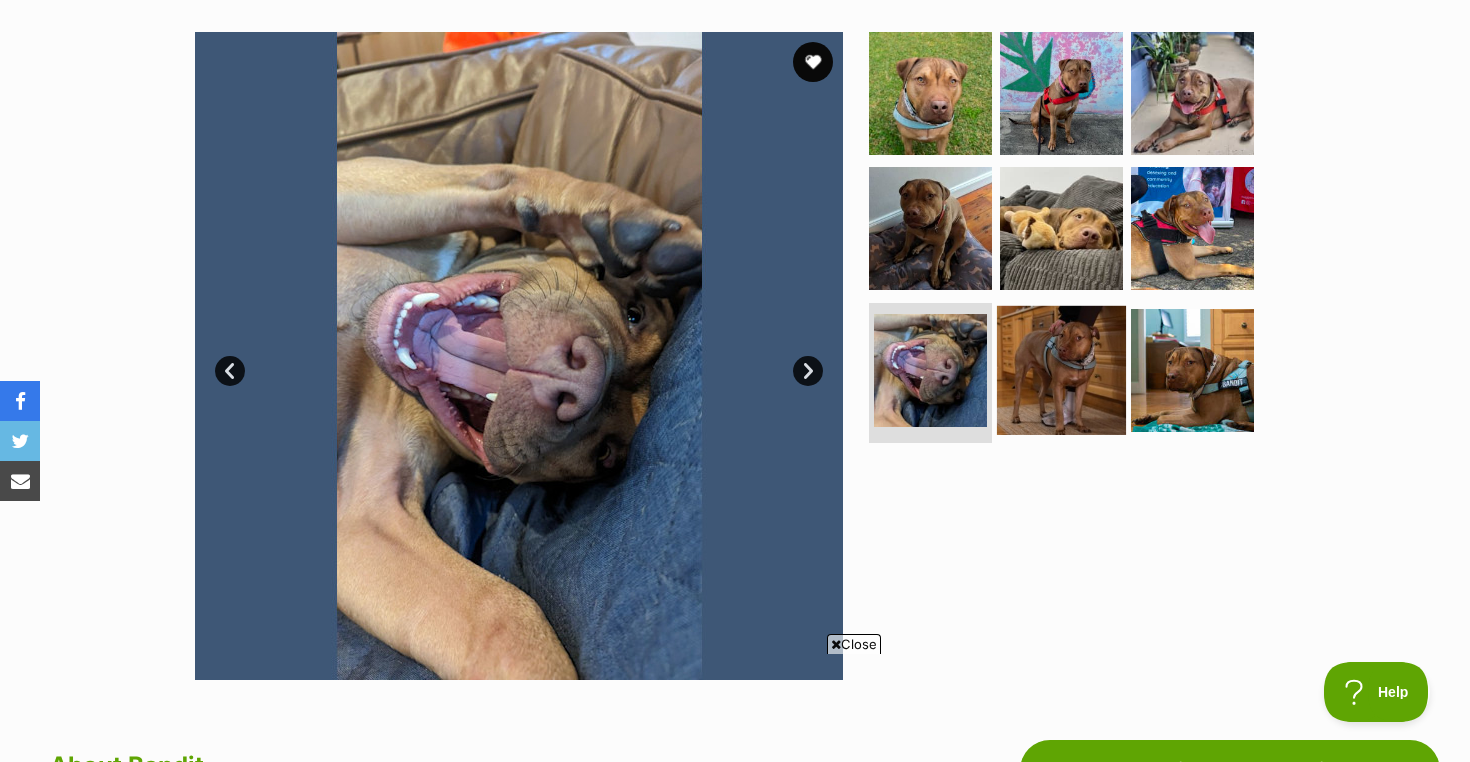 click at bounding box center [1061, 370] 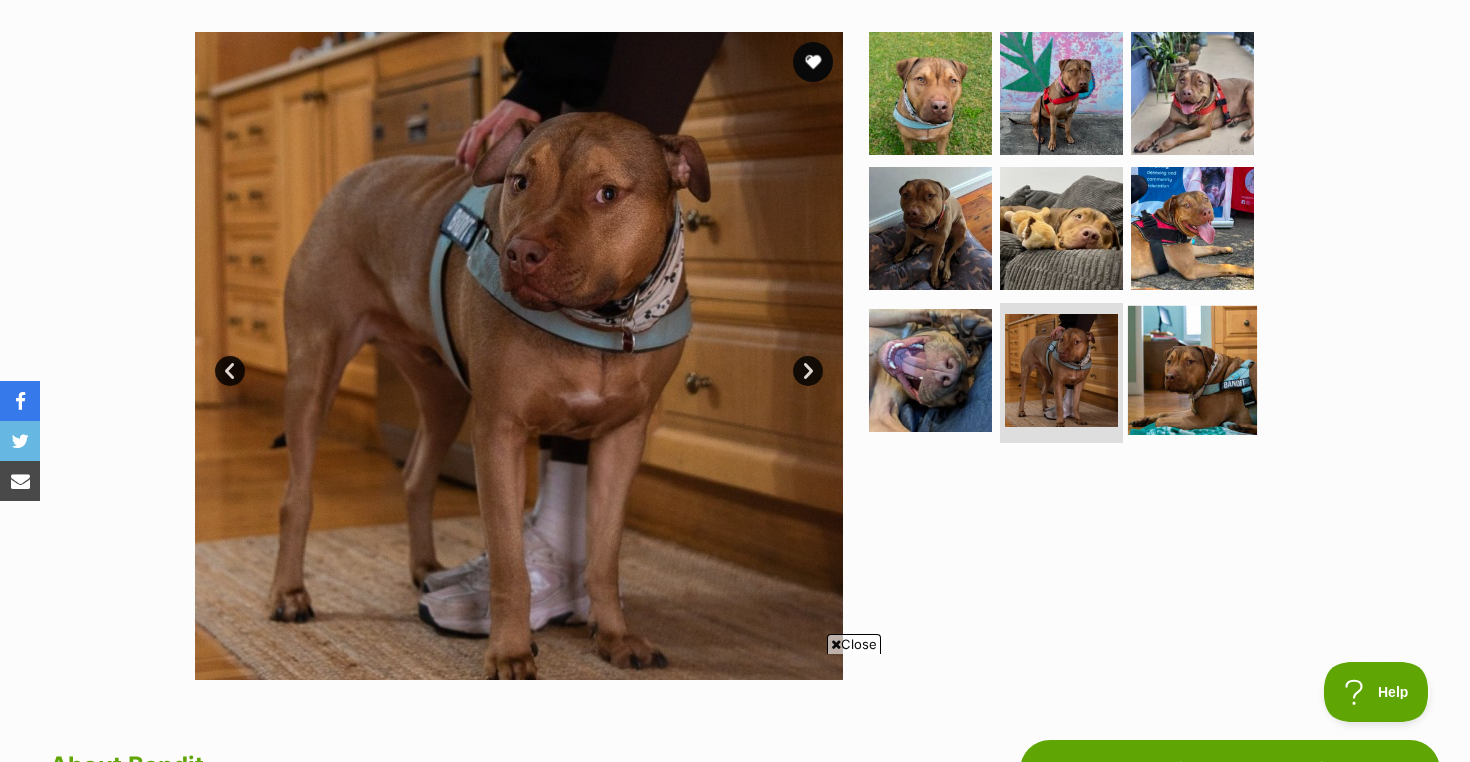click at bounding box center (1192, 370) 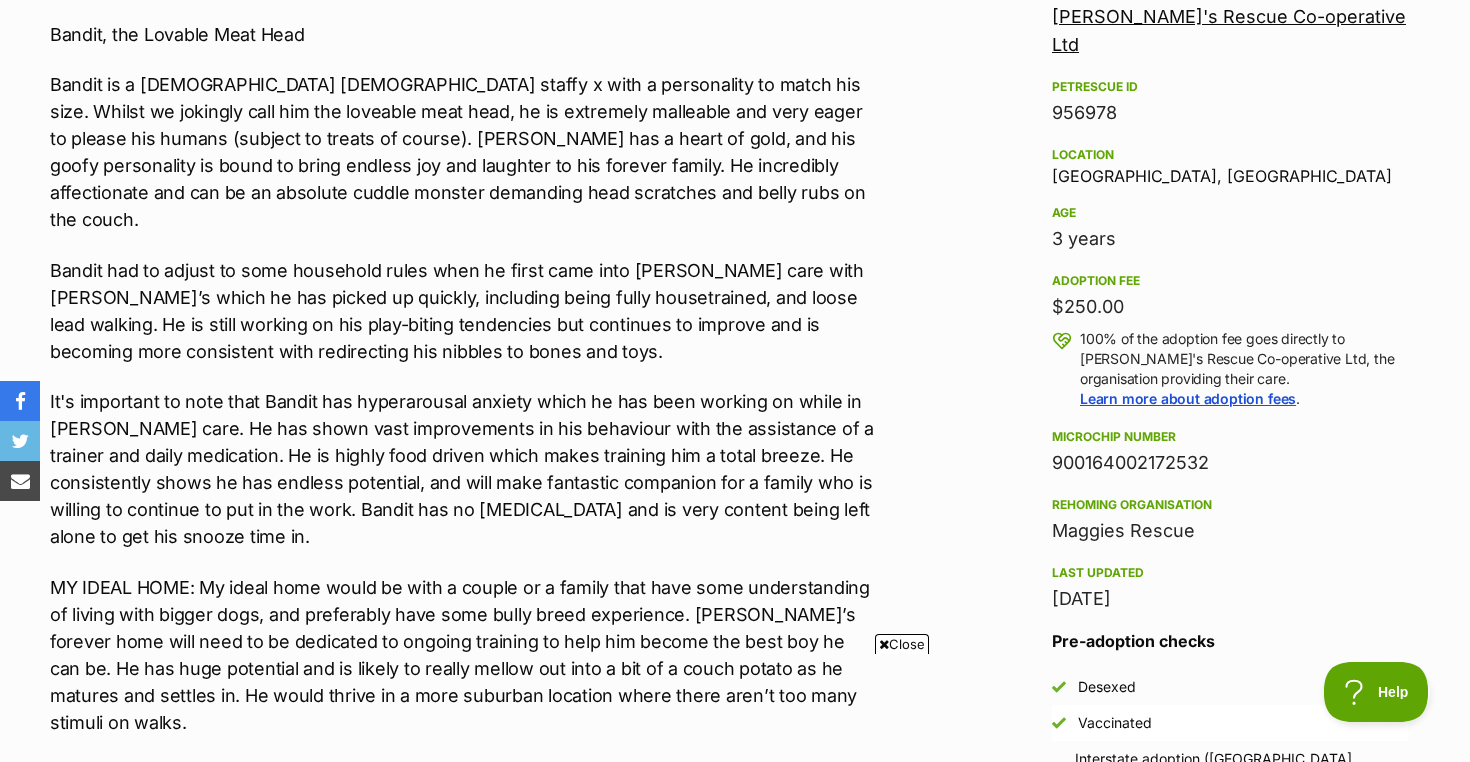 scroll, scrollTop: 1183, scrollLeft: 0, axis: vertical 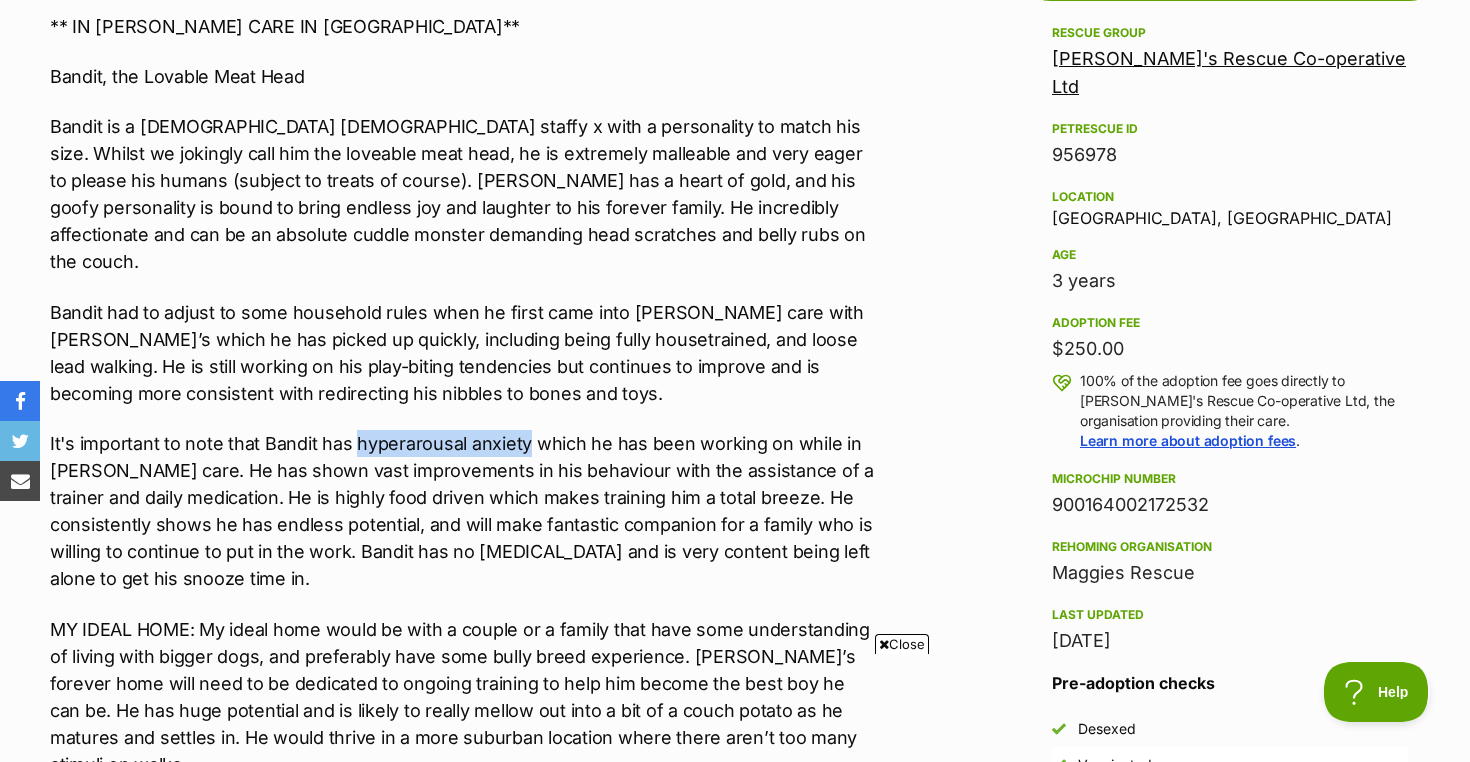 drag, startPoint x: 356, startPoint y: 411, endPoint x: 523, endPoint y: 417, distance: 167.10774 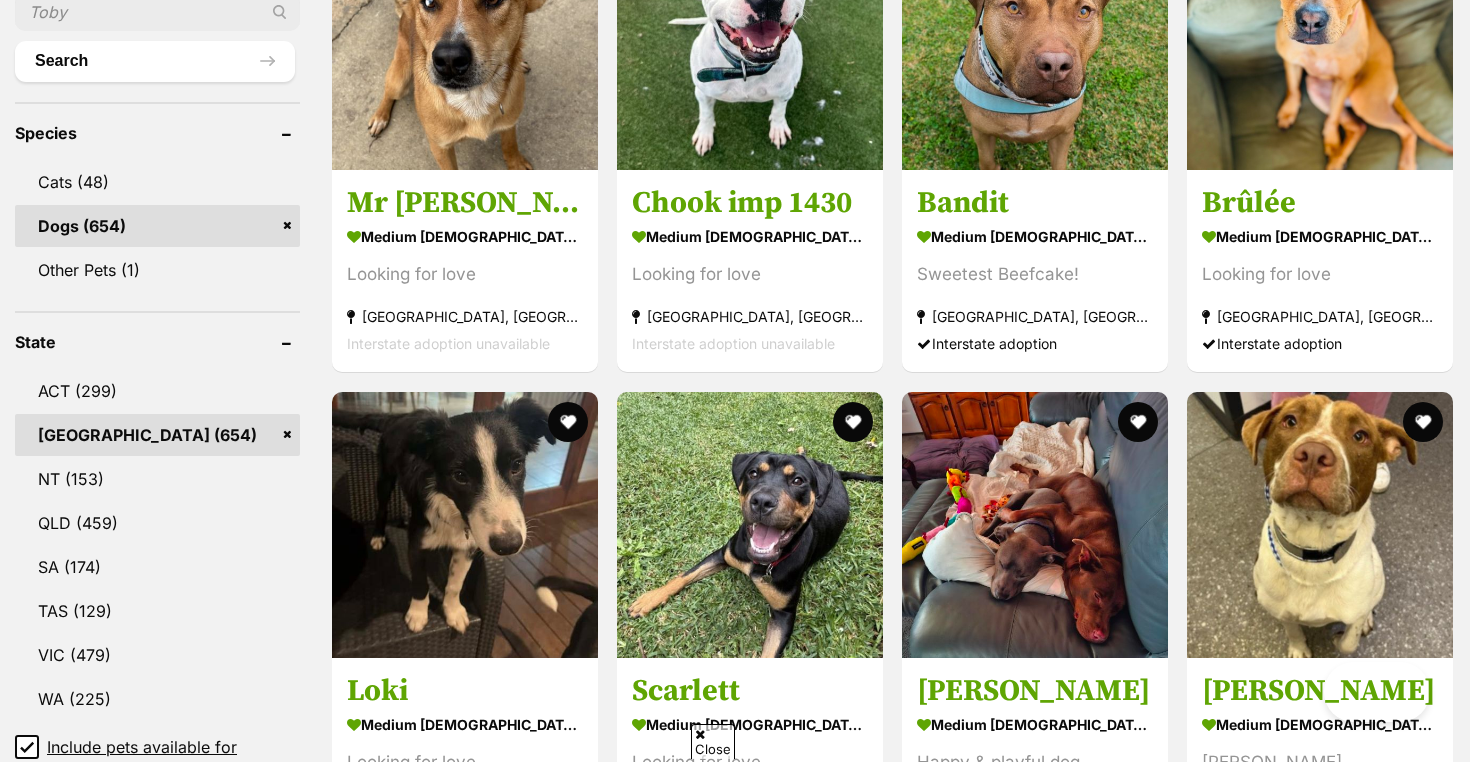 scroll, scrollTop: 749, scrollLeft: 0, axis: vertical 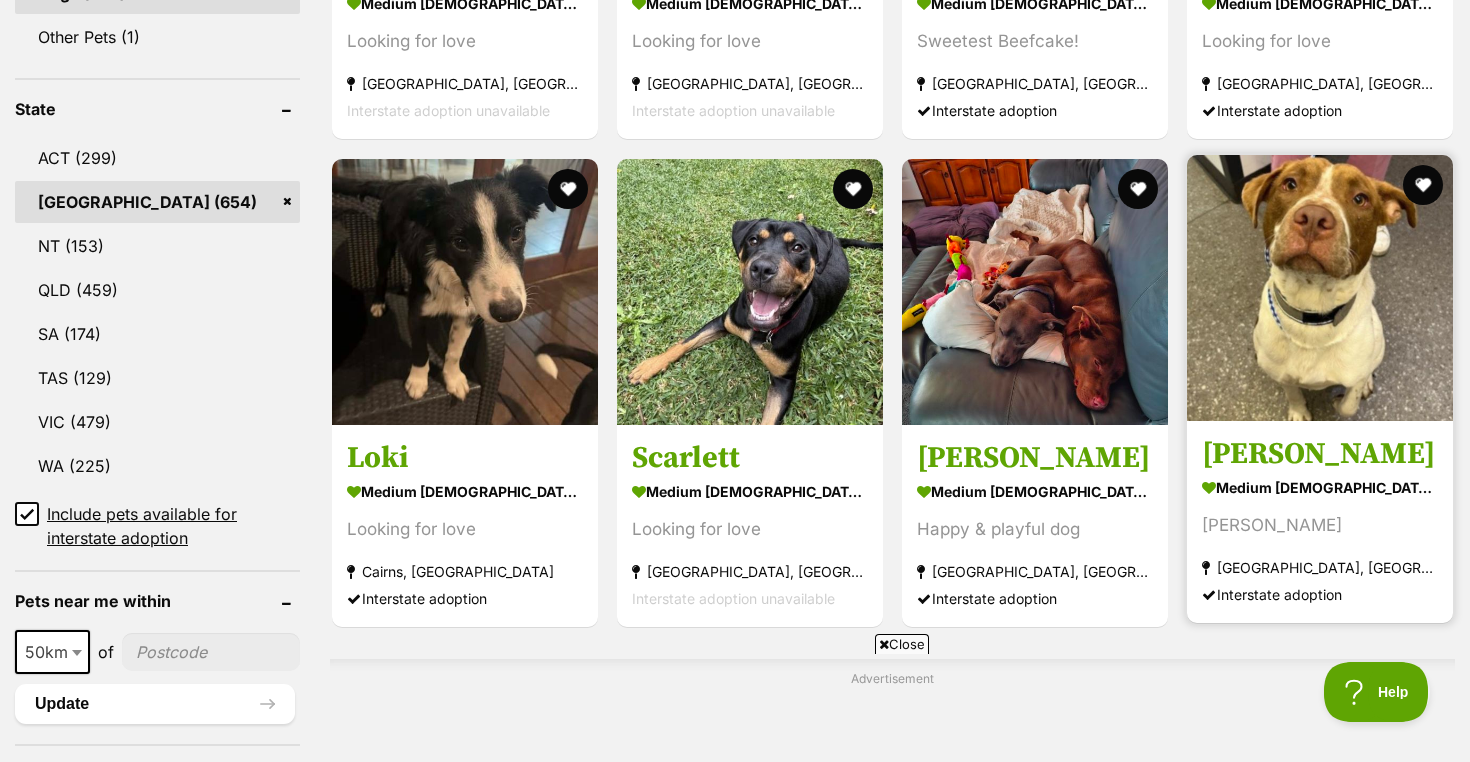 click at bounding box center [1320, 288] 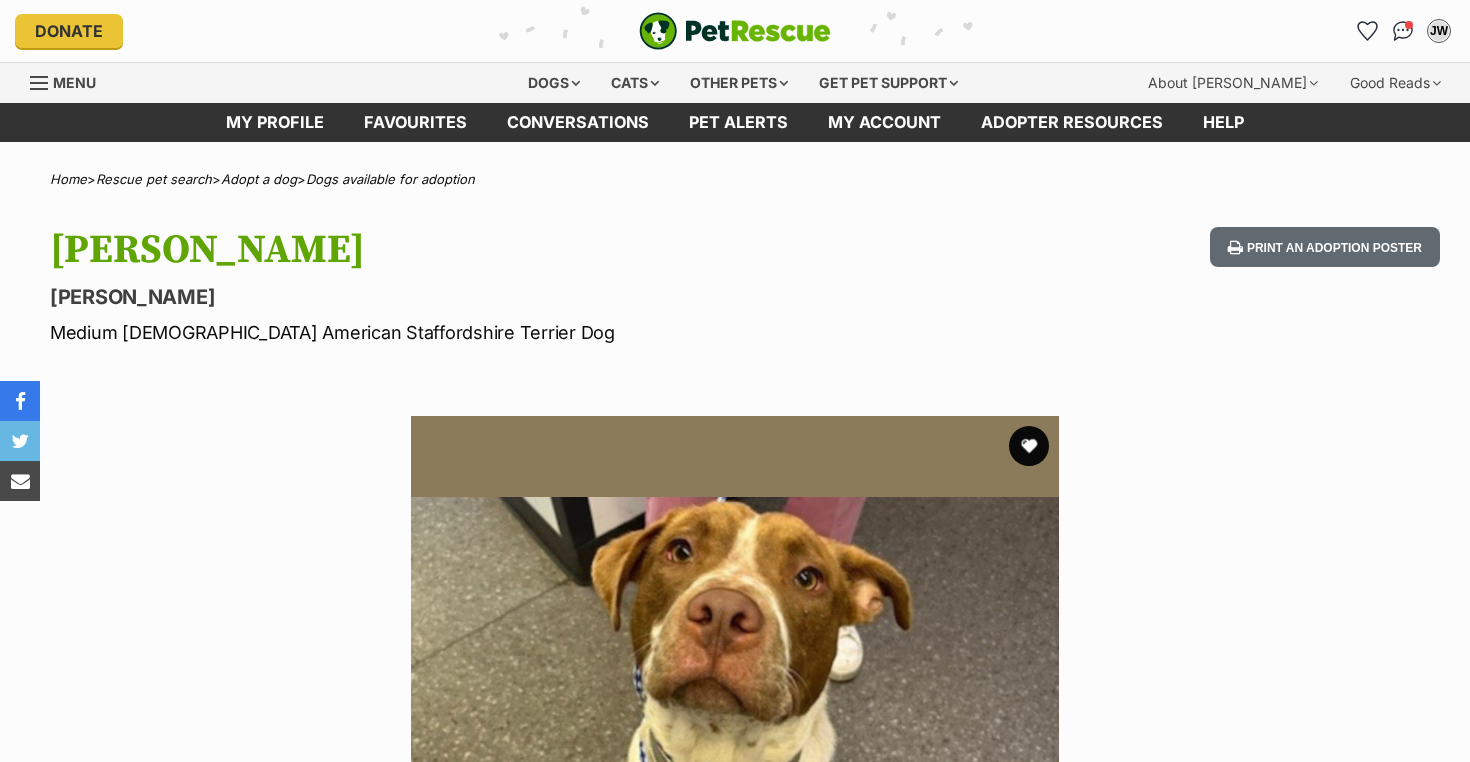 scroll, scrollTop: 0, scrollLeft: 0, axis: both 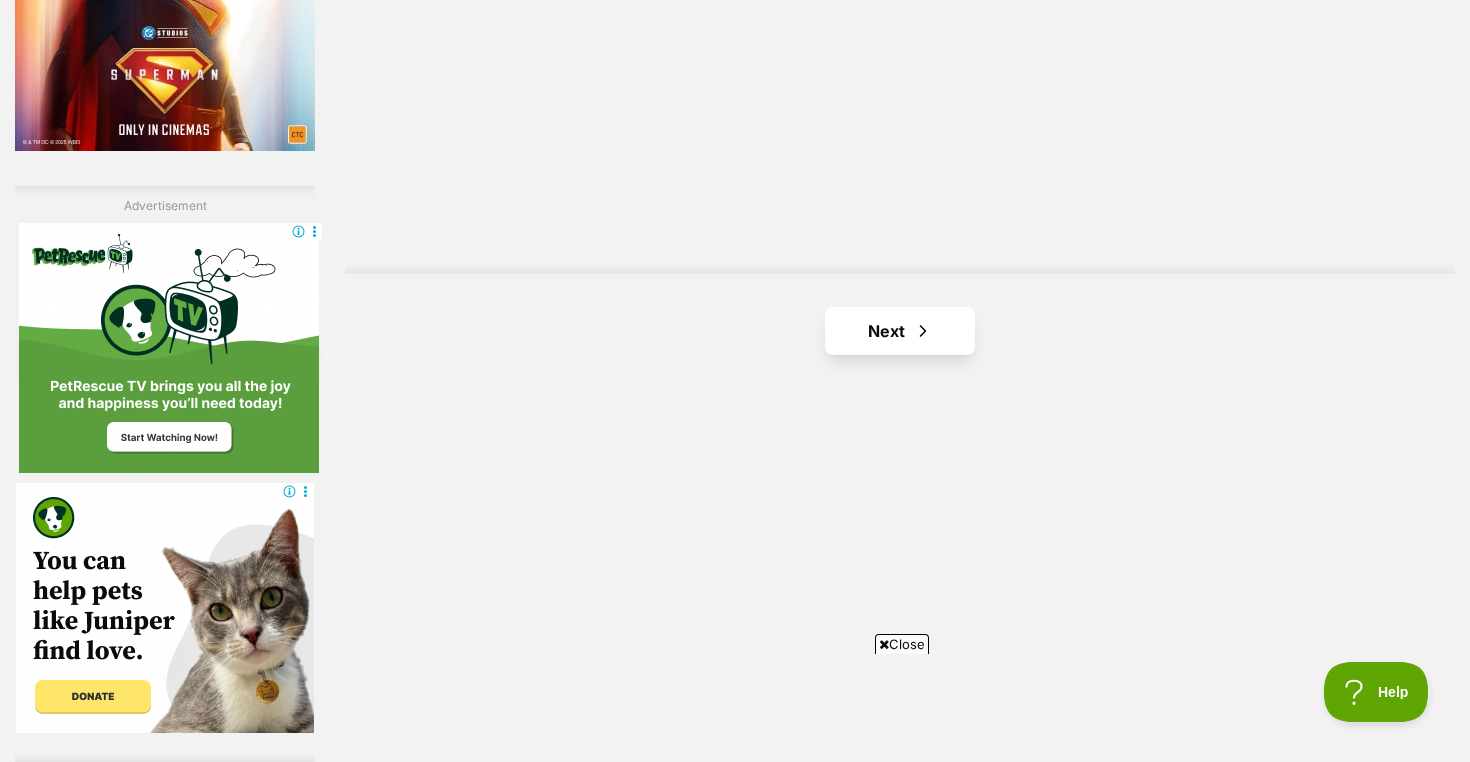 click on "Next" at bounding box center (900, 331) 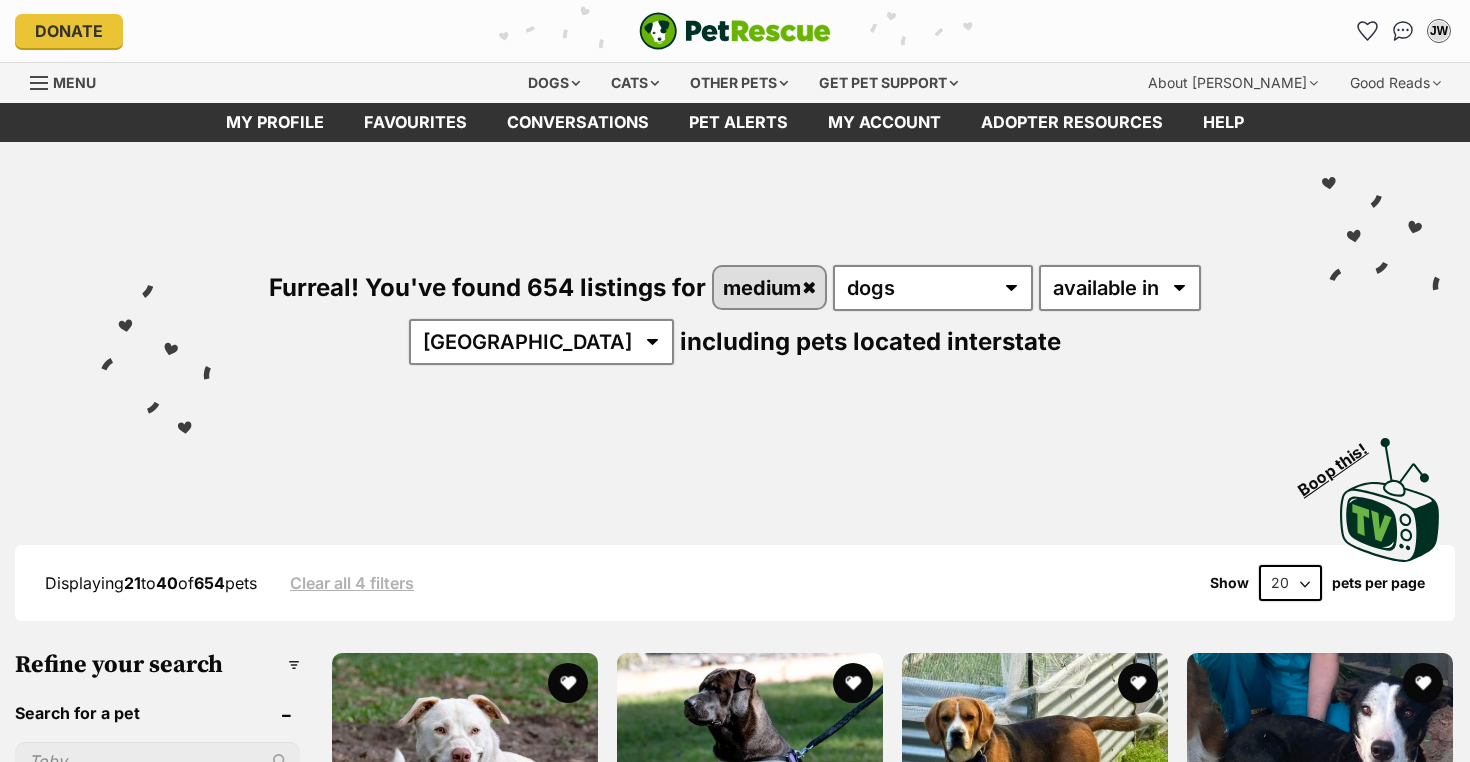 scroll, scrollTop: 357, scrollLeft: 0, axis: vertical 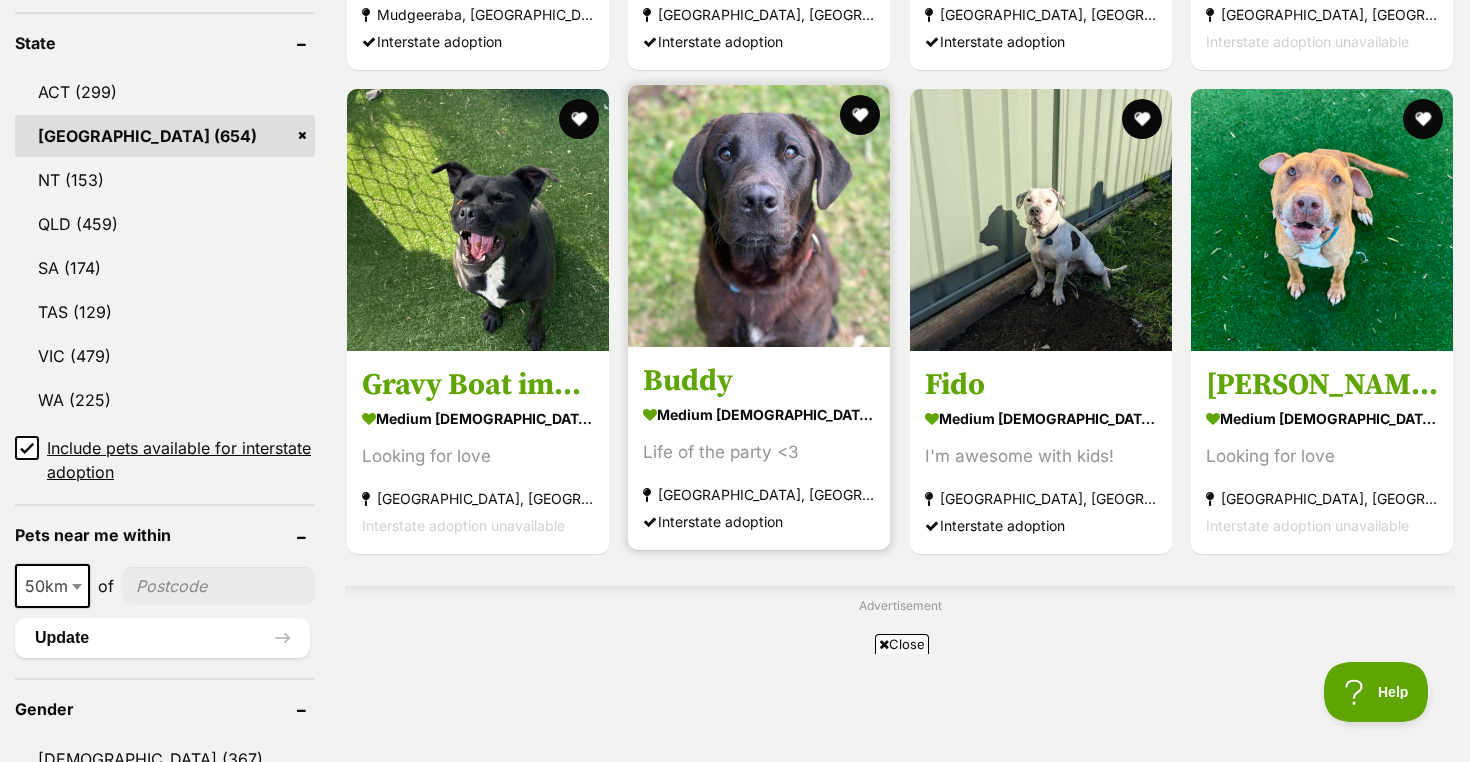 click at bounding box center (759, 216) 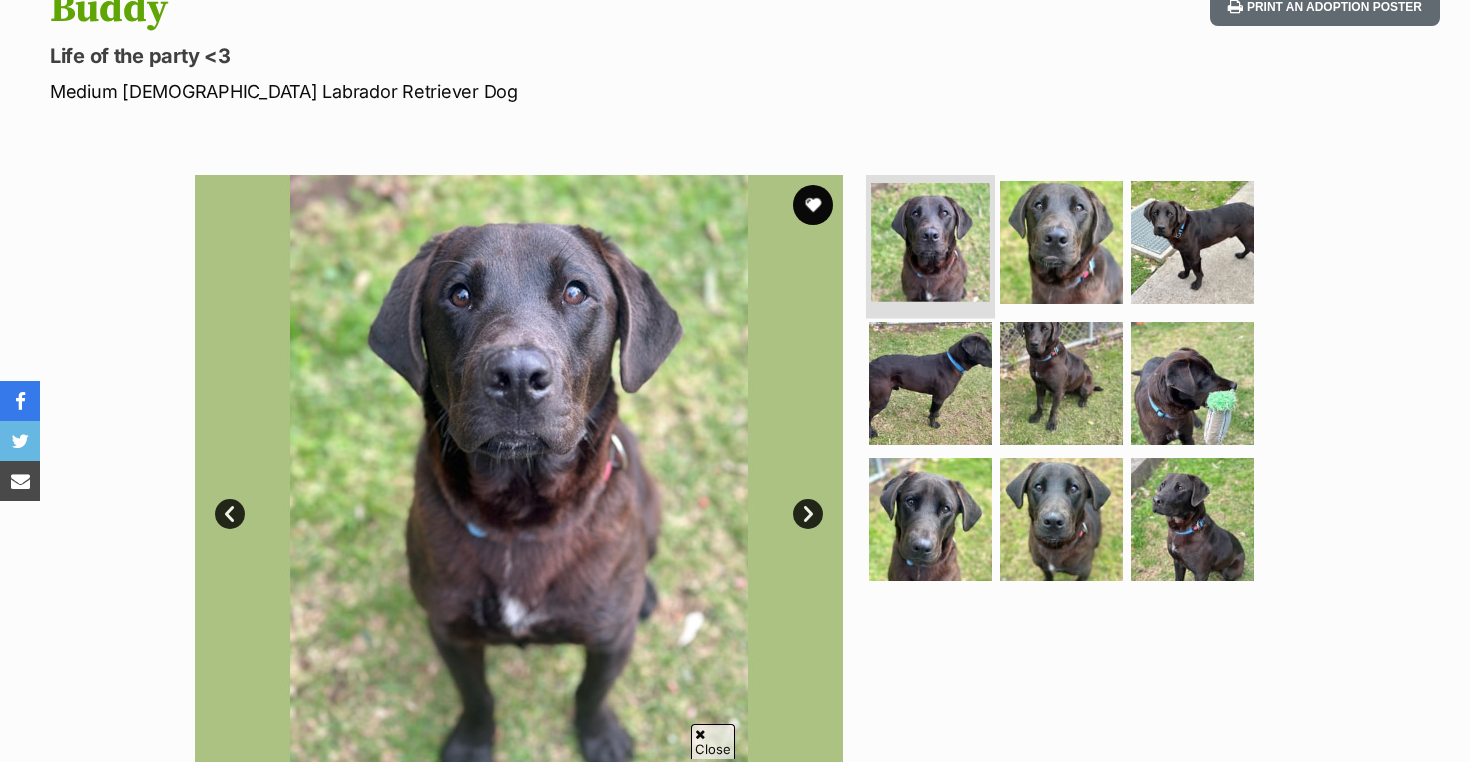 scroll, scrollTop: 0, scrollLeft: 0, axis: both 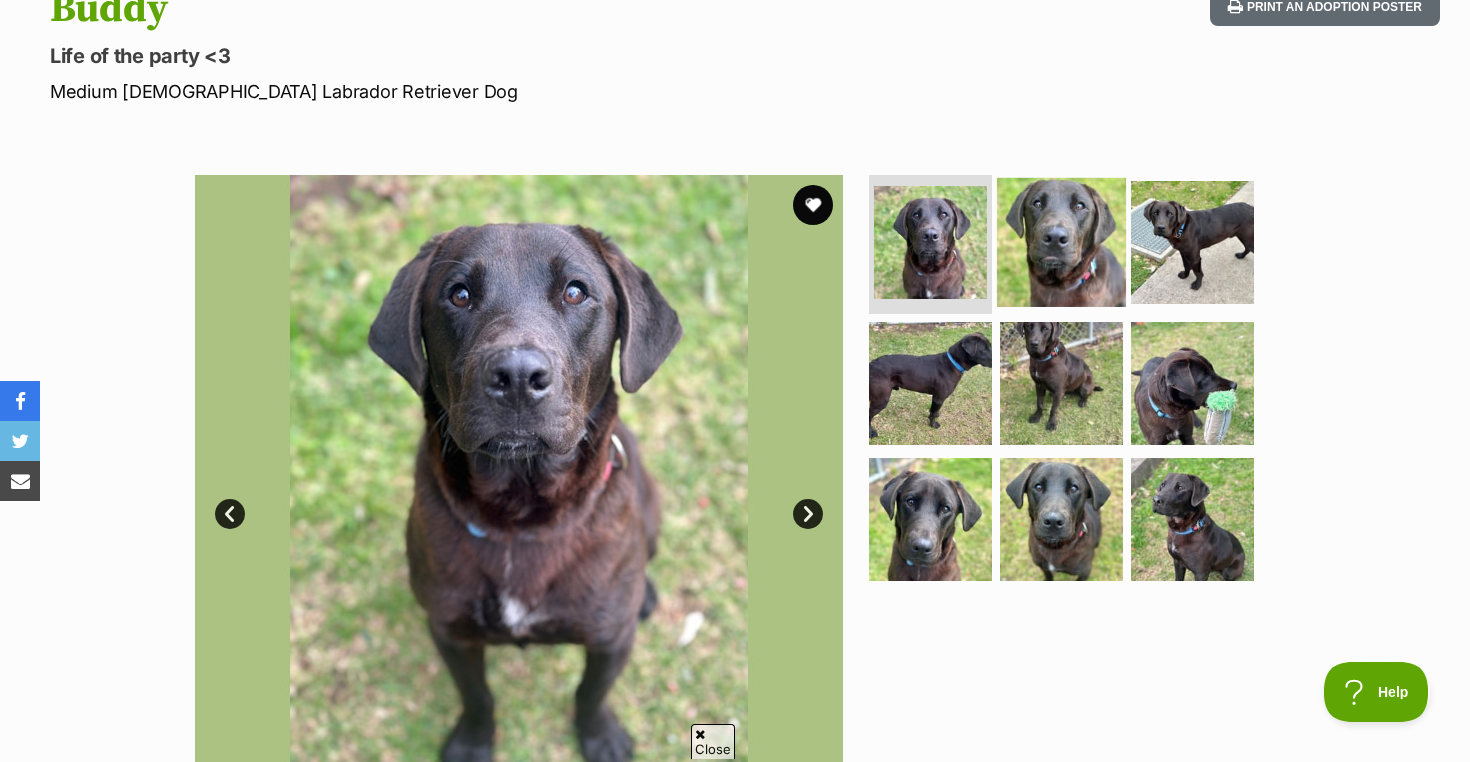 click at bounding box center [1061, 241] 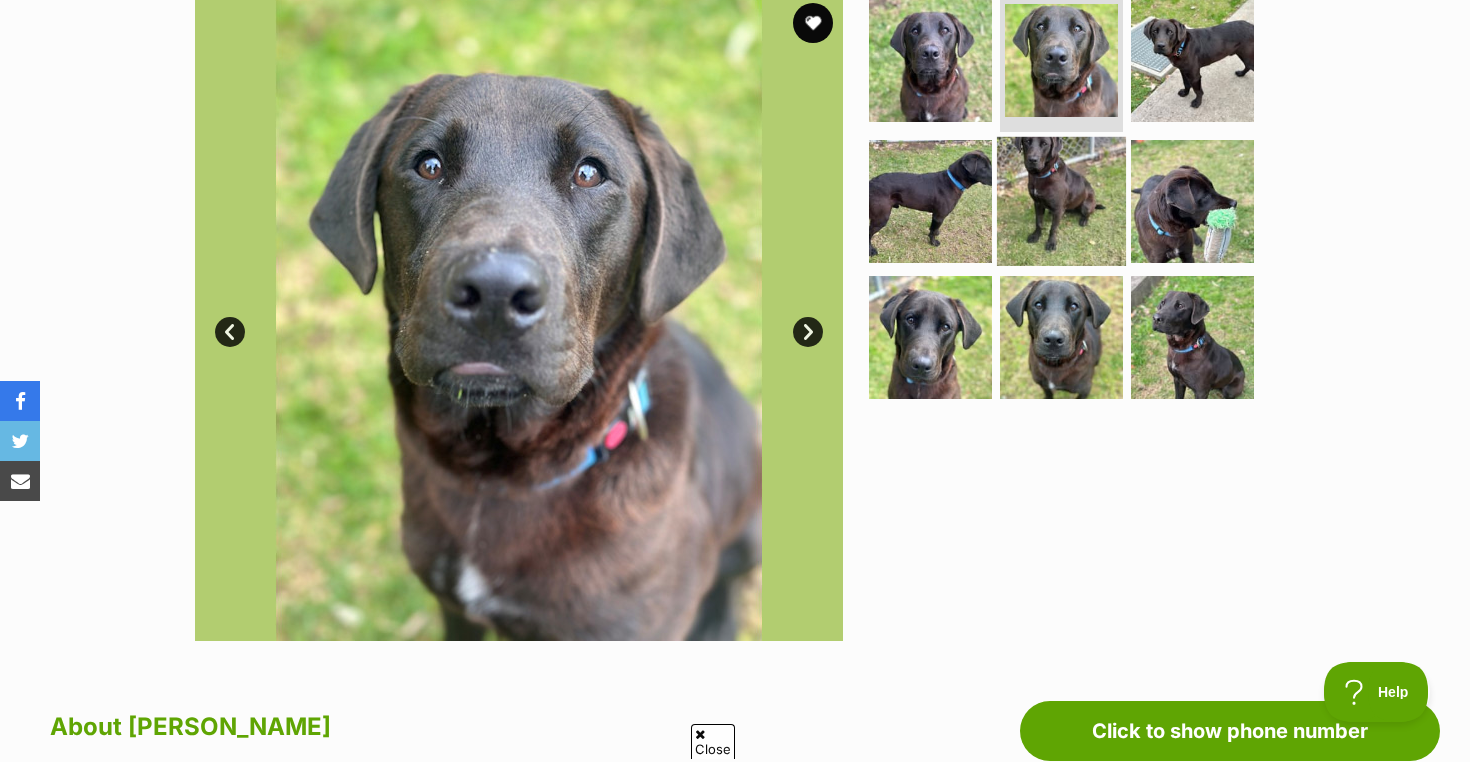 scroll, scrollTop: 0, scrollLeft: 0, axis: both 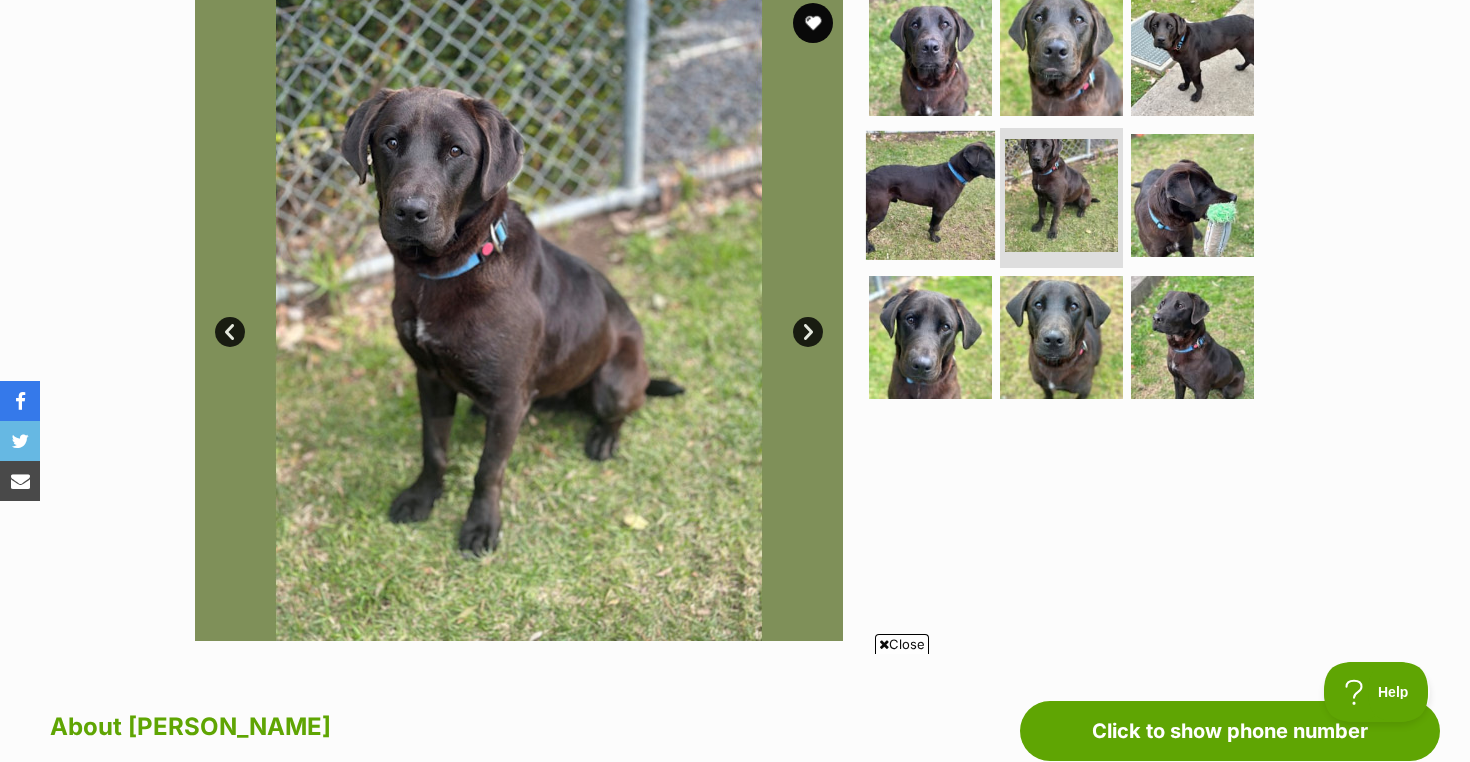 click at bounding box center (930, 195) 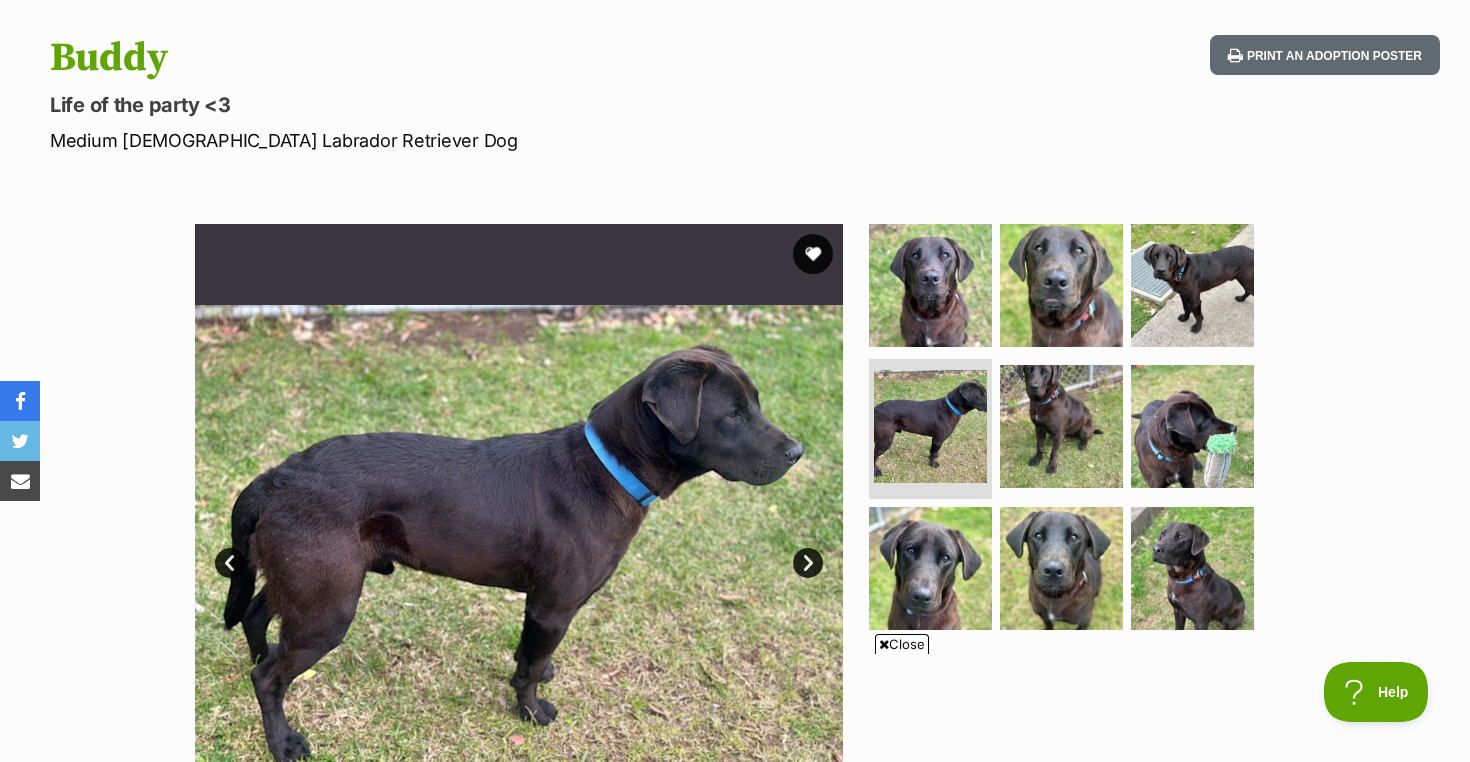 scroll, scrollTop: 193, scrollLeft: 0, axis: vertical 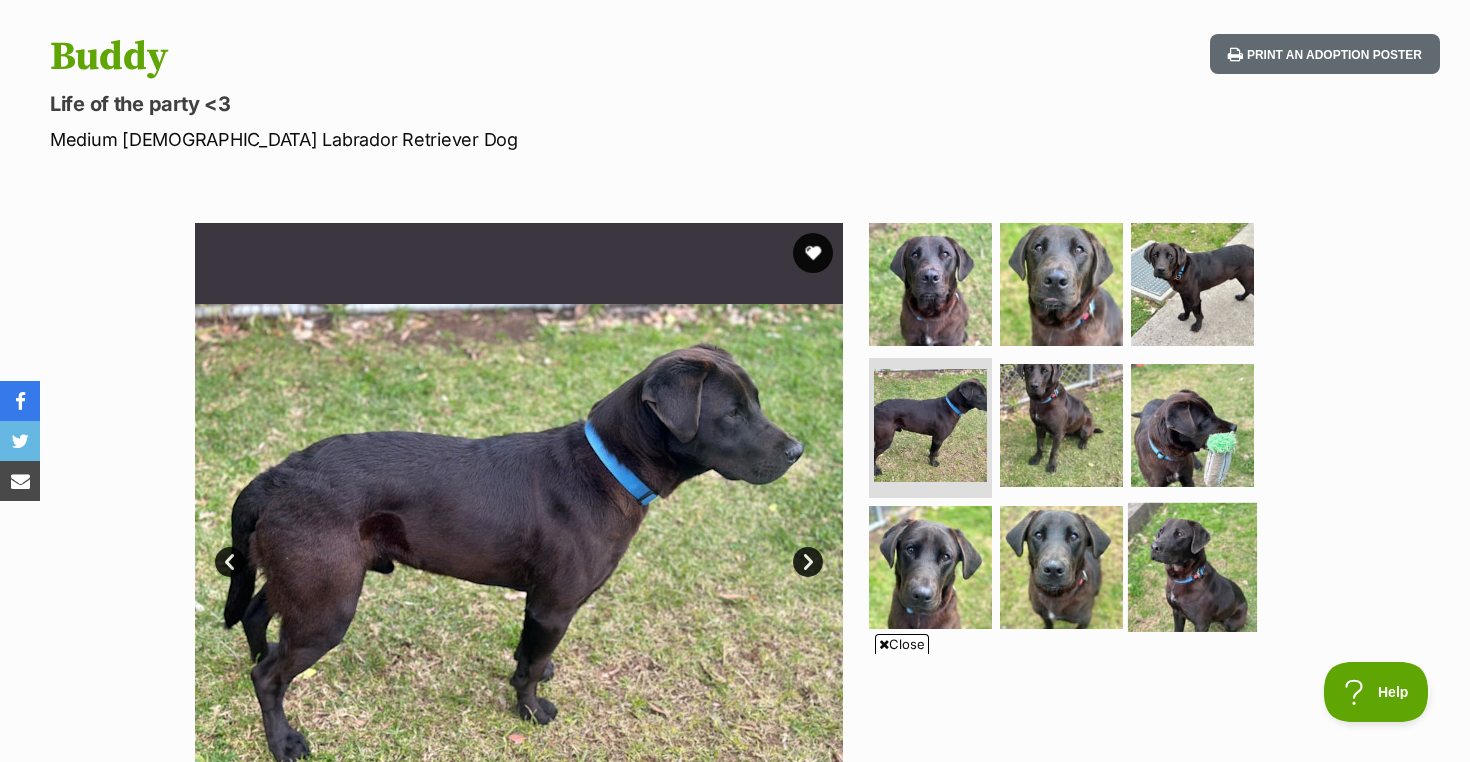 click at bounding box center (1192, 567) 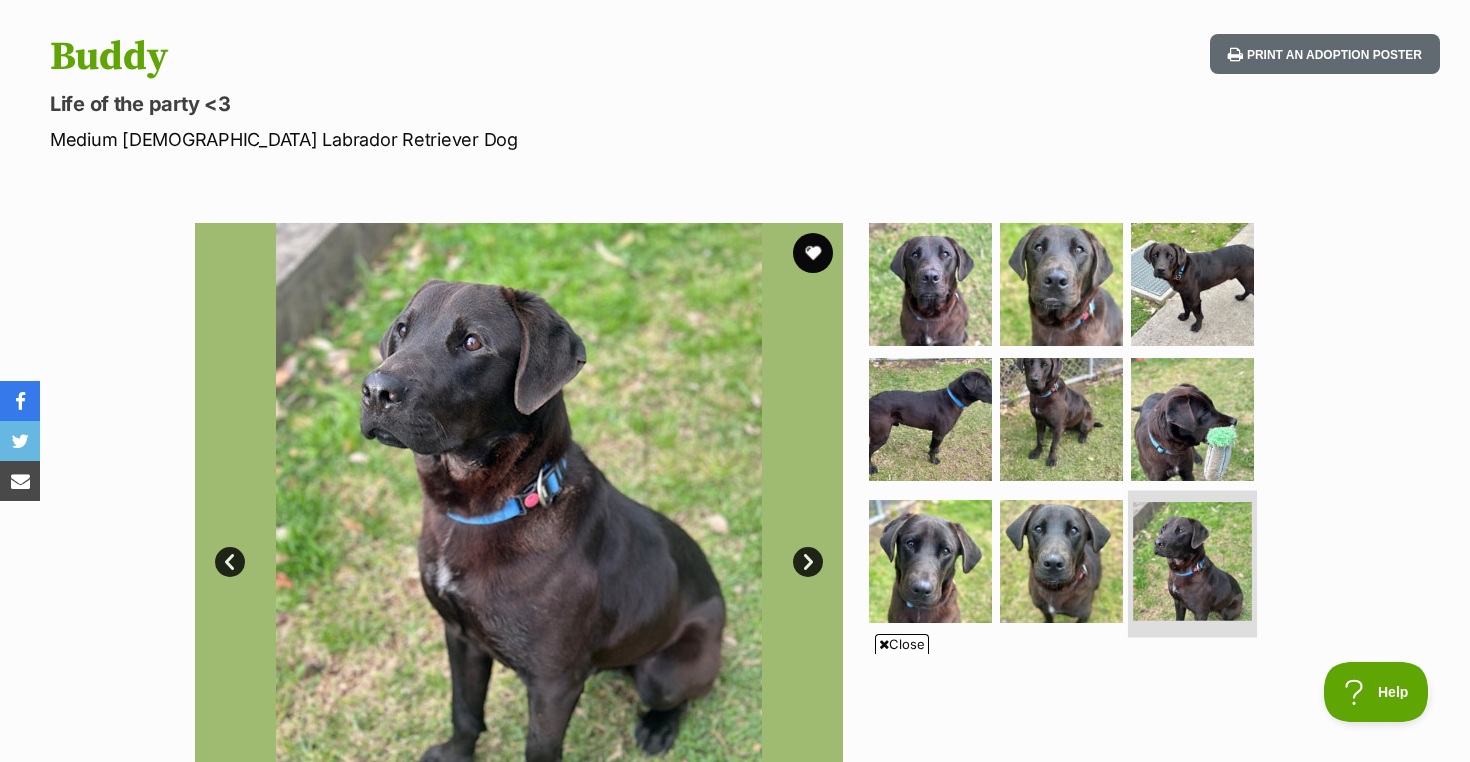 scroll, scrollTop: 365, scrollLeft: 0, axis: vertical 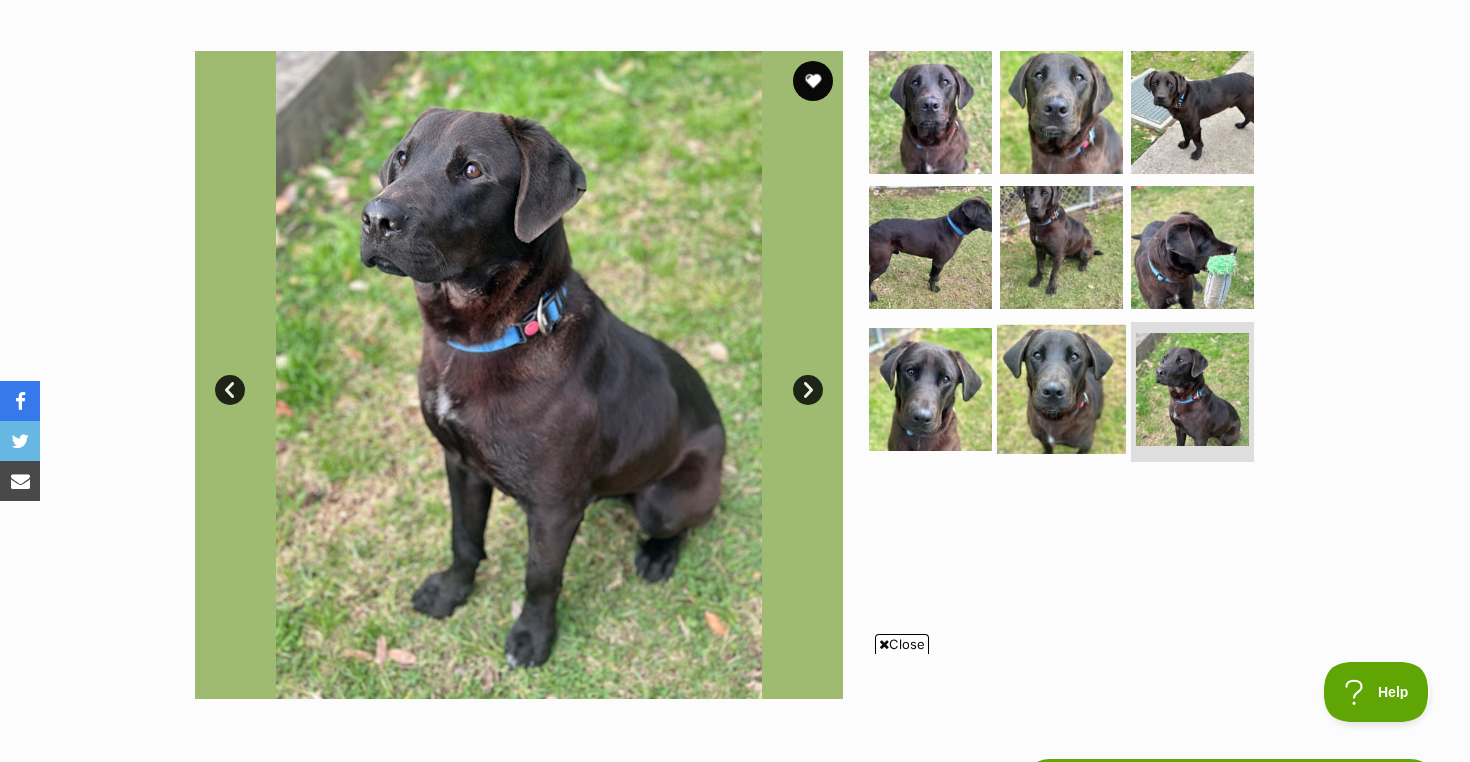 click at bounding box center (1061, 389) 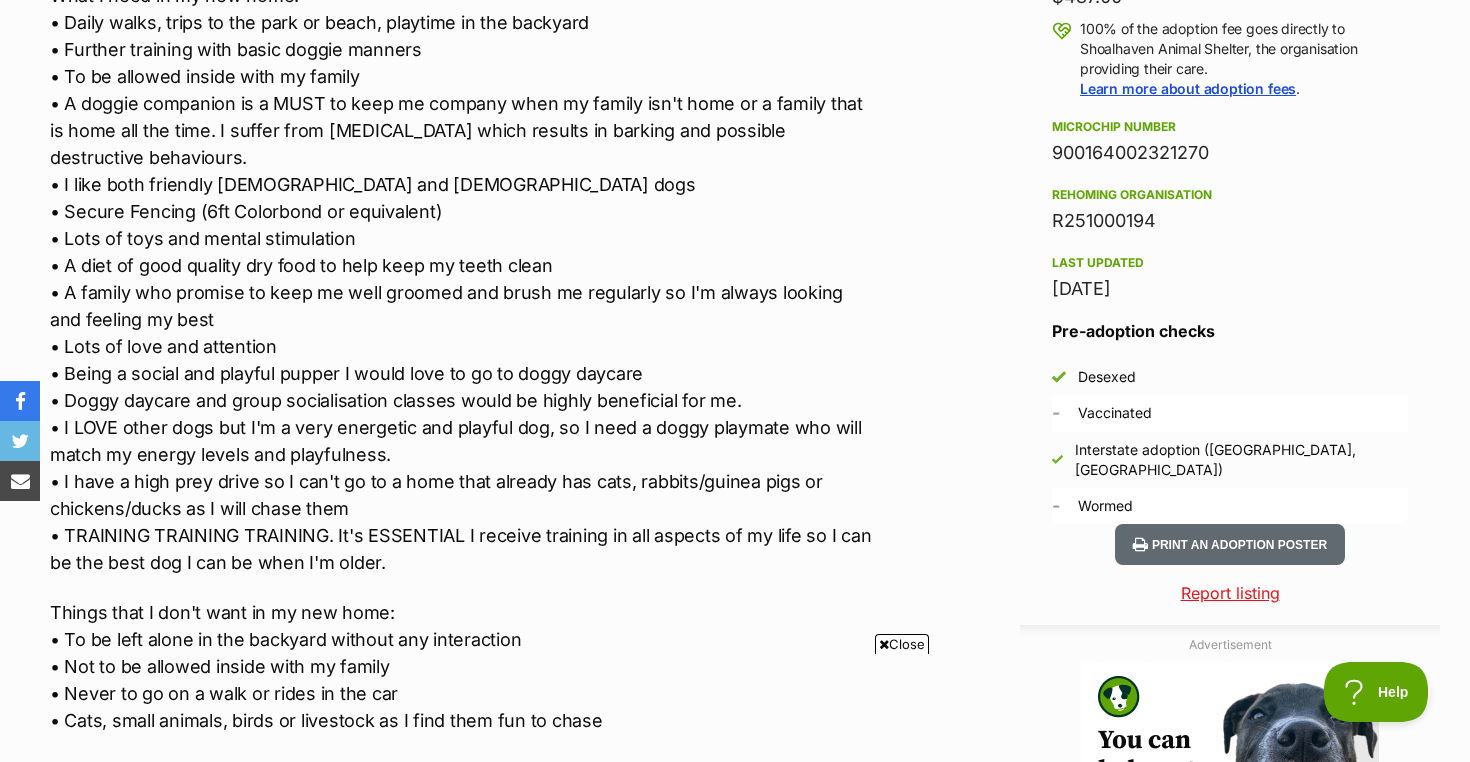 scroll, scrollTop: 1511, scrollLeft: 0, axis: vertical 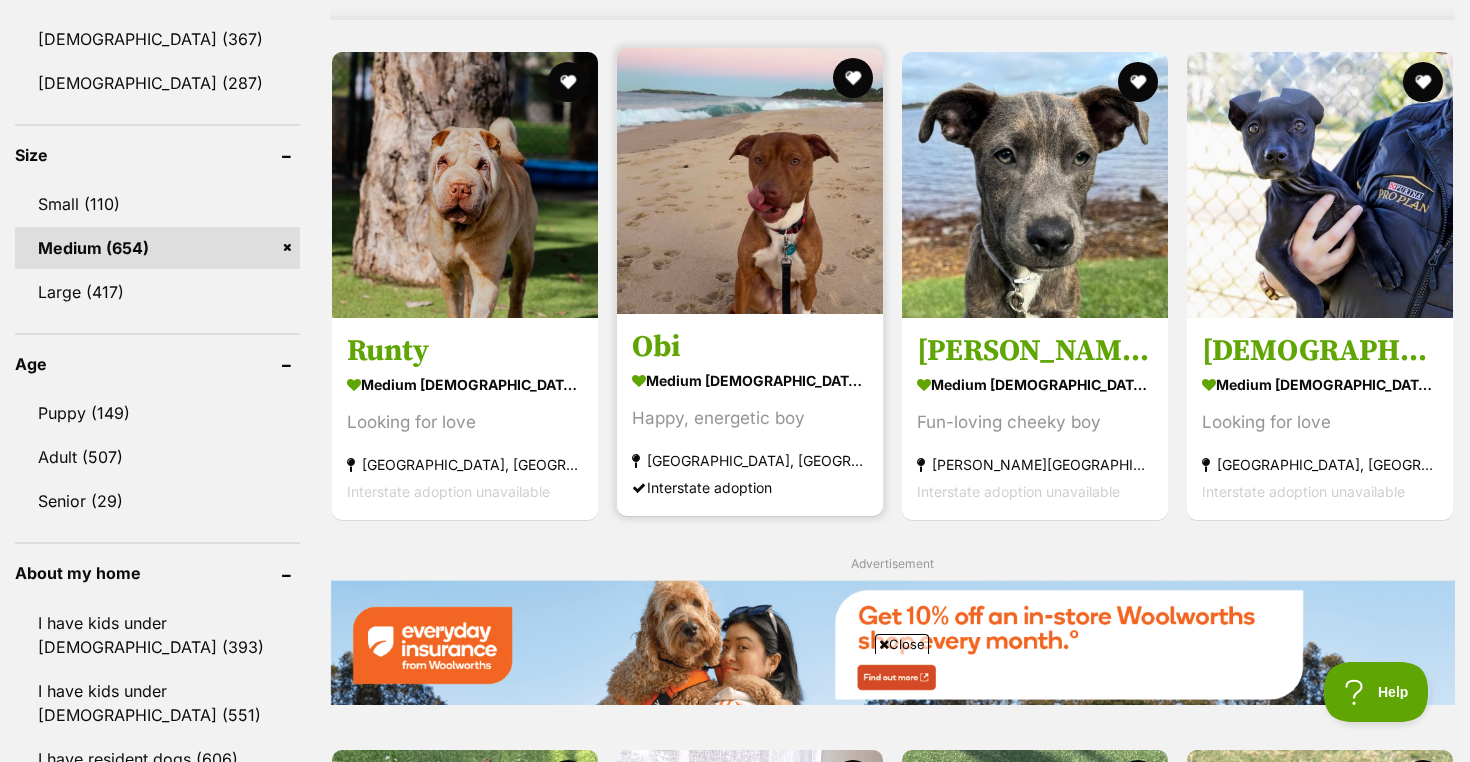 click at bounding box center (750, 181) 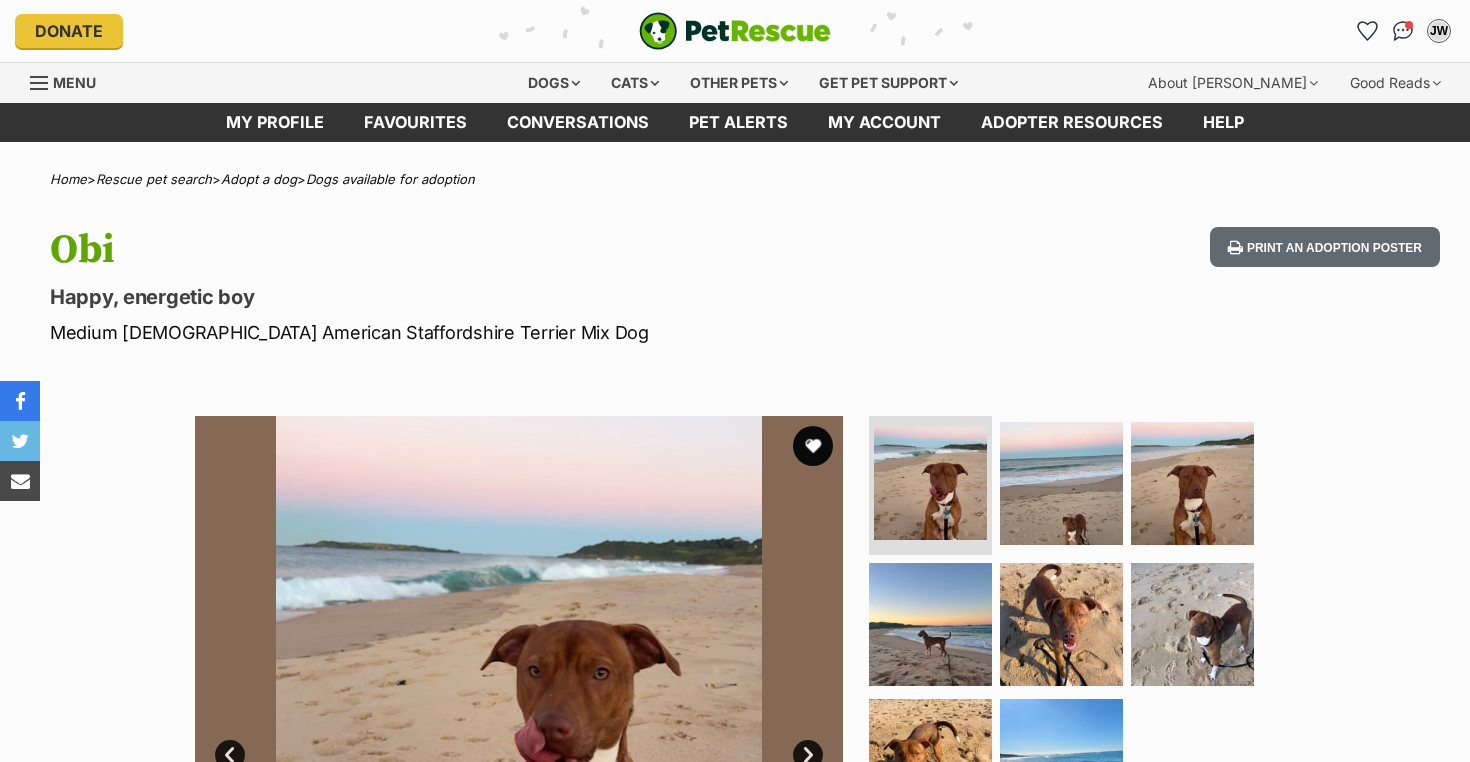 scroll, scrollTop: 0, scrollLeft: 0, axis: both 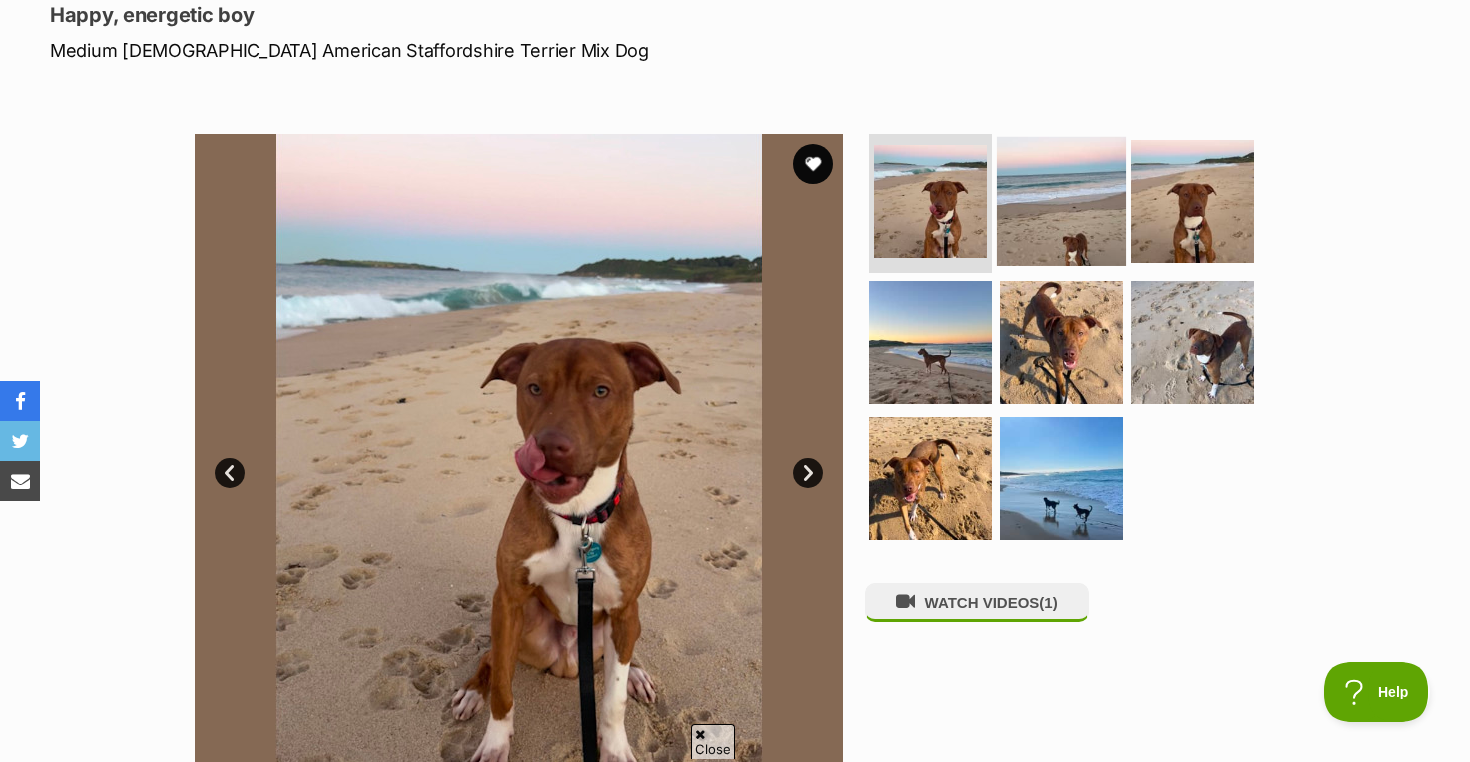 click at bounding box center (1061, 200) 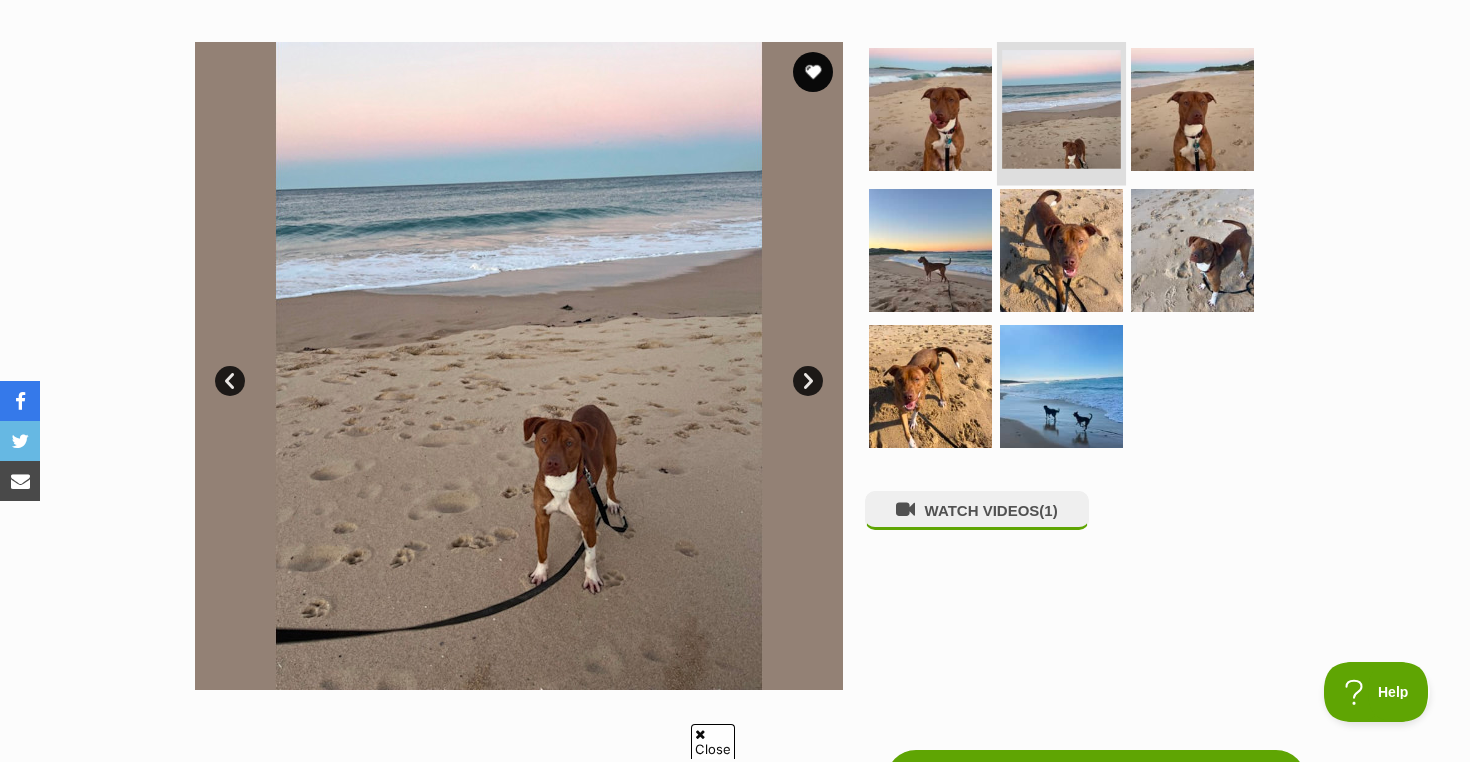 scroll, scrollTop: 395, scrollLeft: 1, axis: both 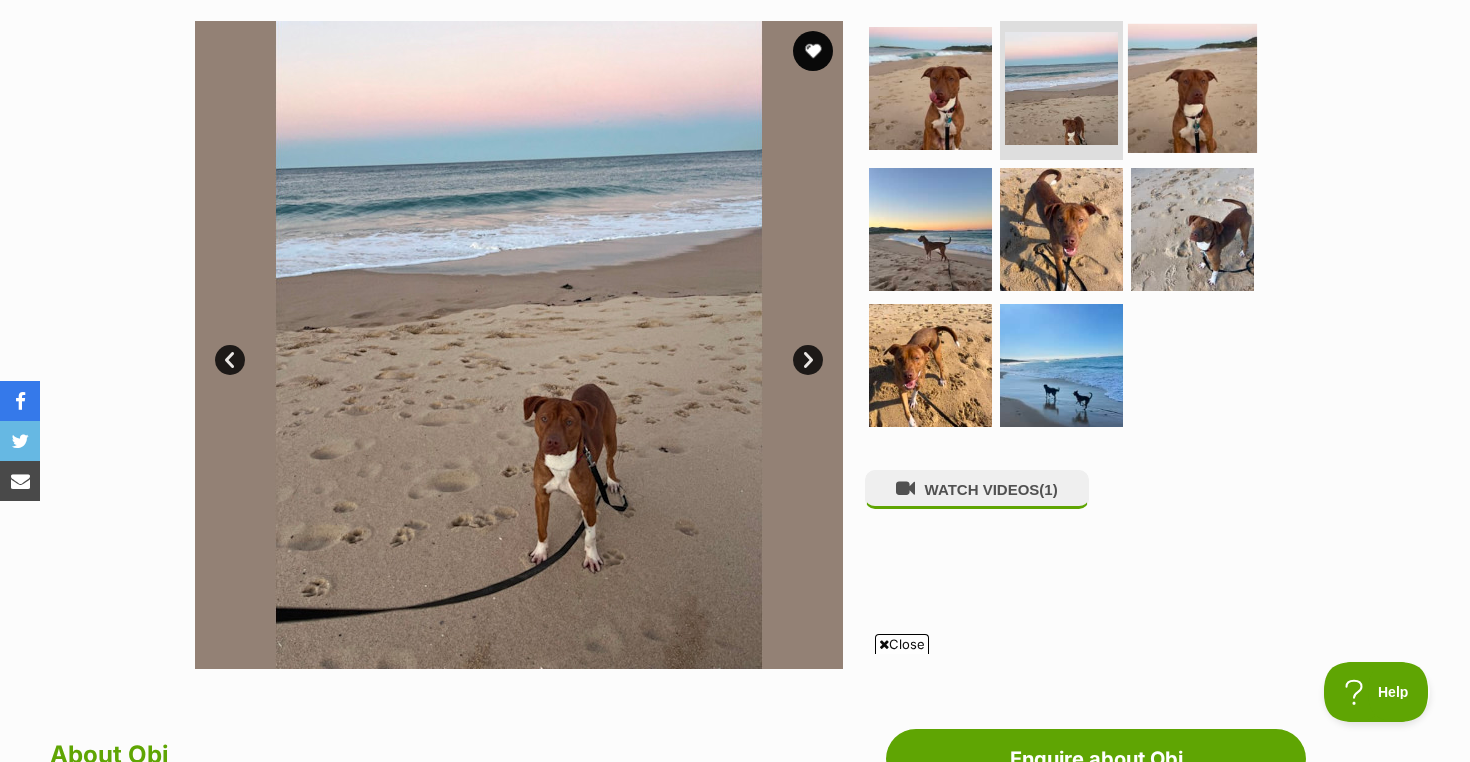 click at bounding box center [1192, 87] 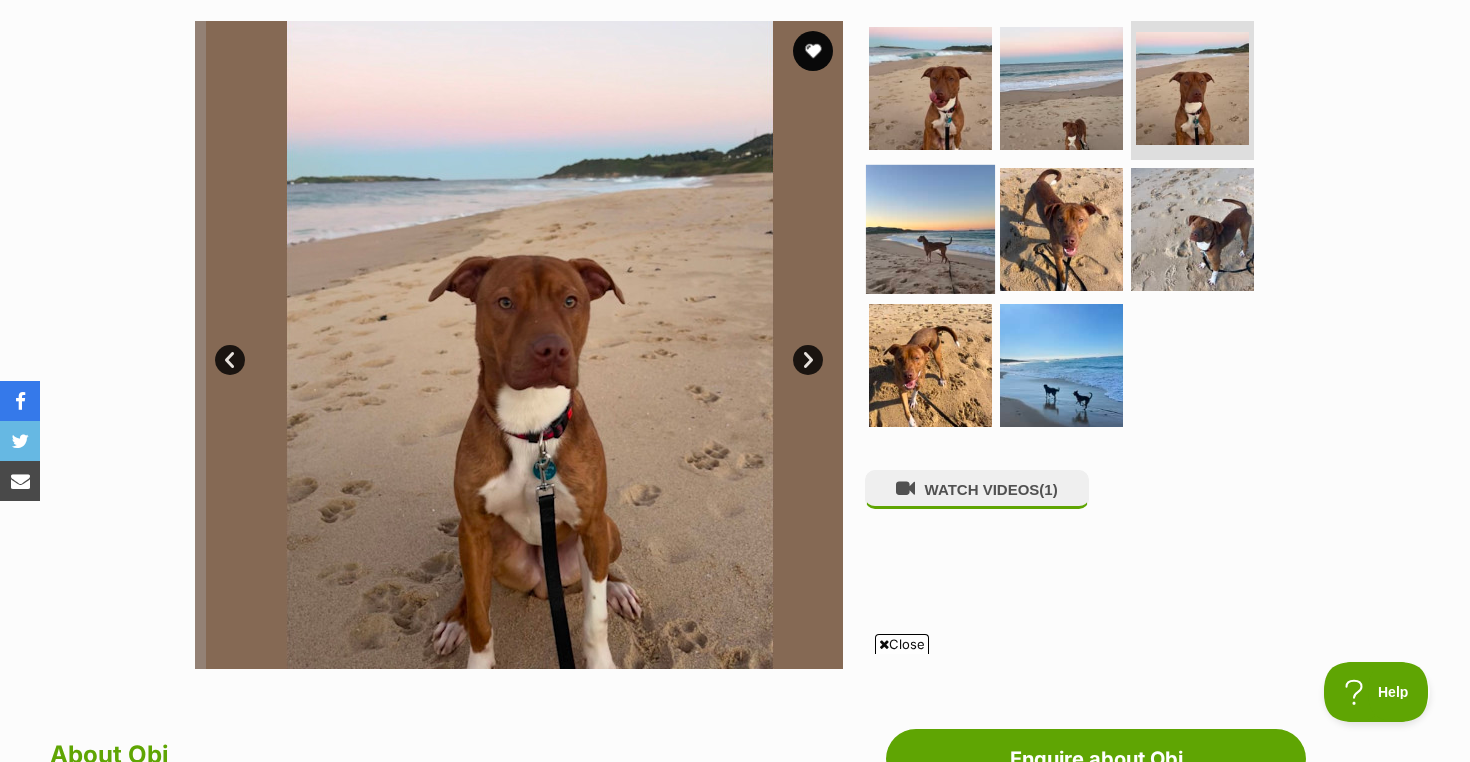 scroll, scrollTop: 0, scrollLeft: 0, axis: both 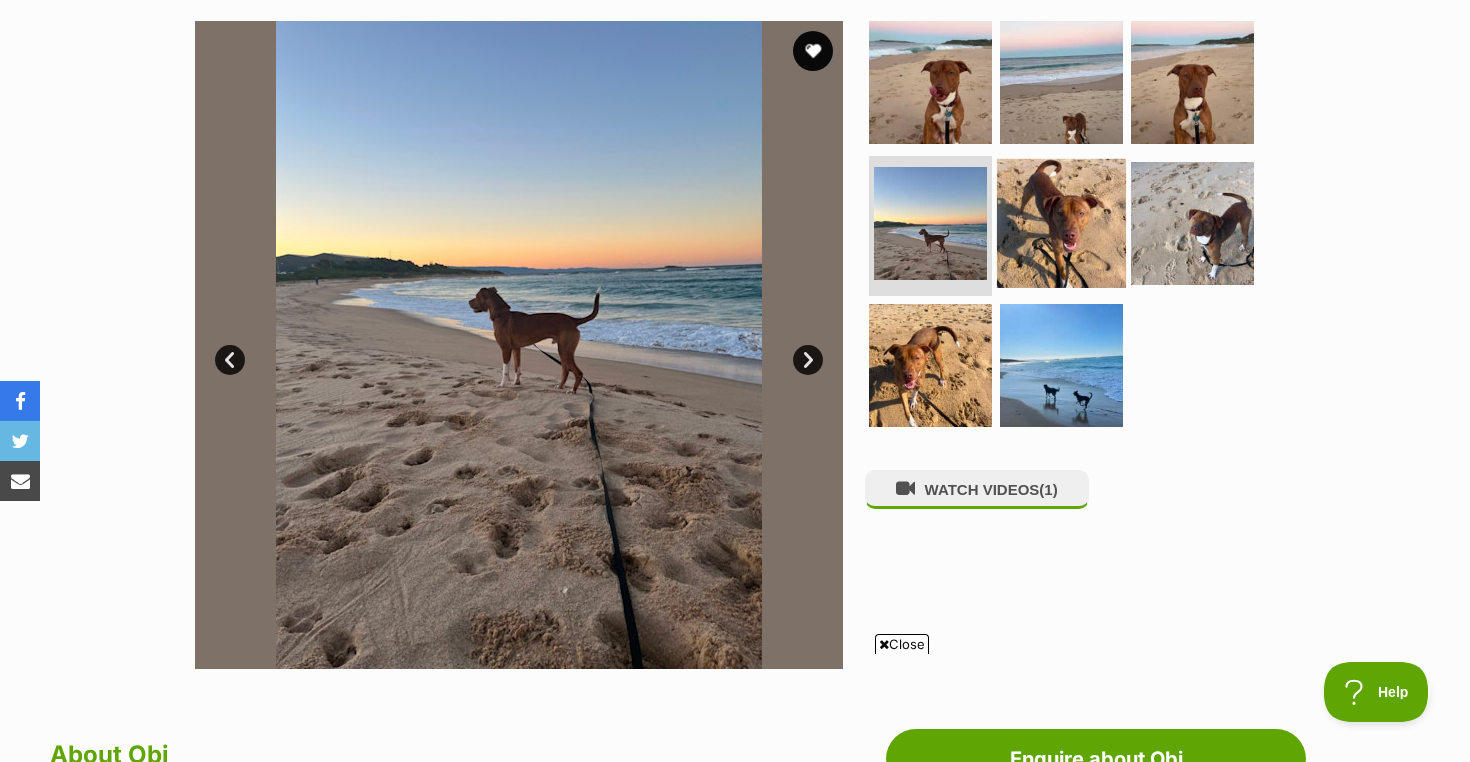 click at bounding box center (1061, 223) 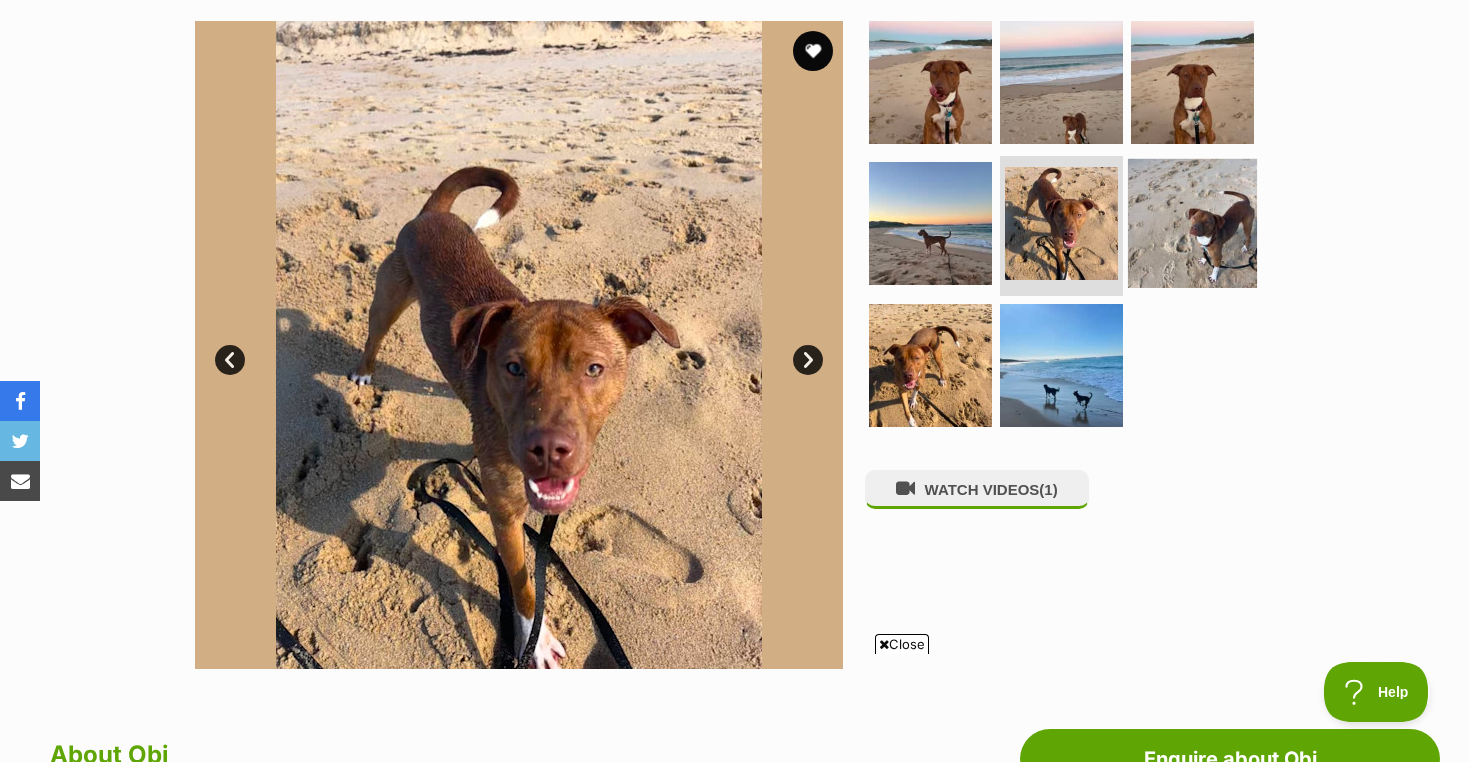 click at bounding box center (1192, 223) 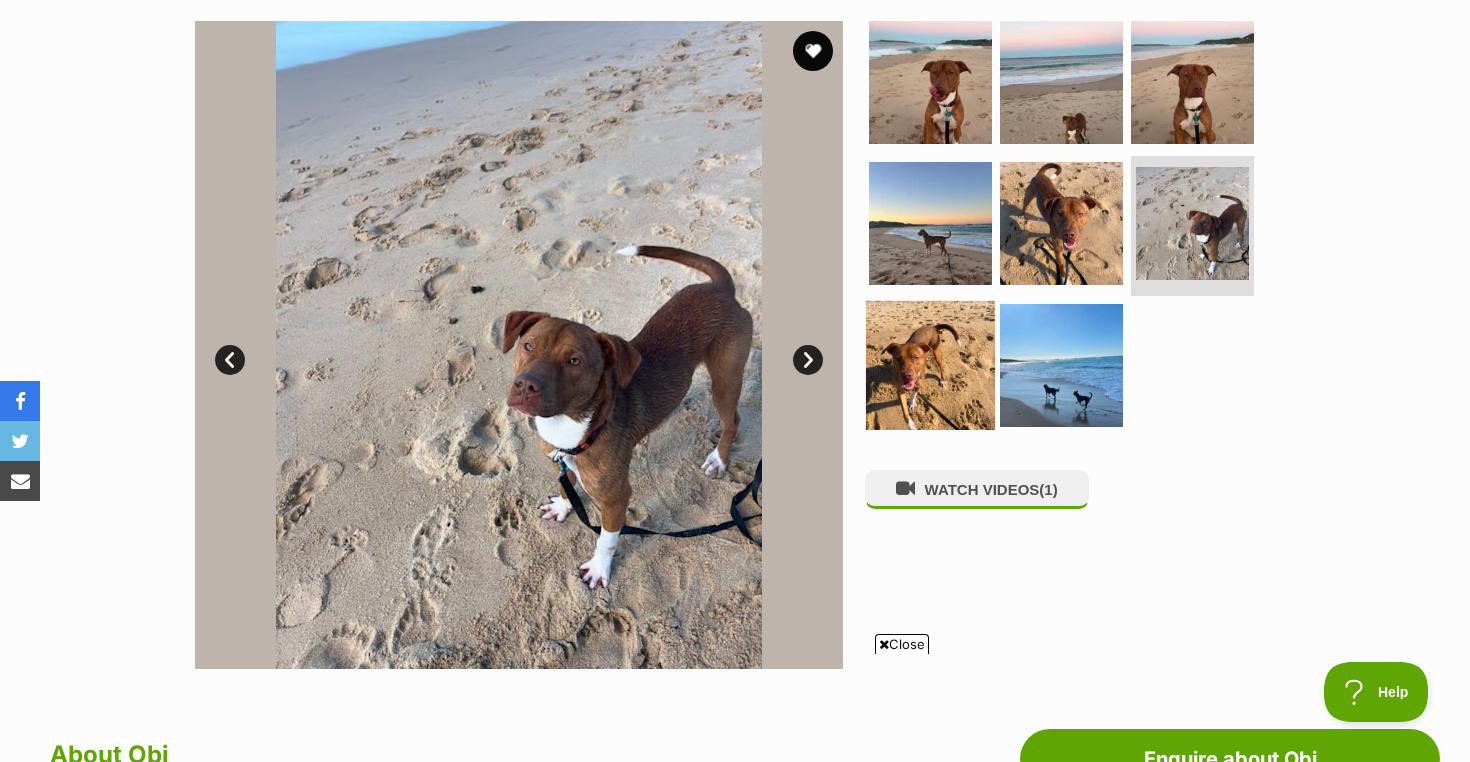 click at bounding box center (930, 365) 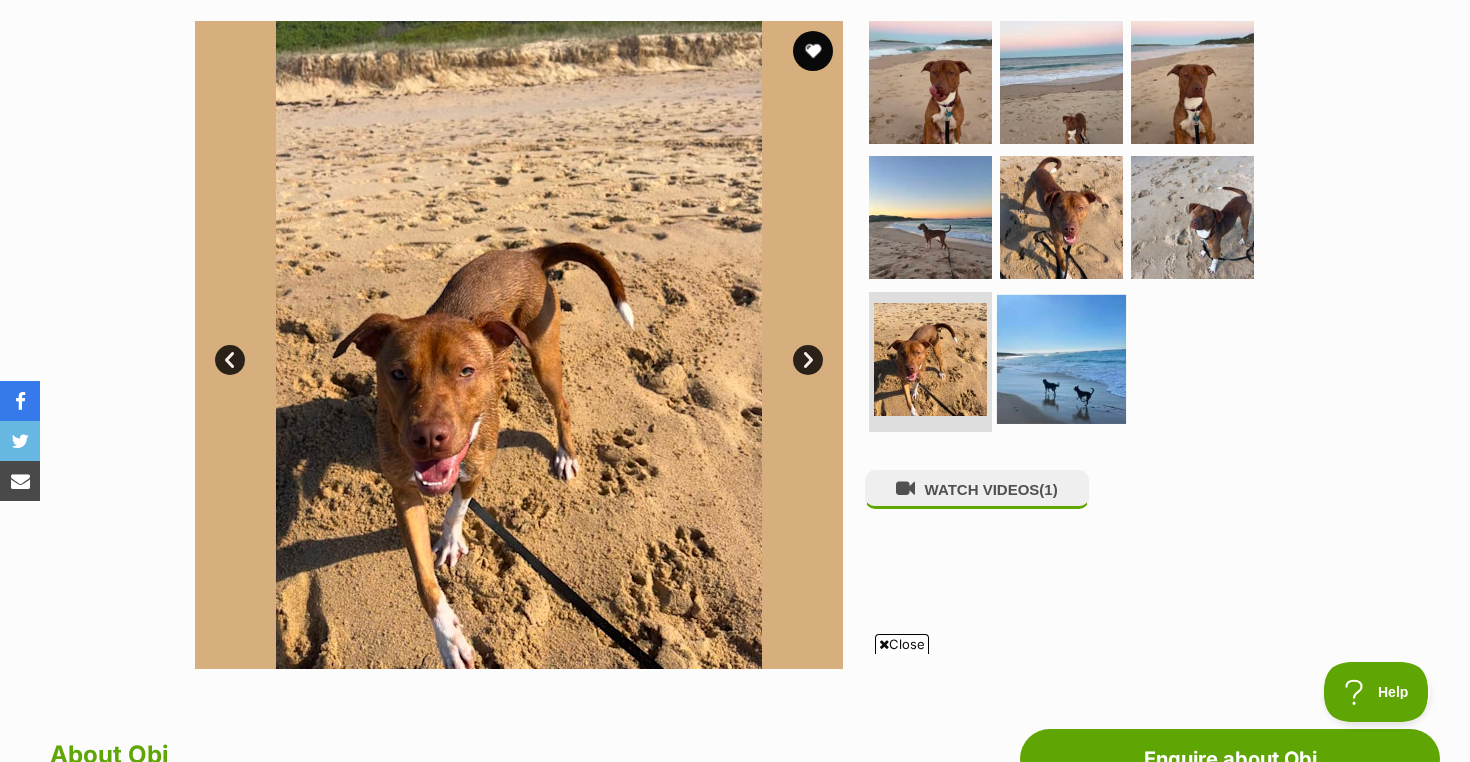 click at bounding box center (1061, 359) 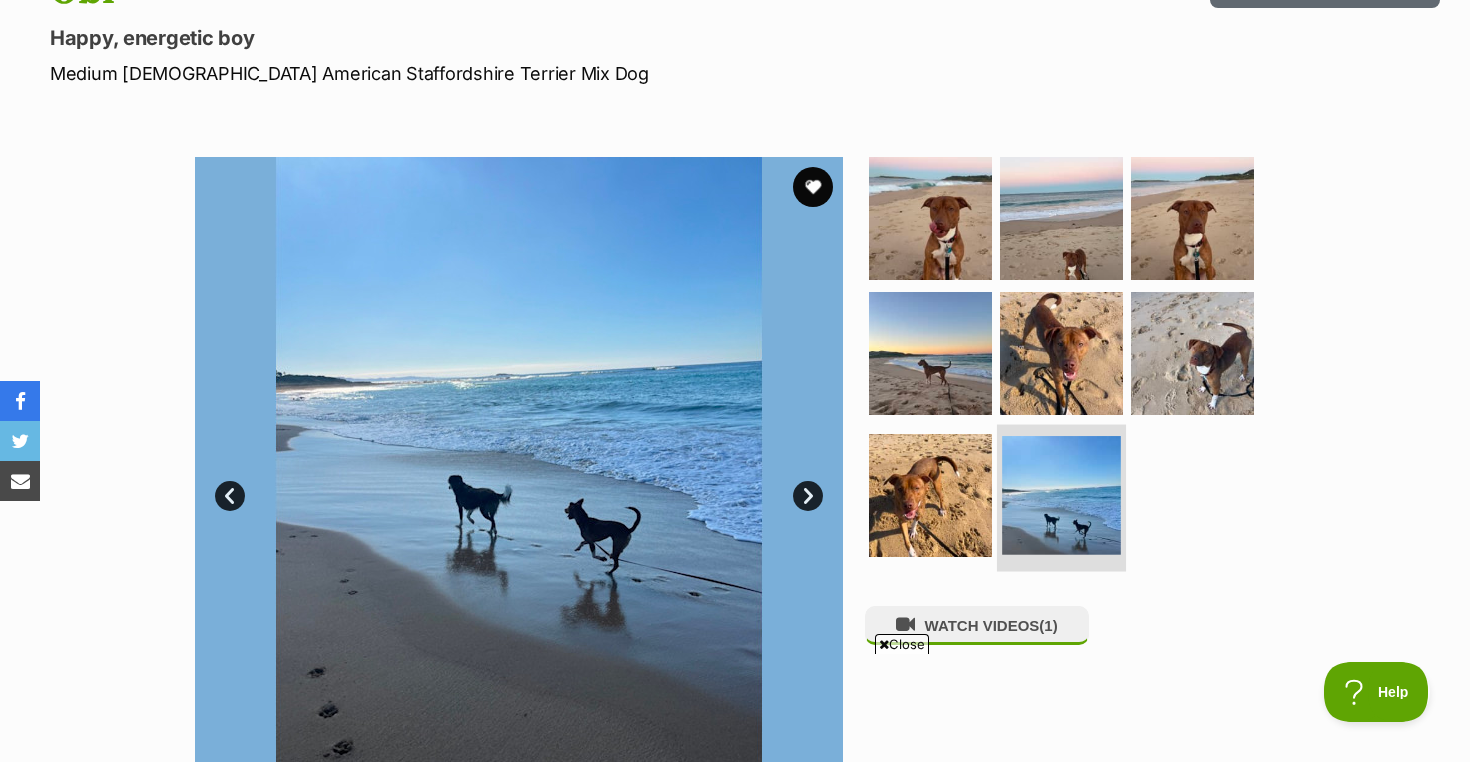 scroll, scrollTop: 223, scrollLeft: 0, axis: vertical 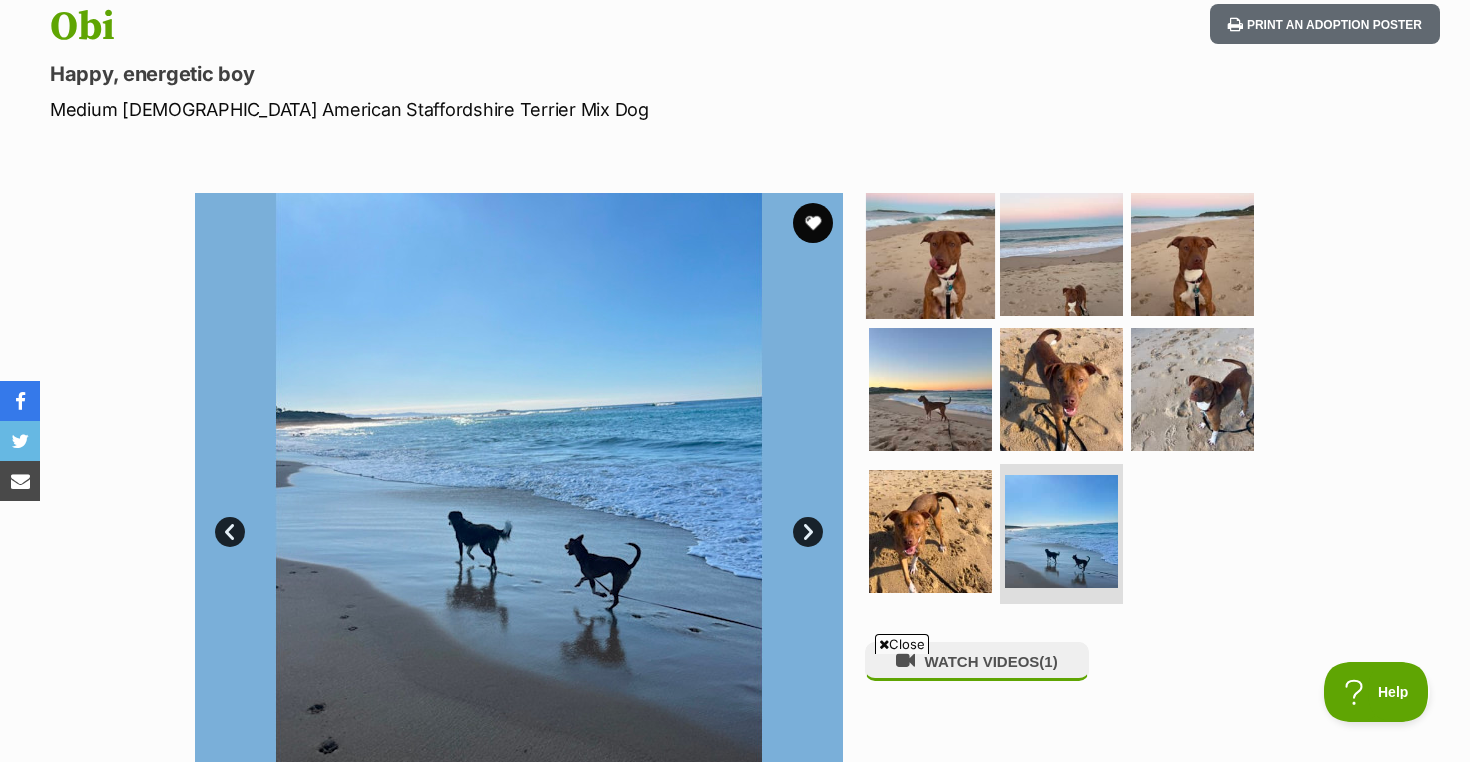 click at bounding box center [930, 253] 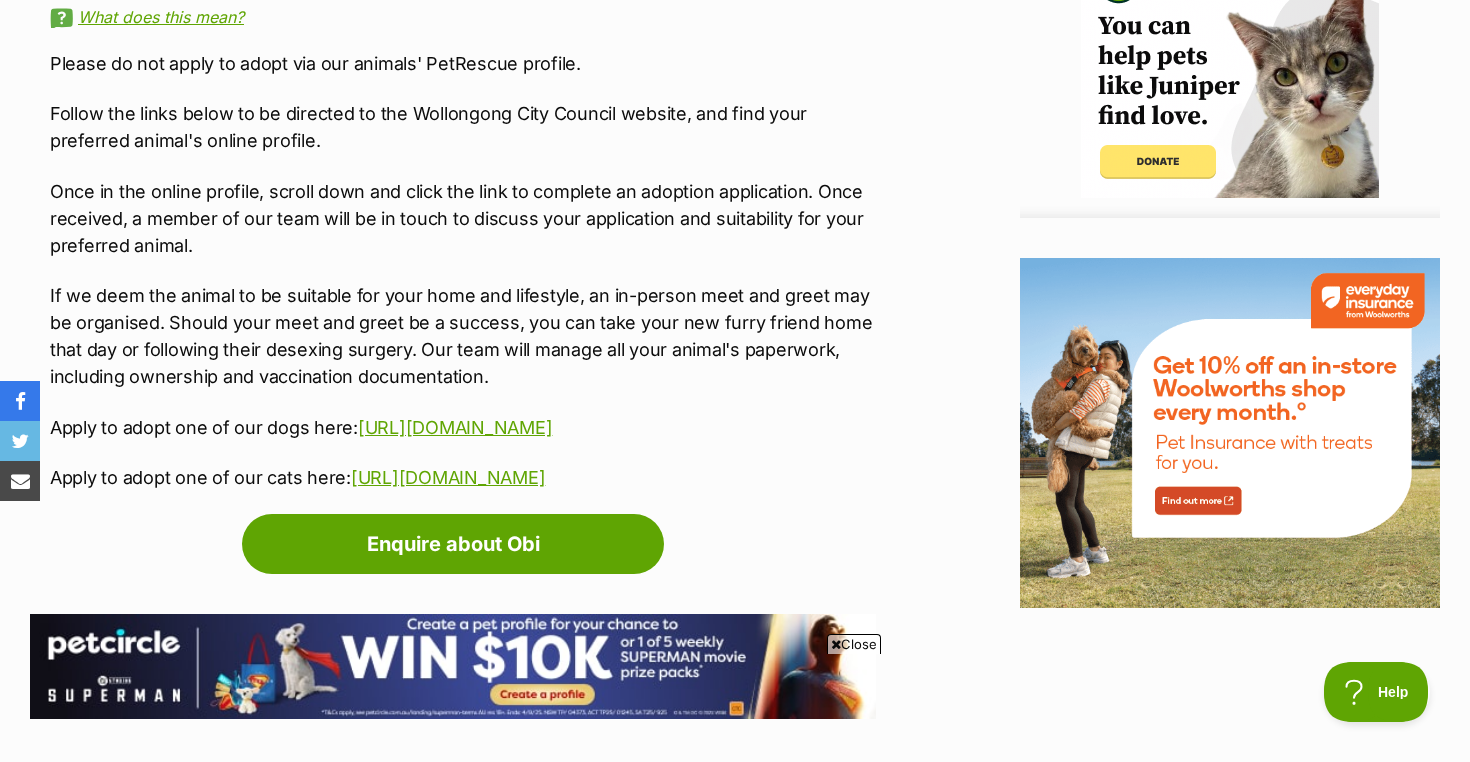 scroll, scrollTop: 2149, scrollLeft: 1, axis: both 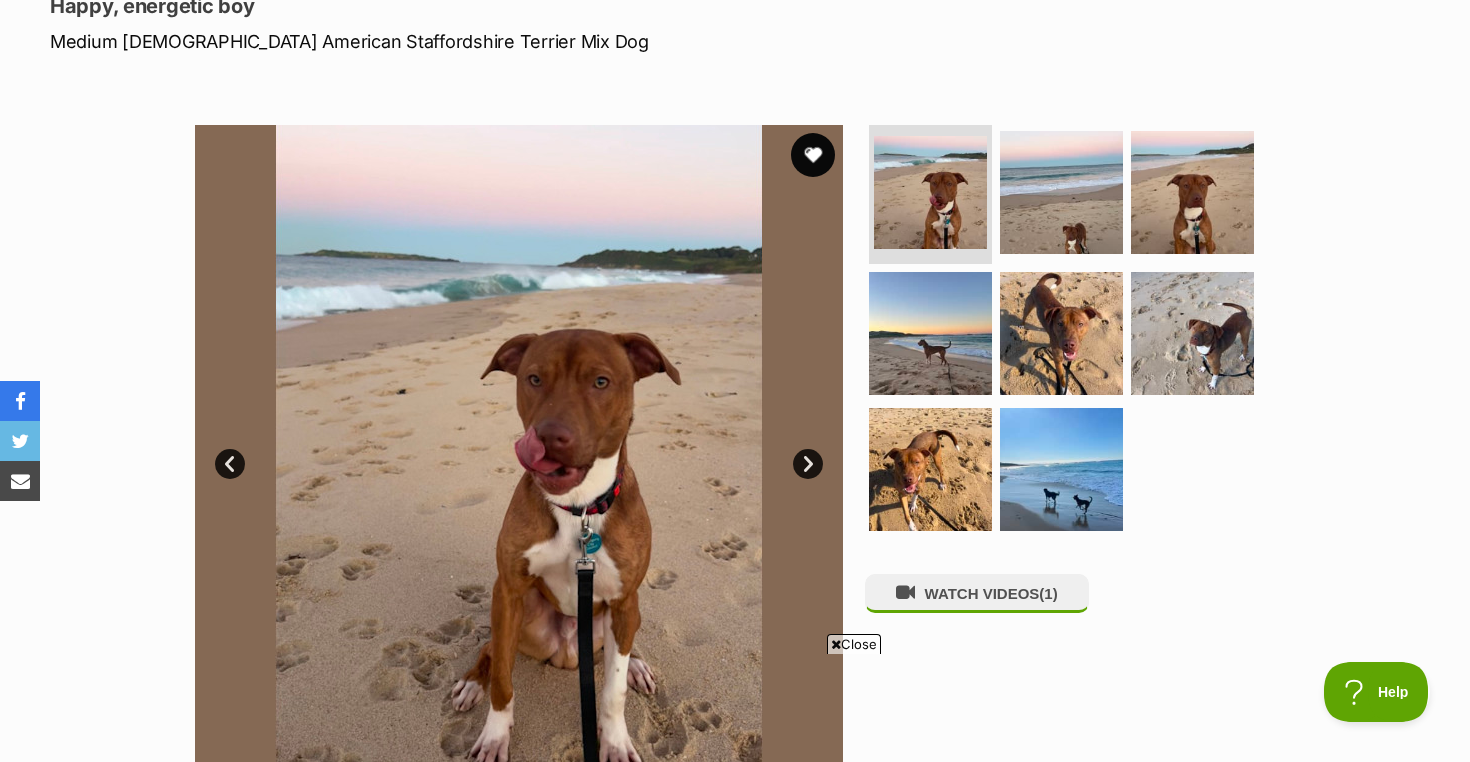 click at bounding box center [813, 155] 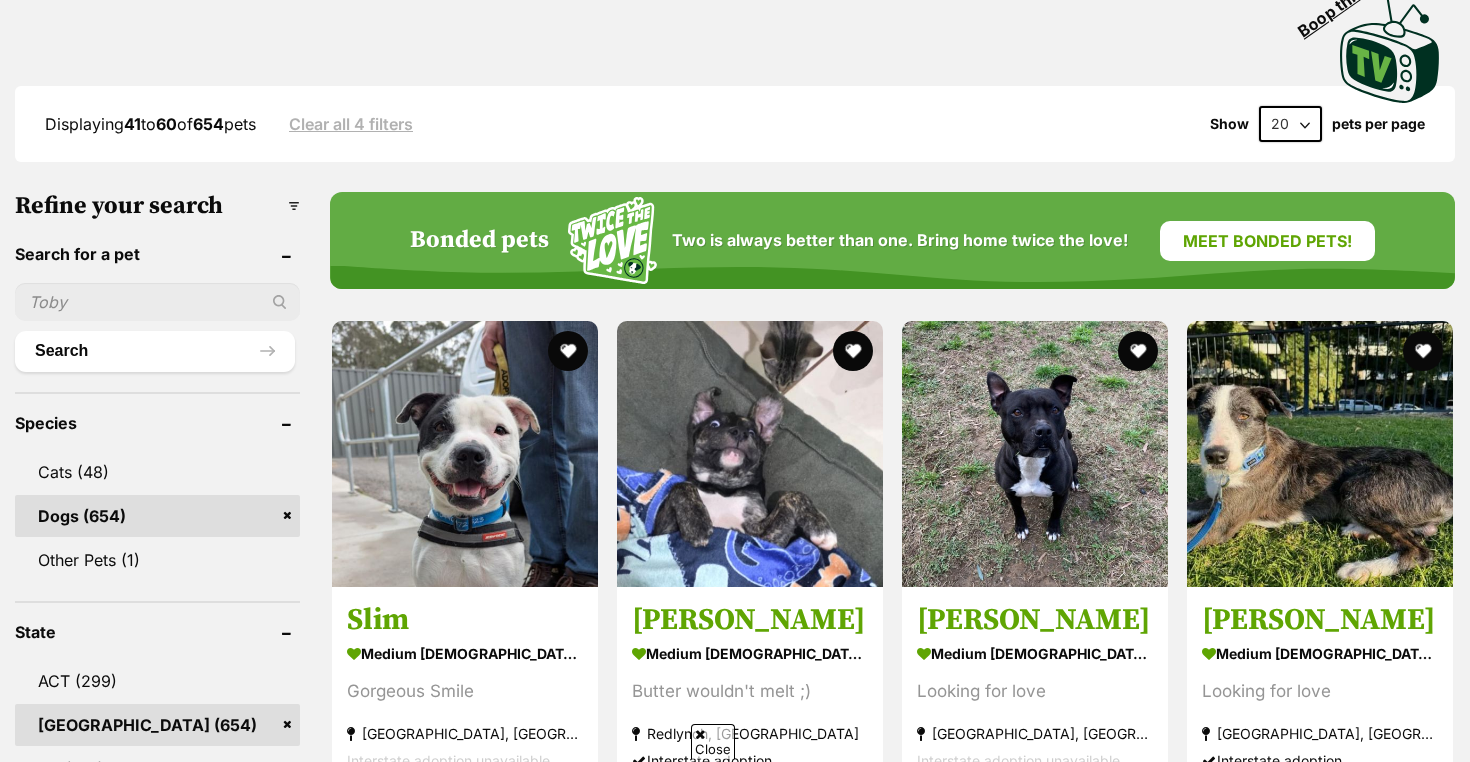 scroll, scrollTop: 0, scrollLeft: 0, axis: both 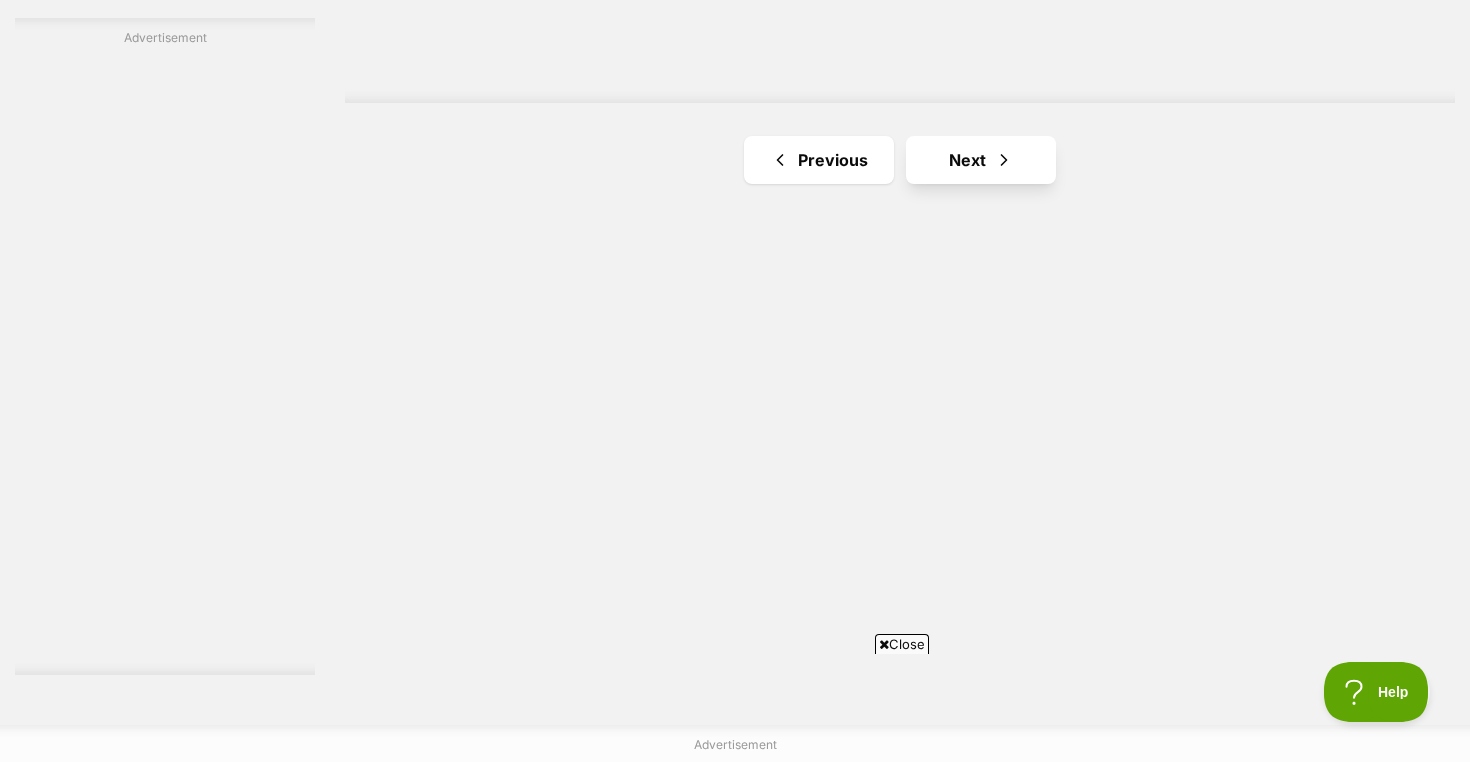 click on "Next" at bounding box center [981, 160] 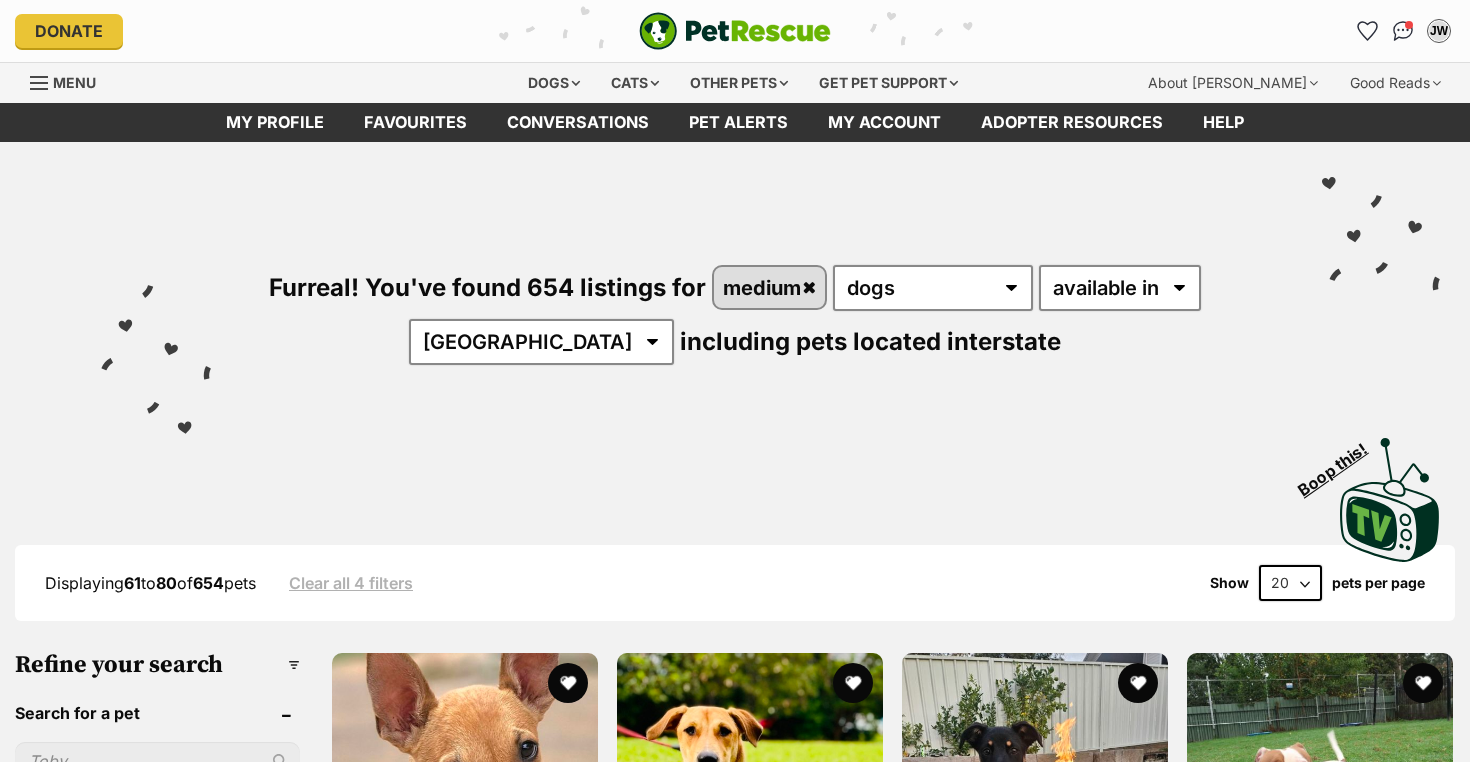 scroll, scrollTop: 0, scrollLeft: 0, axis: both 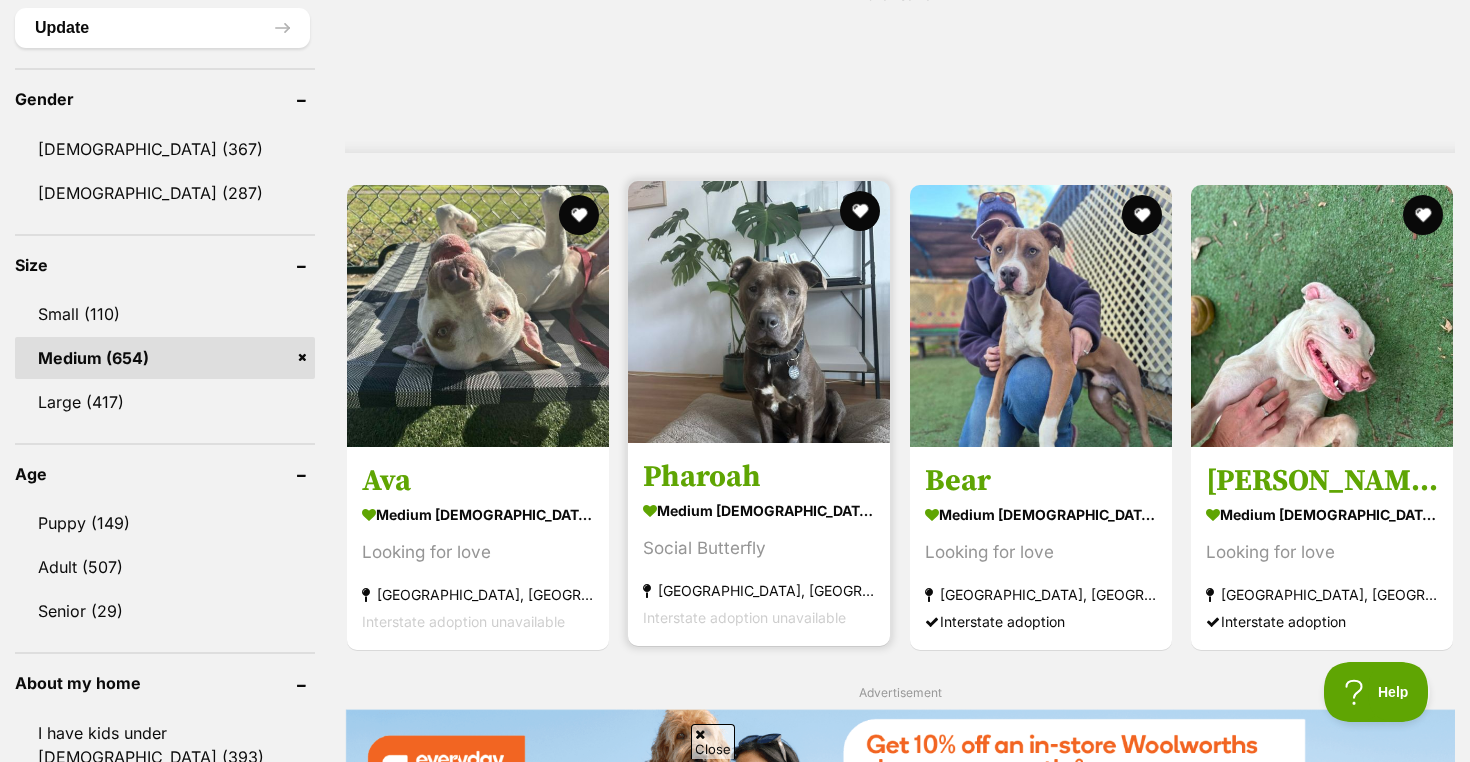 click at bounding box center (759, 312) 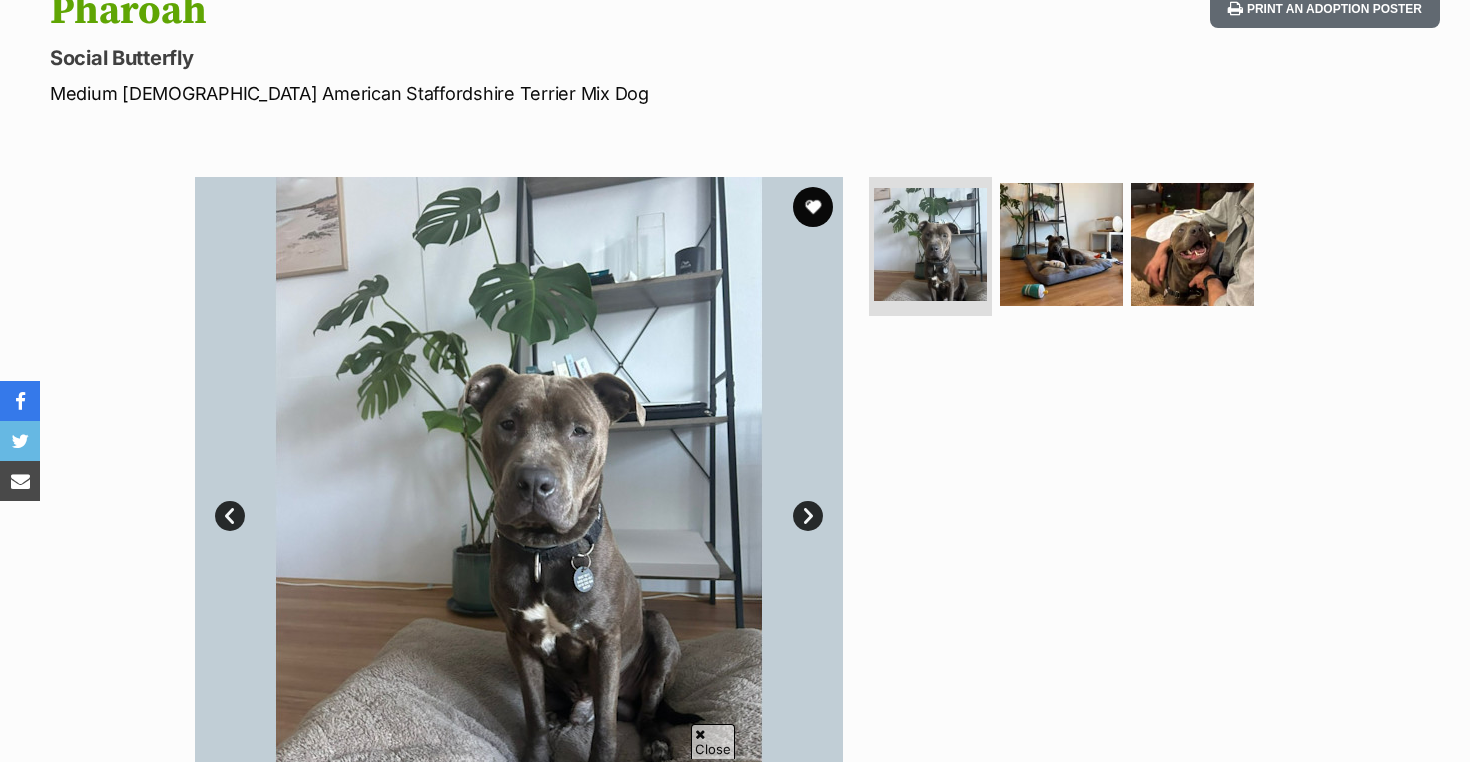 scroll, scrollTop: 239, scrollLeft: 0, axis: vertical 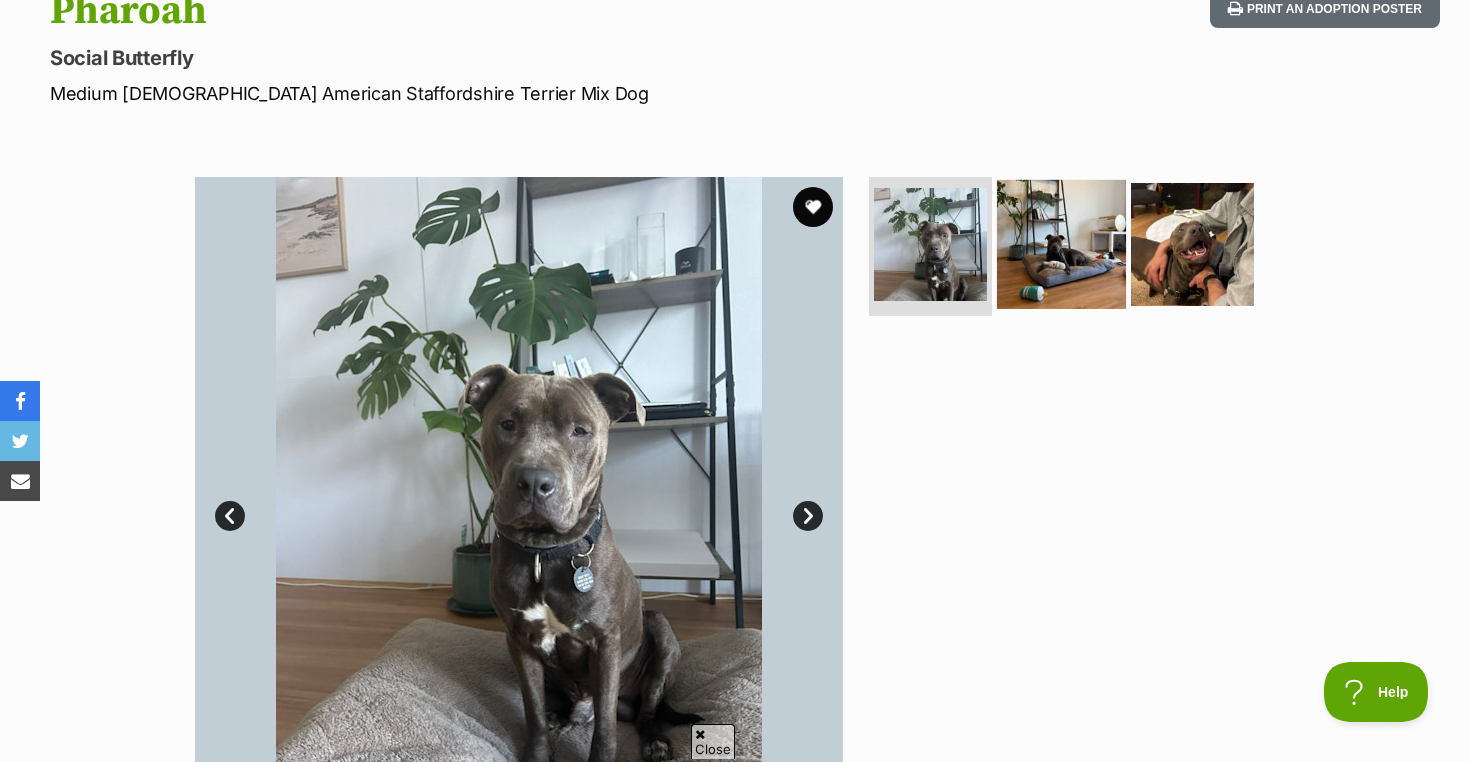 click at bounding box center [1061, 243] 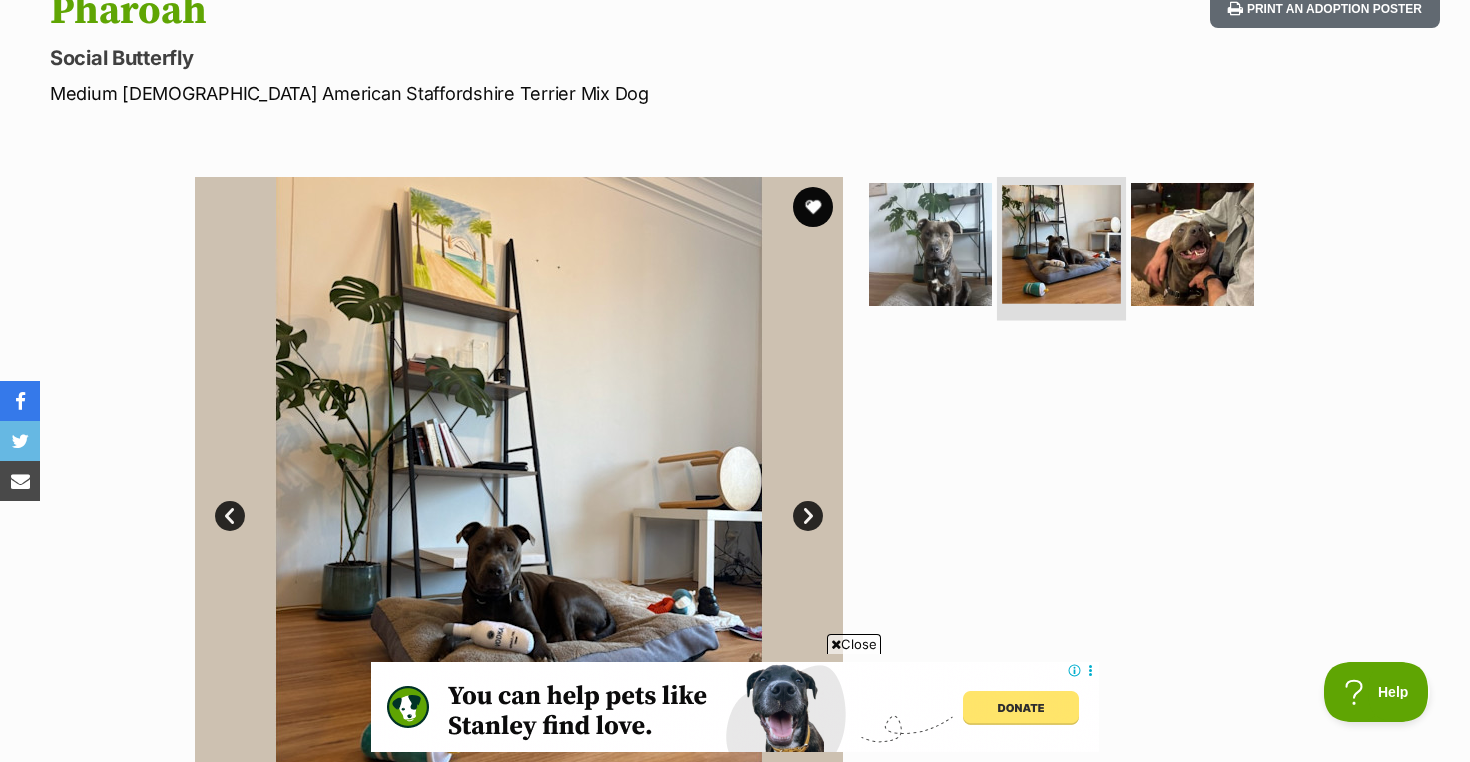 scroll, scrollTop: 0, scrollLeft: 0, axis: both 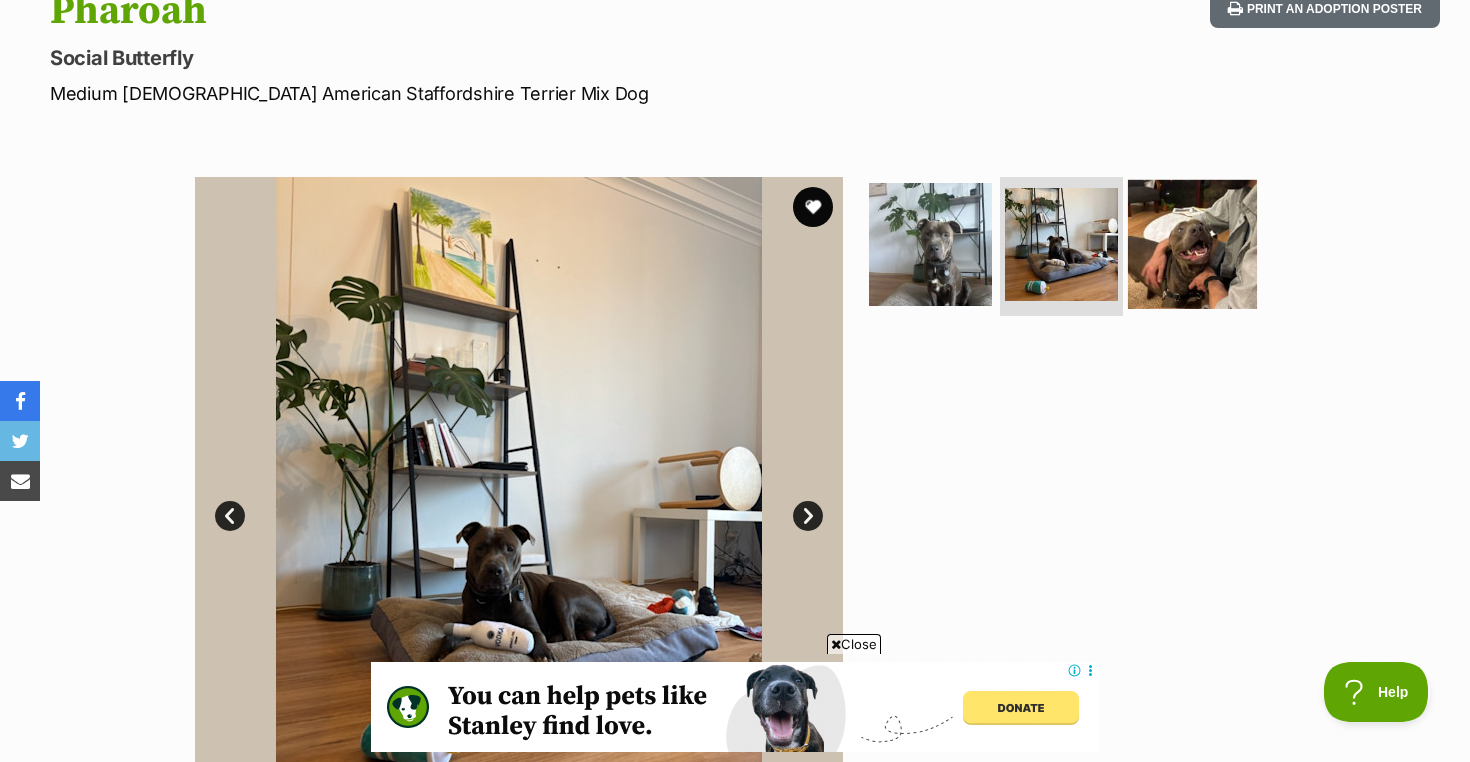 click at bounding box center [1192, 243] 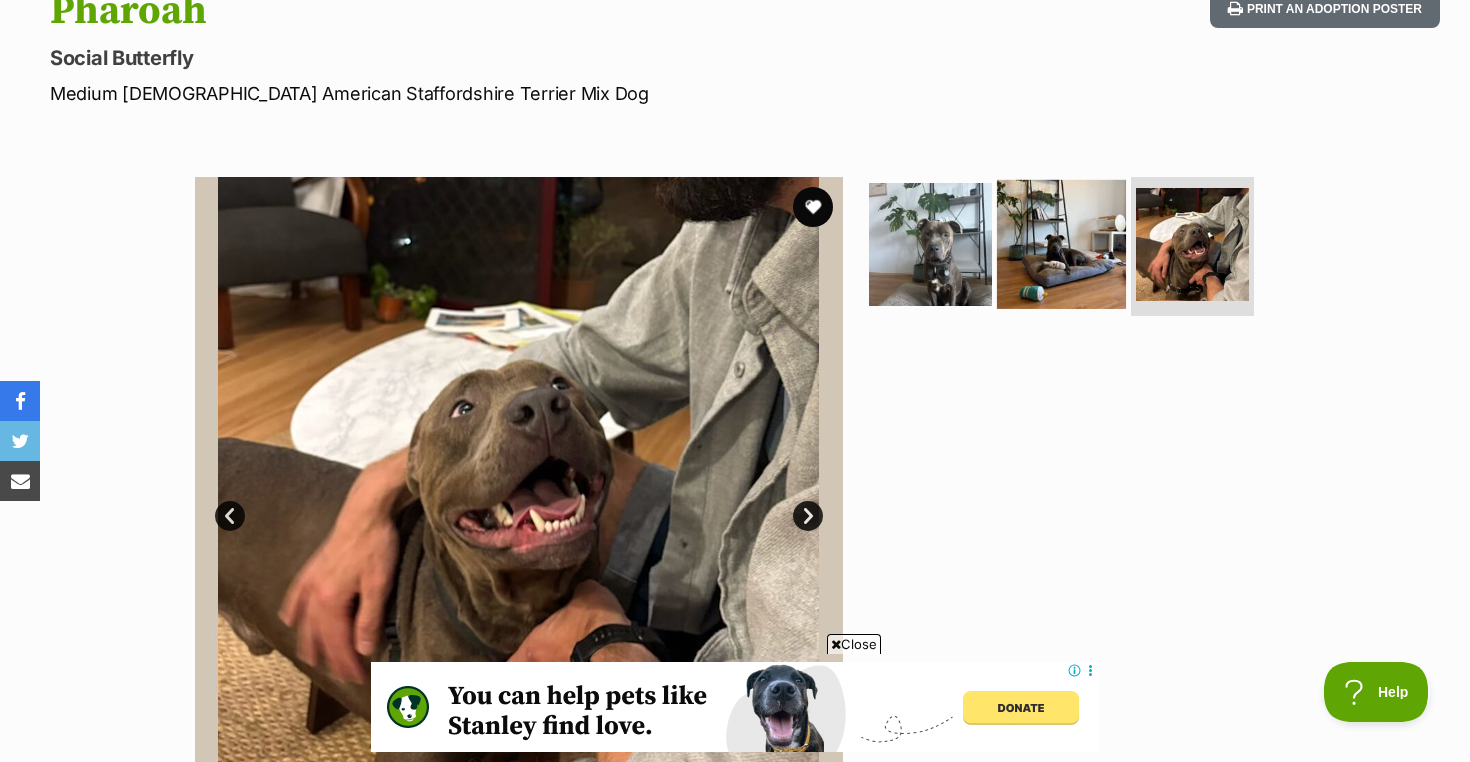click at bounding box center [1061, 243] 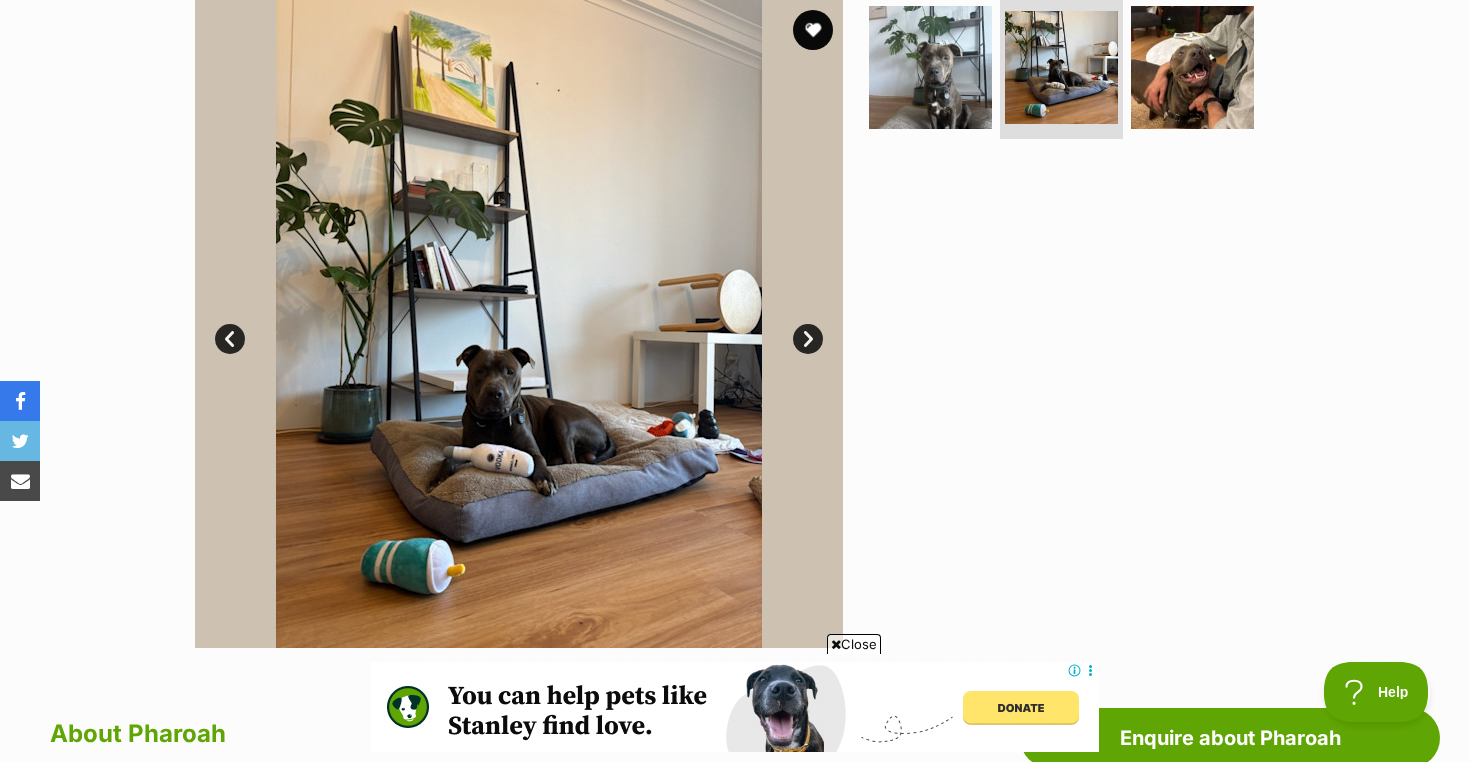 scroll, scrollTop: 446, scrollLeft: 0, axis: vertical 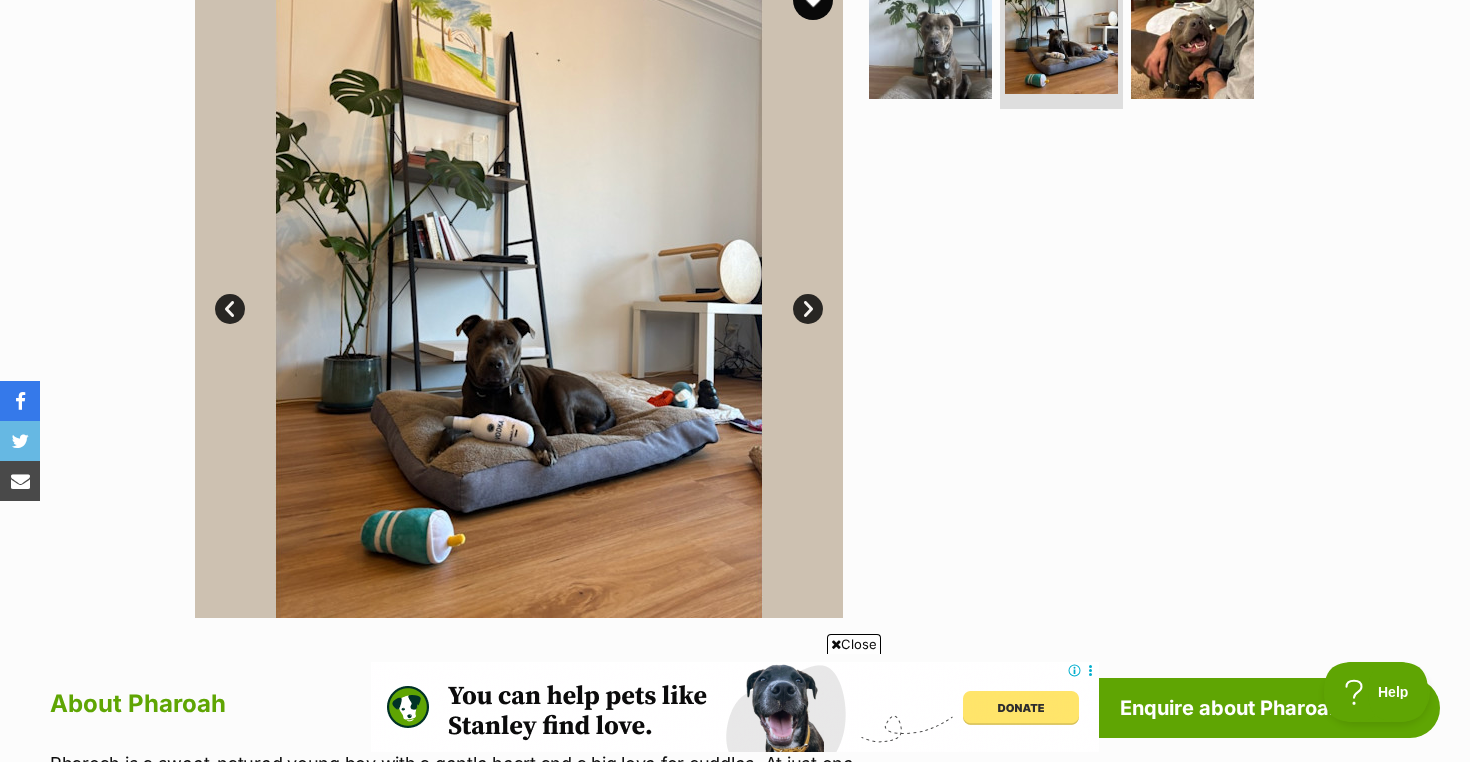 click on "Next" at bounding box center (808, 309) 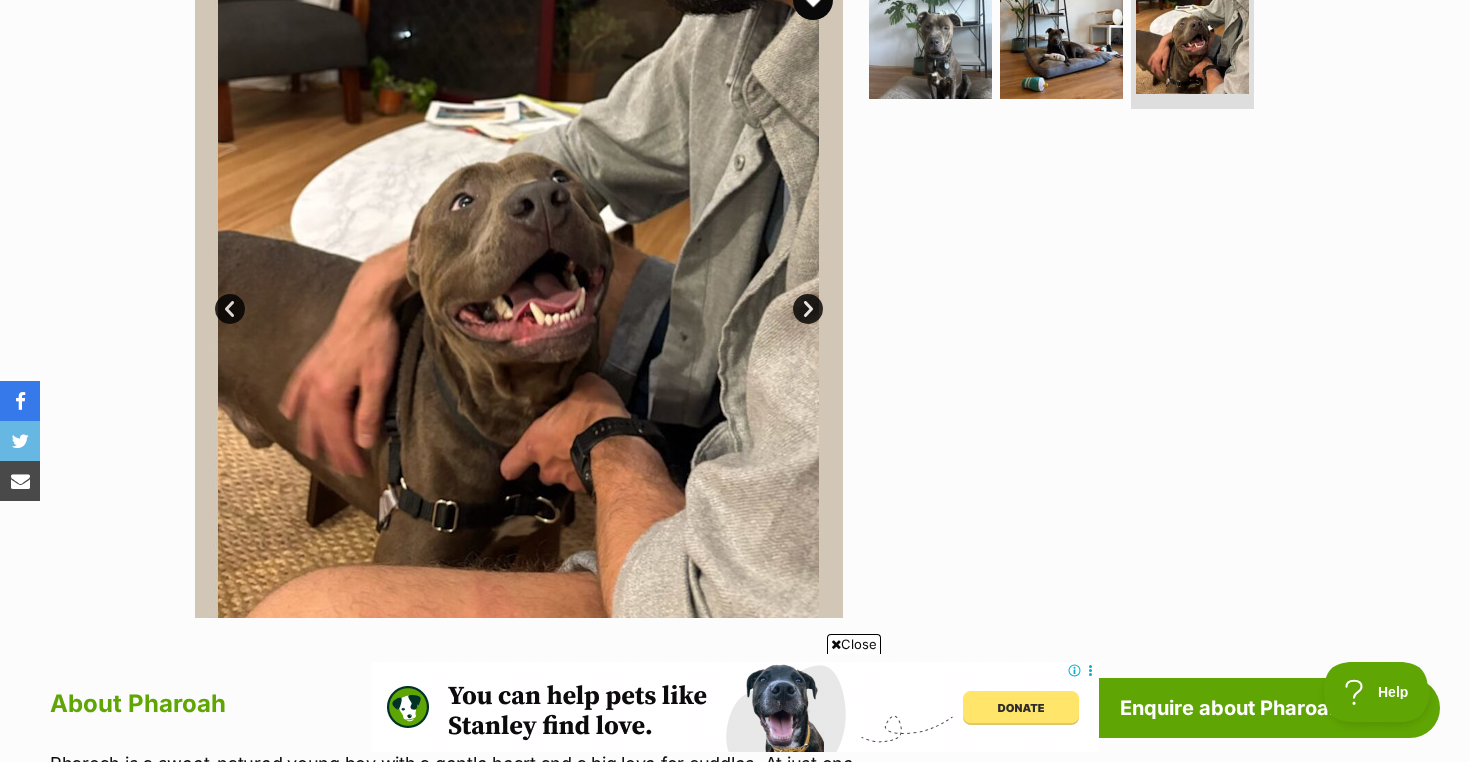 click on "Next" at bounding box center (808, 309) 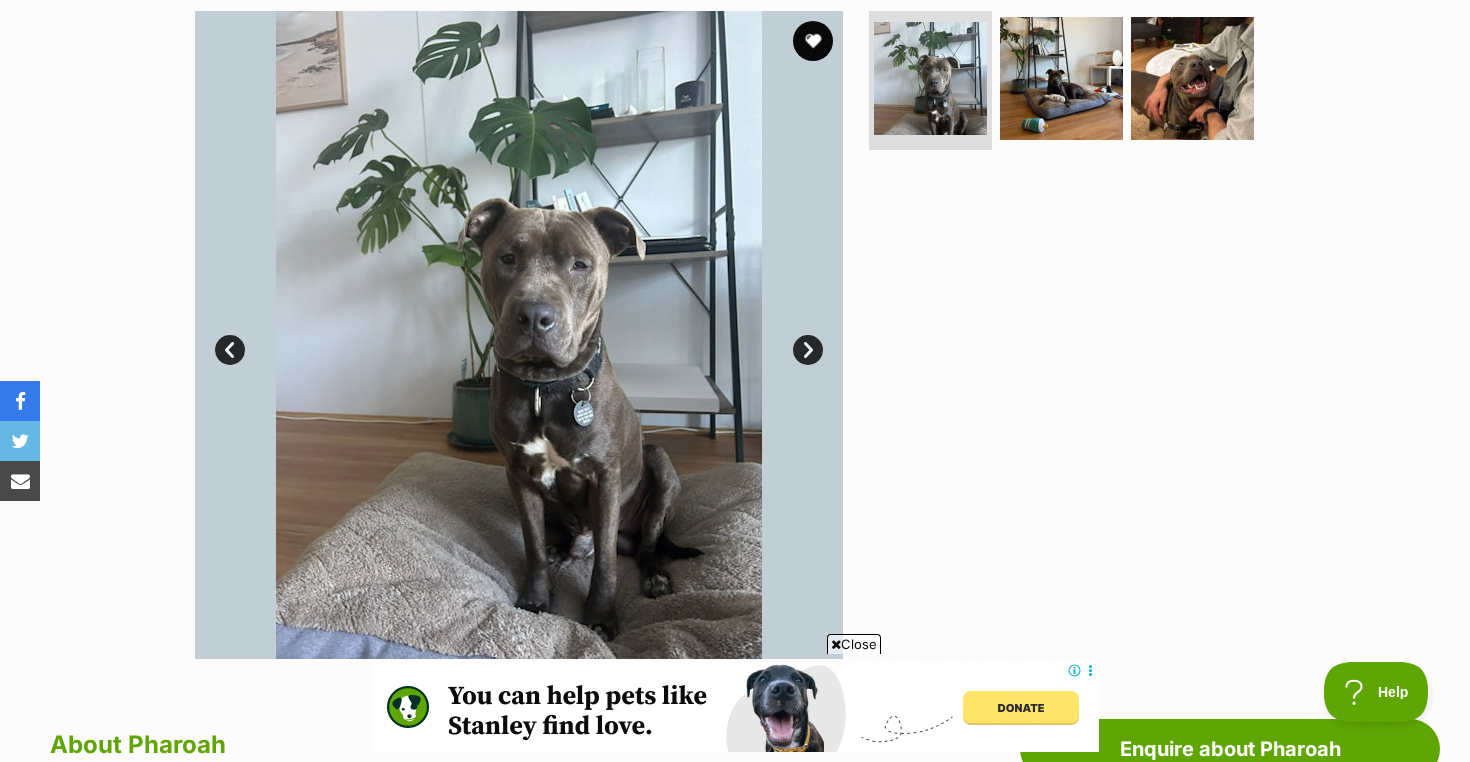 scroll, scrollTop: 405, scrollLeft: 0, axis: vertical 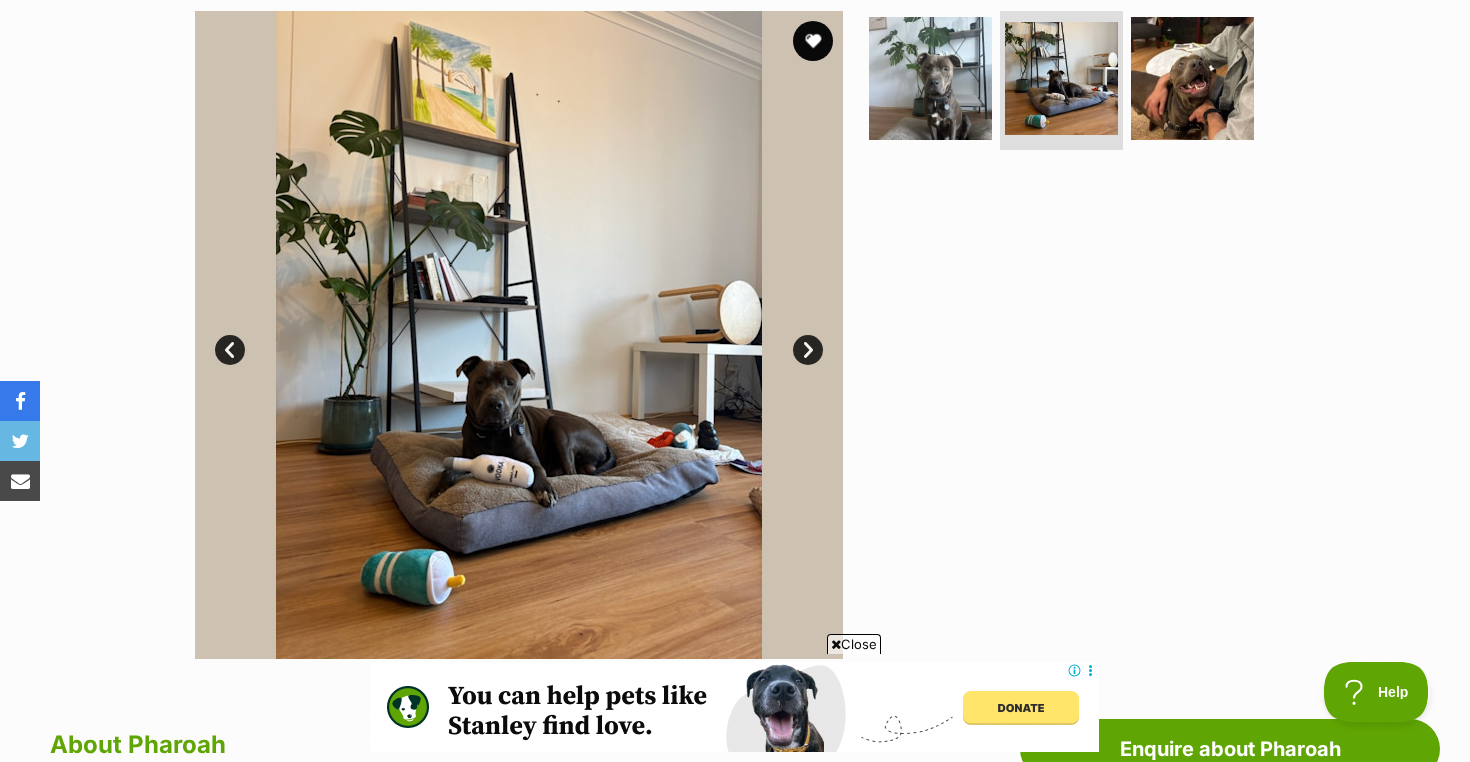 click on "Next" at bounding box center (808, 350) 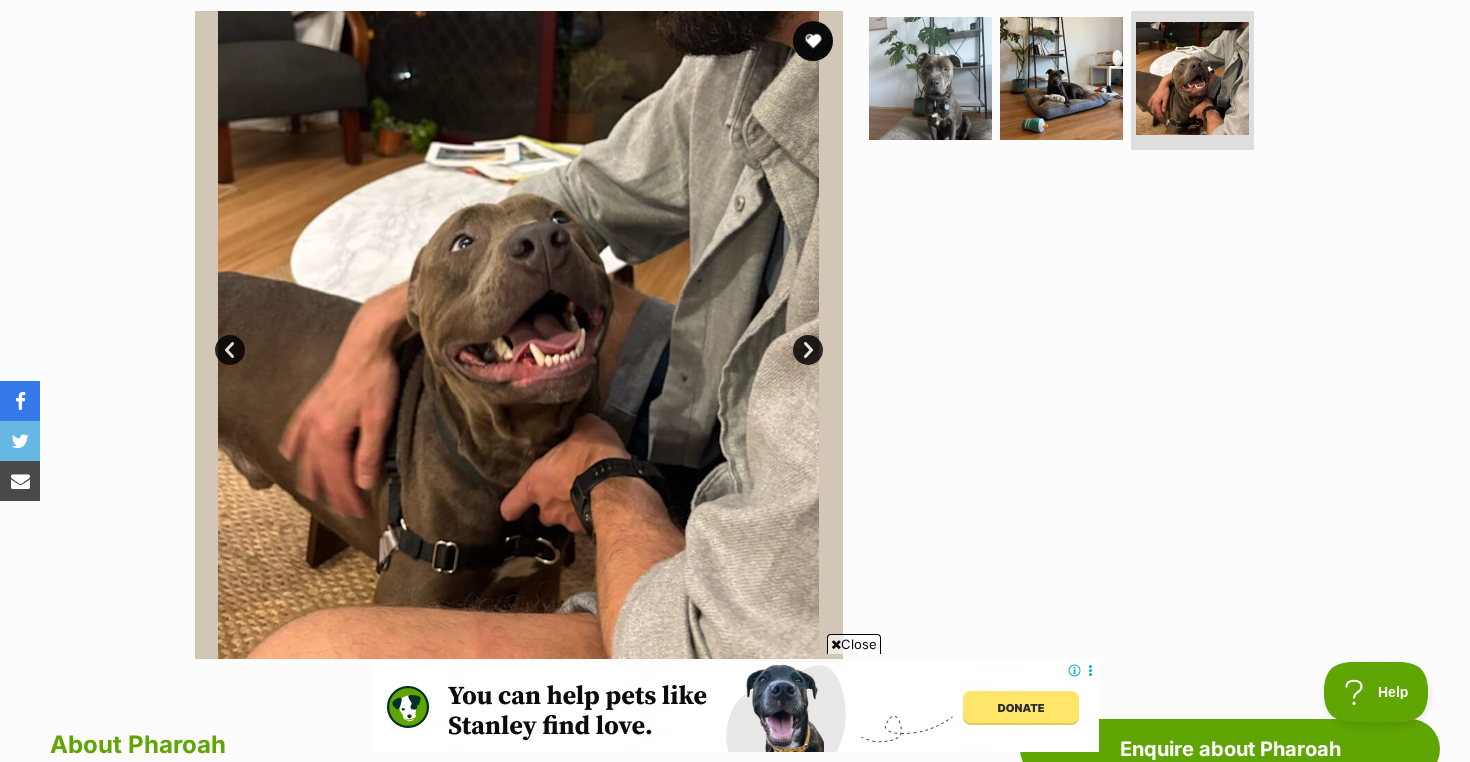 click on "Next" at bounding box center [808, 350] 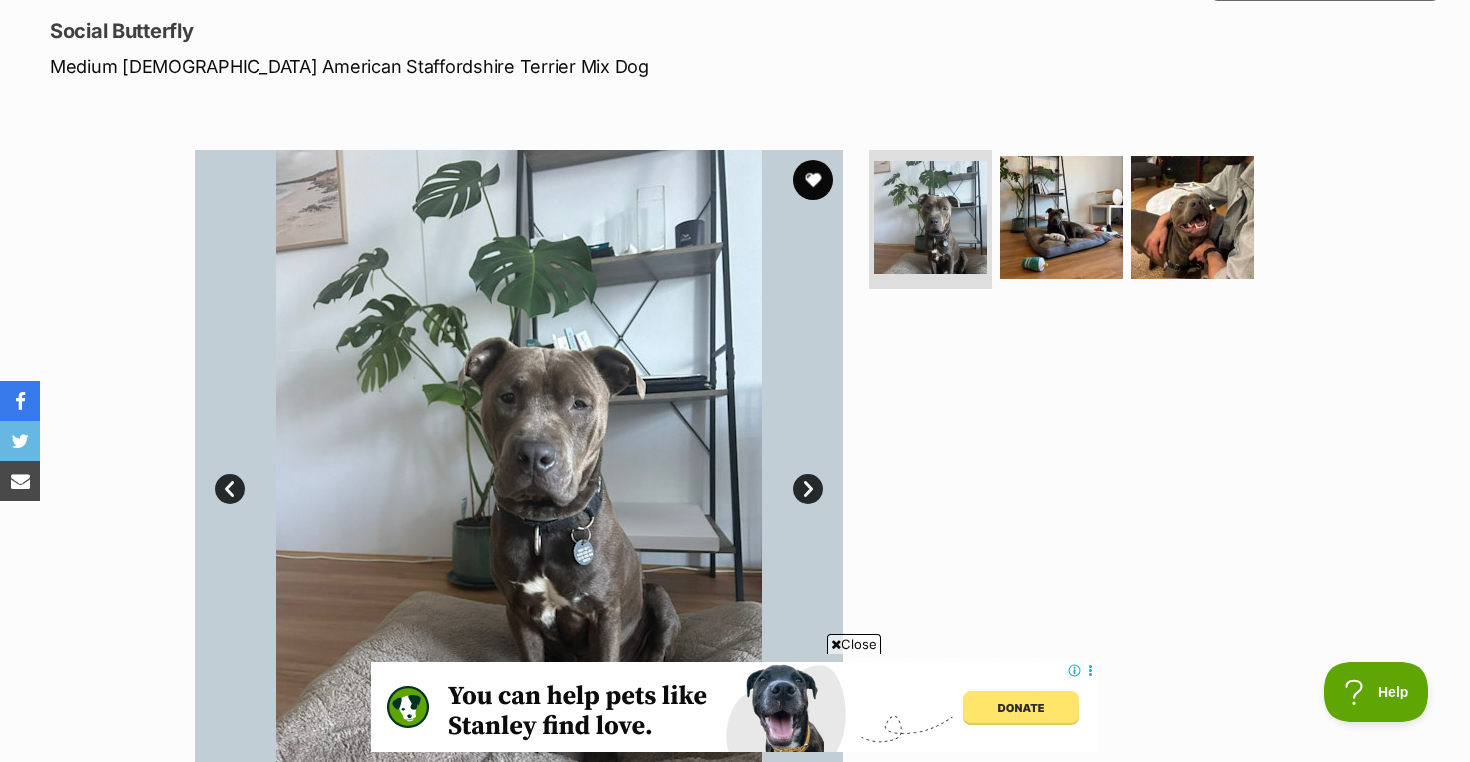 scroll, scrollTop: 204, scrollLeft: 0, axis: vertical 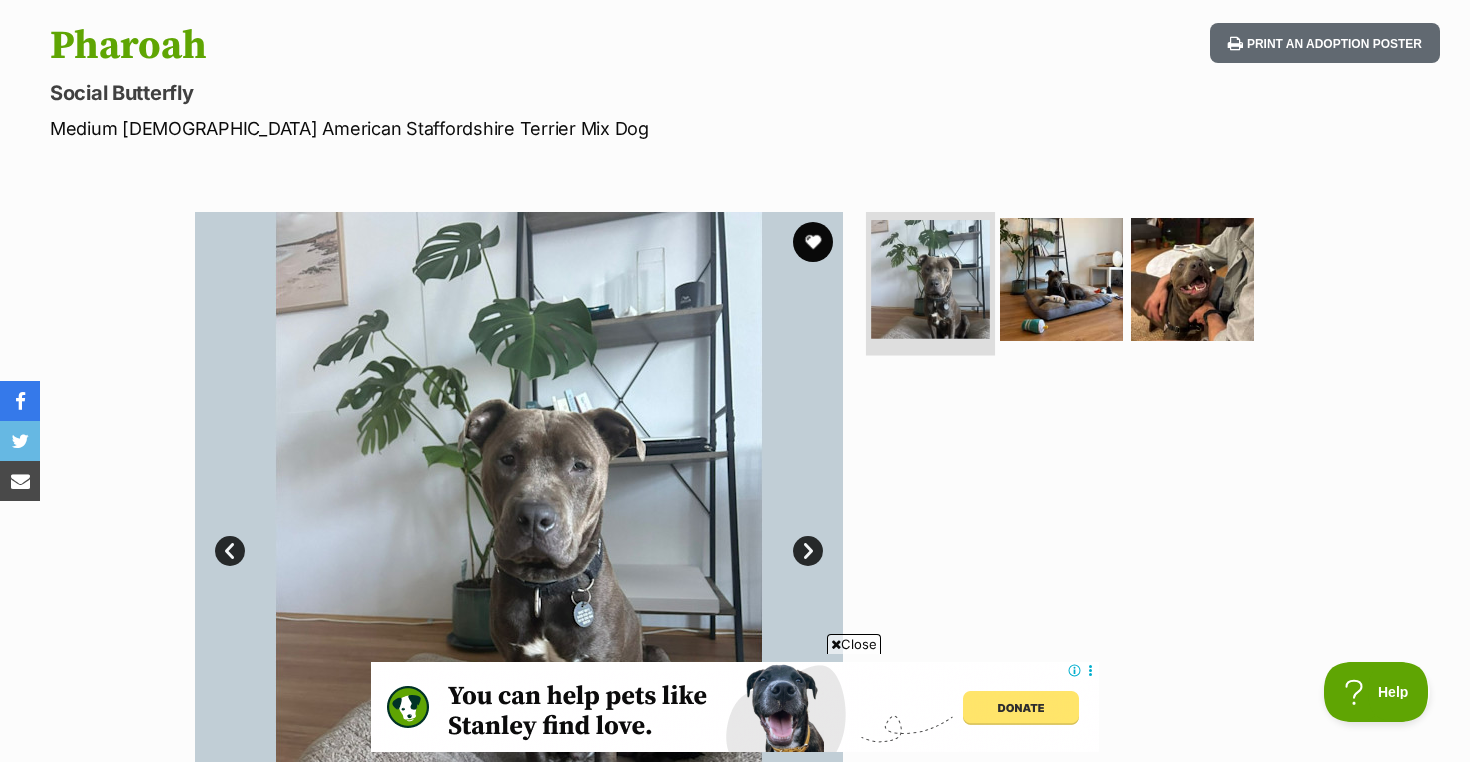 click at bounding box center (930, 279) 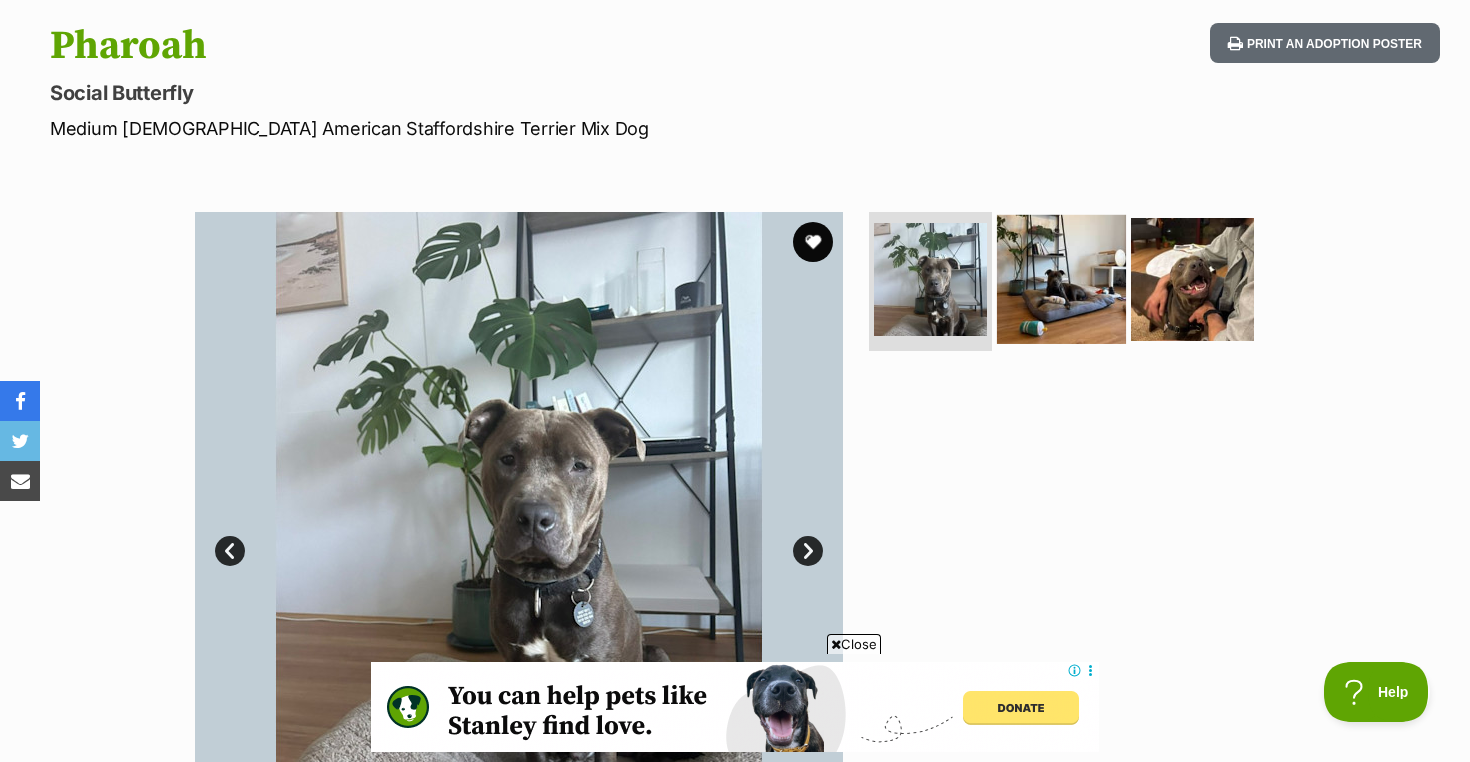 click at bounding box center (1061, 278) 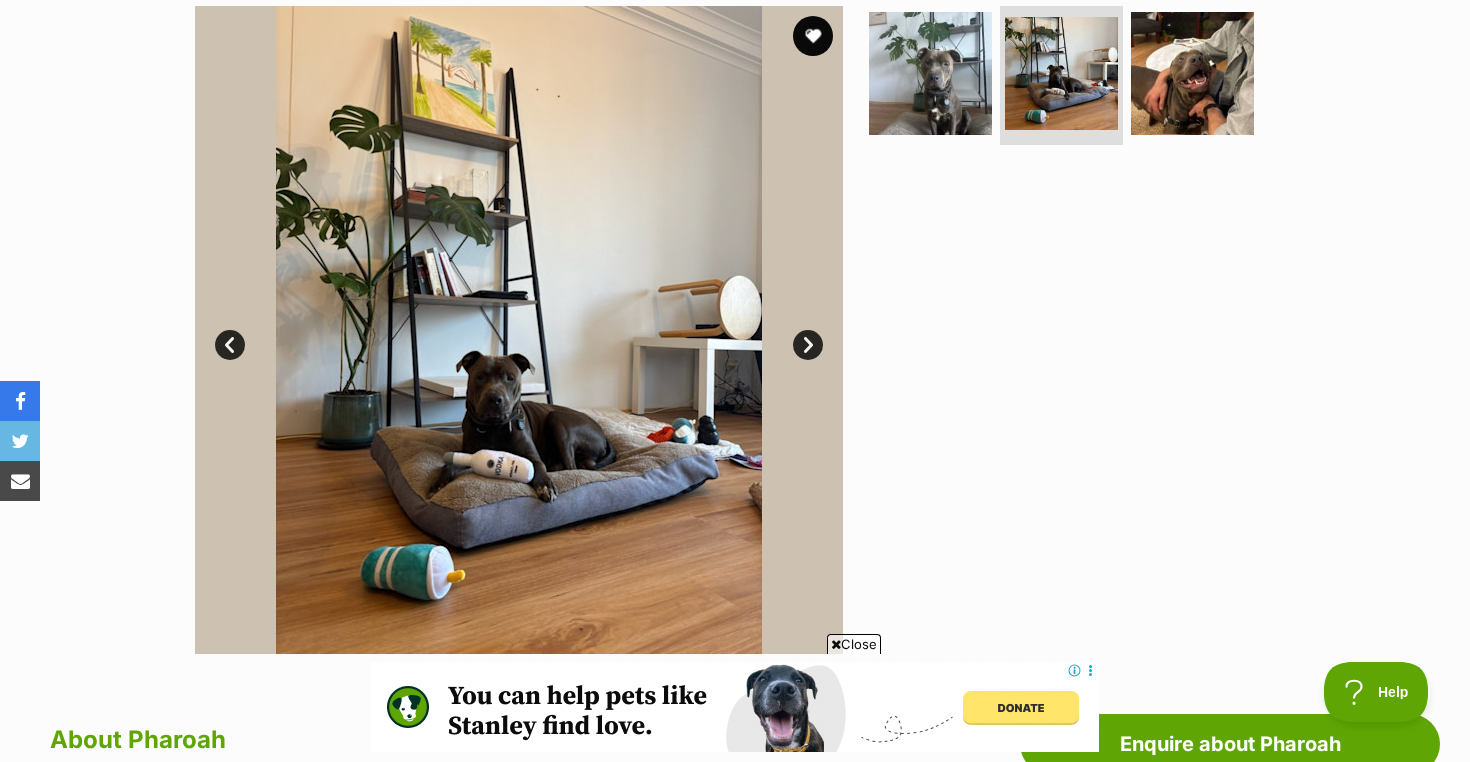 scroll, scrollTop: 410, scrollLeft: 0, axis: vertical 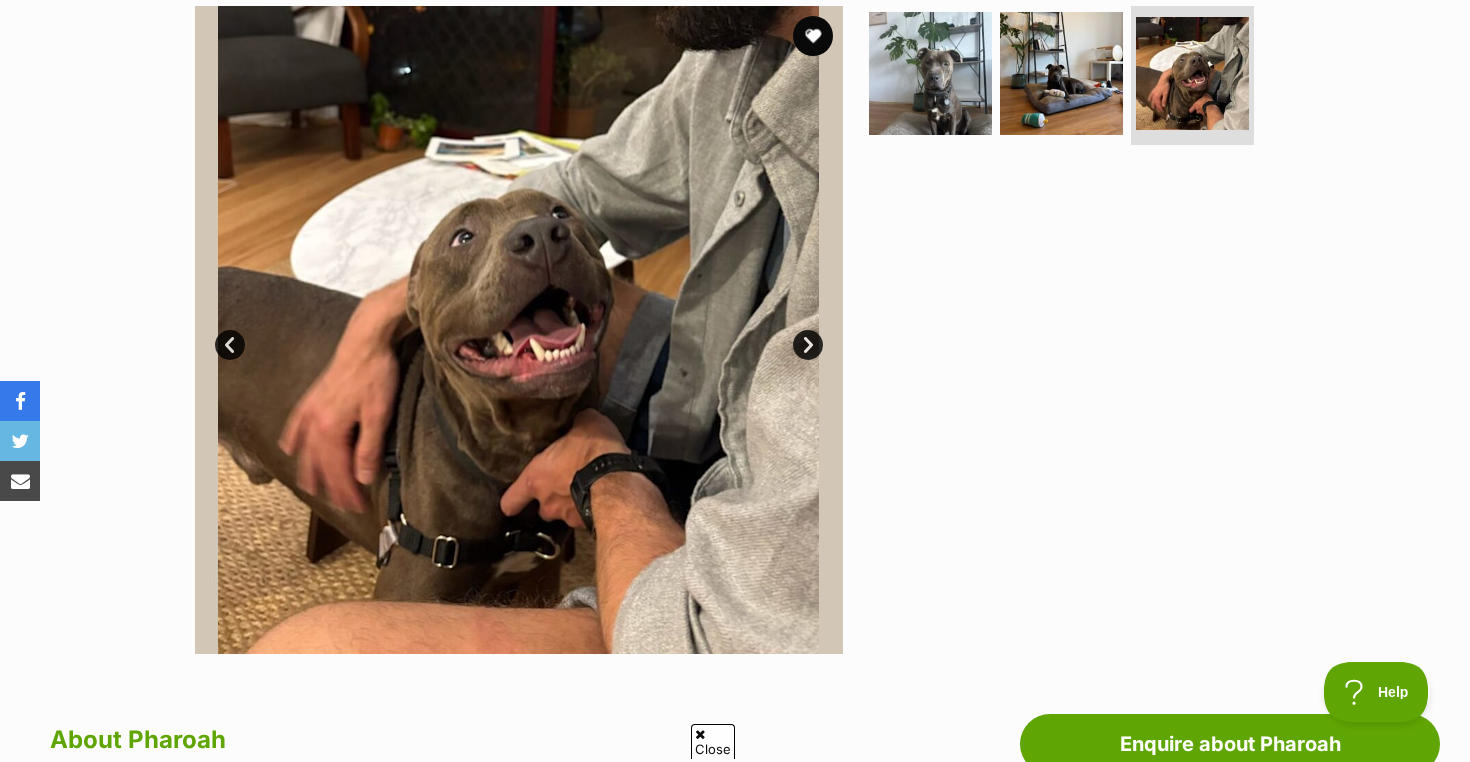 click on "Next" at bounding box center [808, 345] 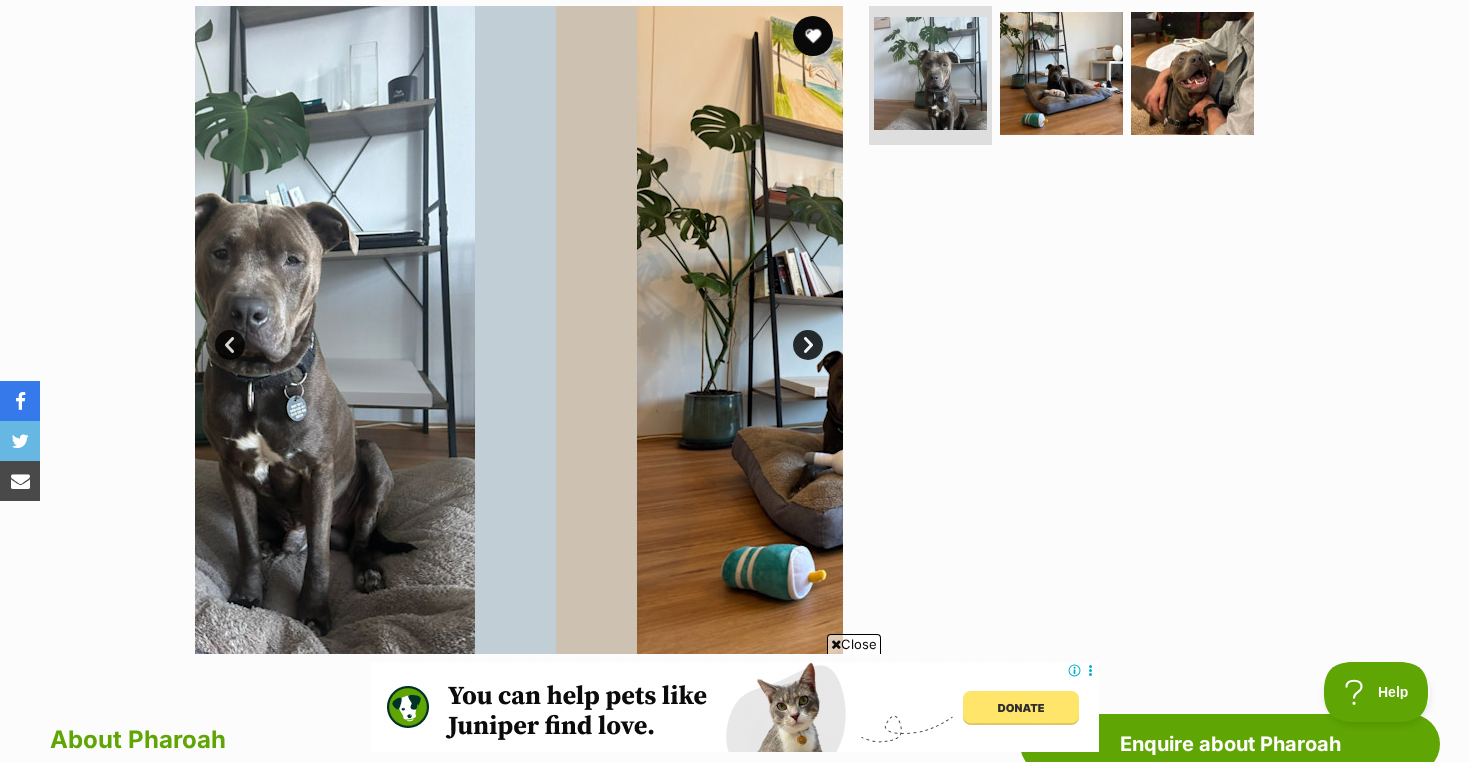scroll, scrollTop: 0, scrollLeft: 0, axis: both 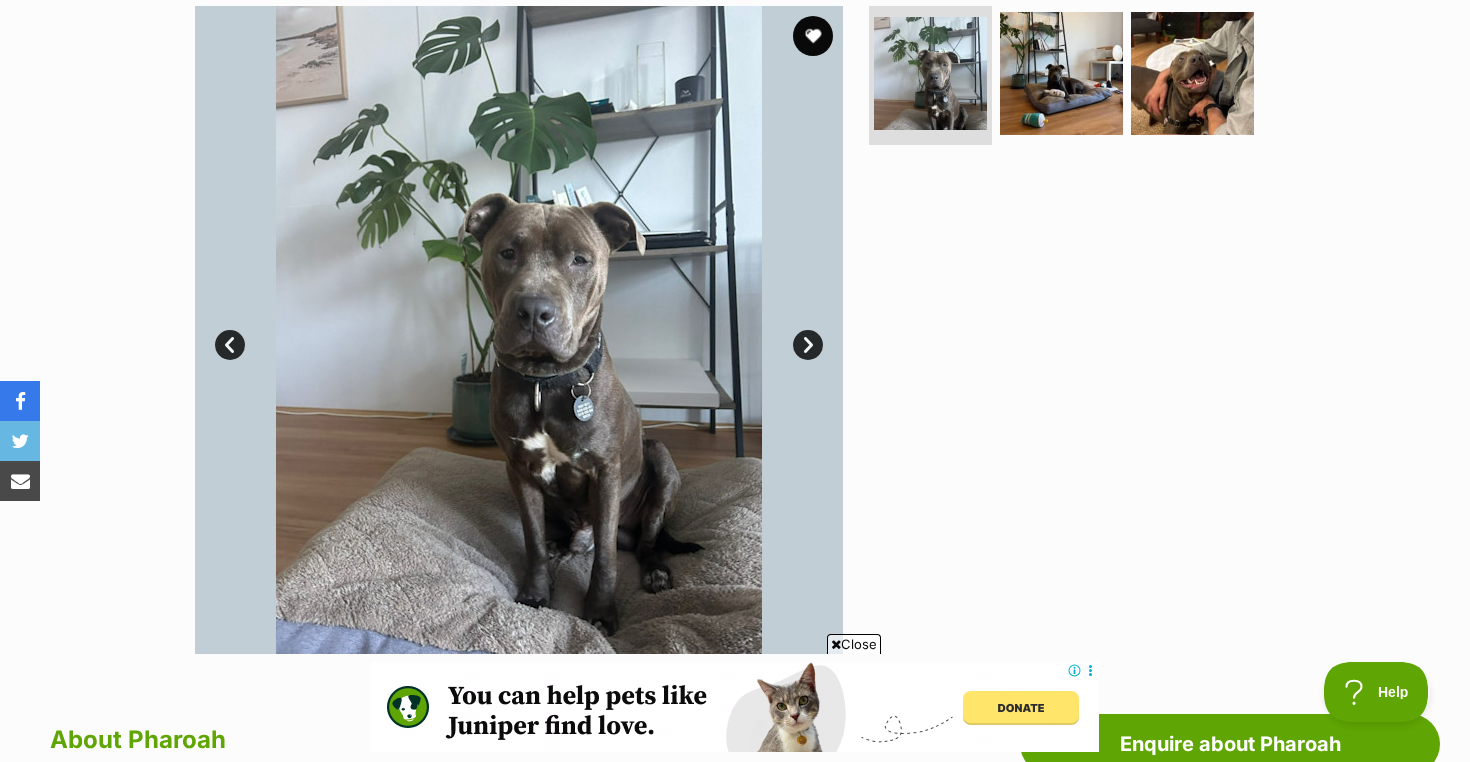 click on "Next" at bounding box center (808, 345) 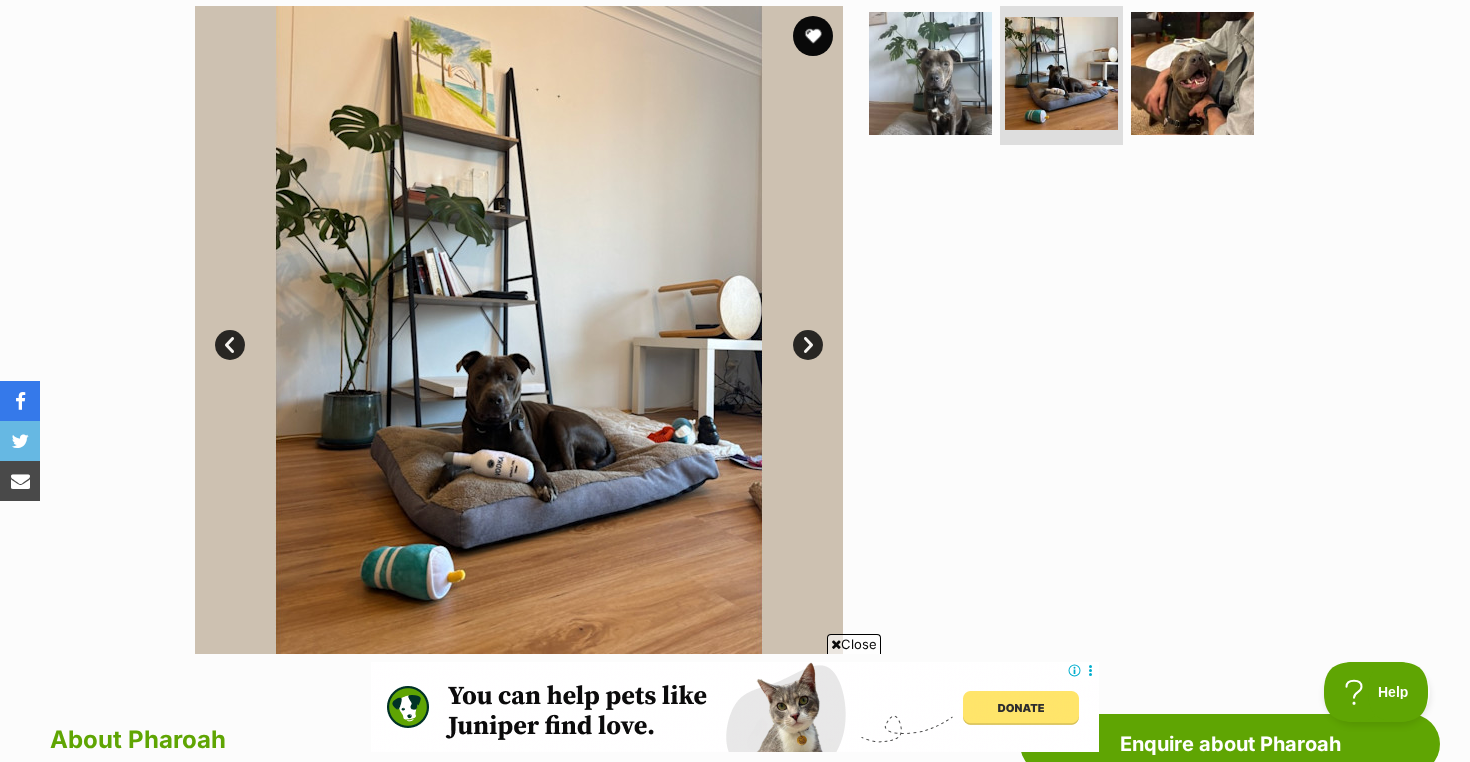 click on "Next" at bounding box center [808, 345] 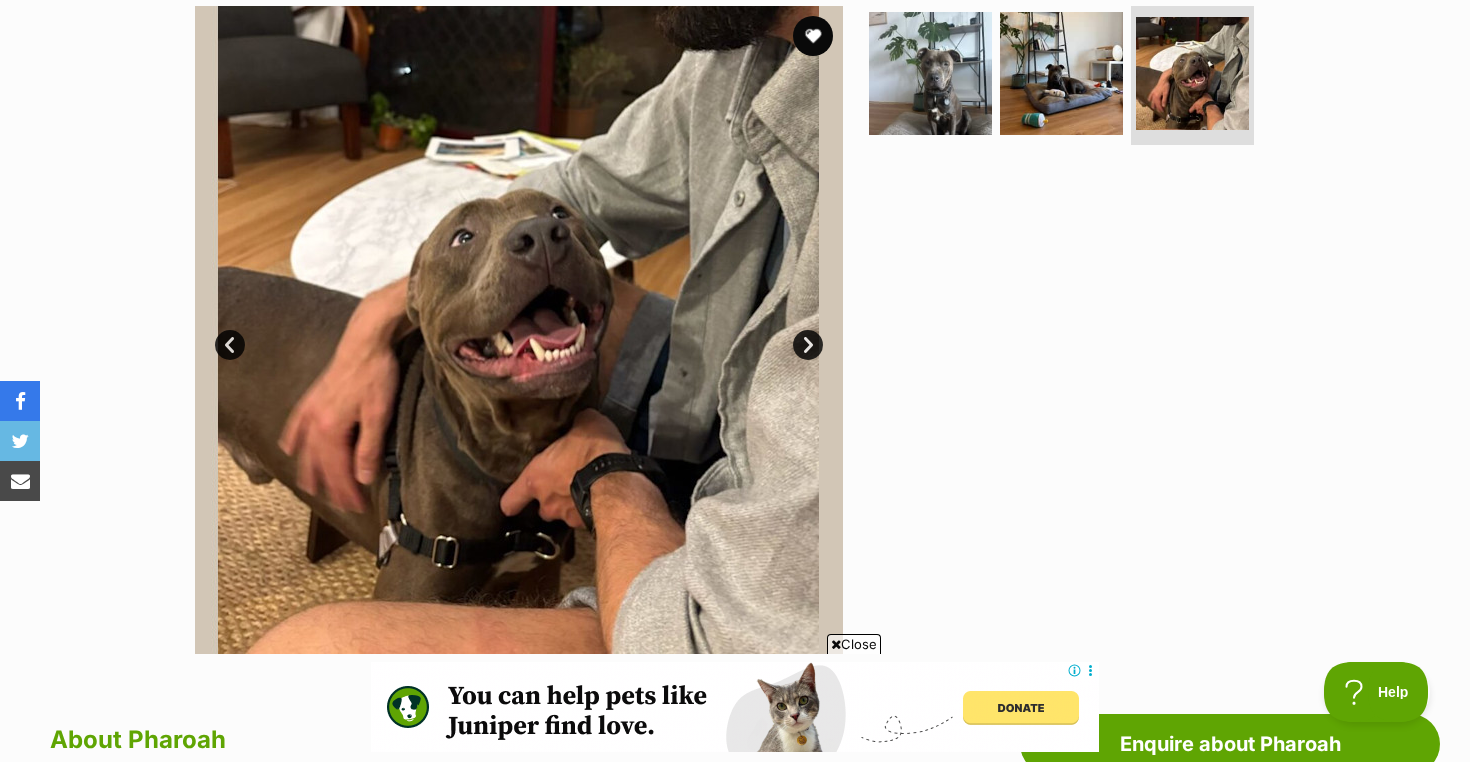 click on "Next" at bounding box center [808, 345] 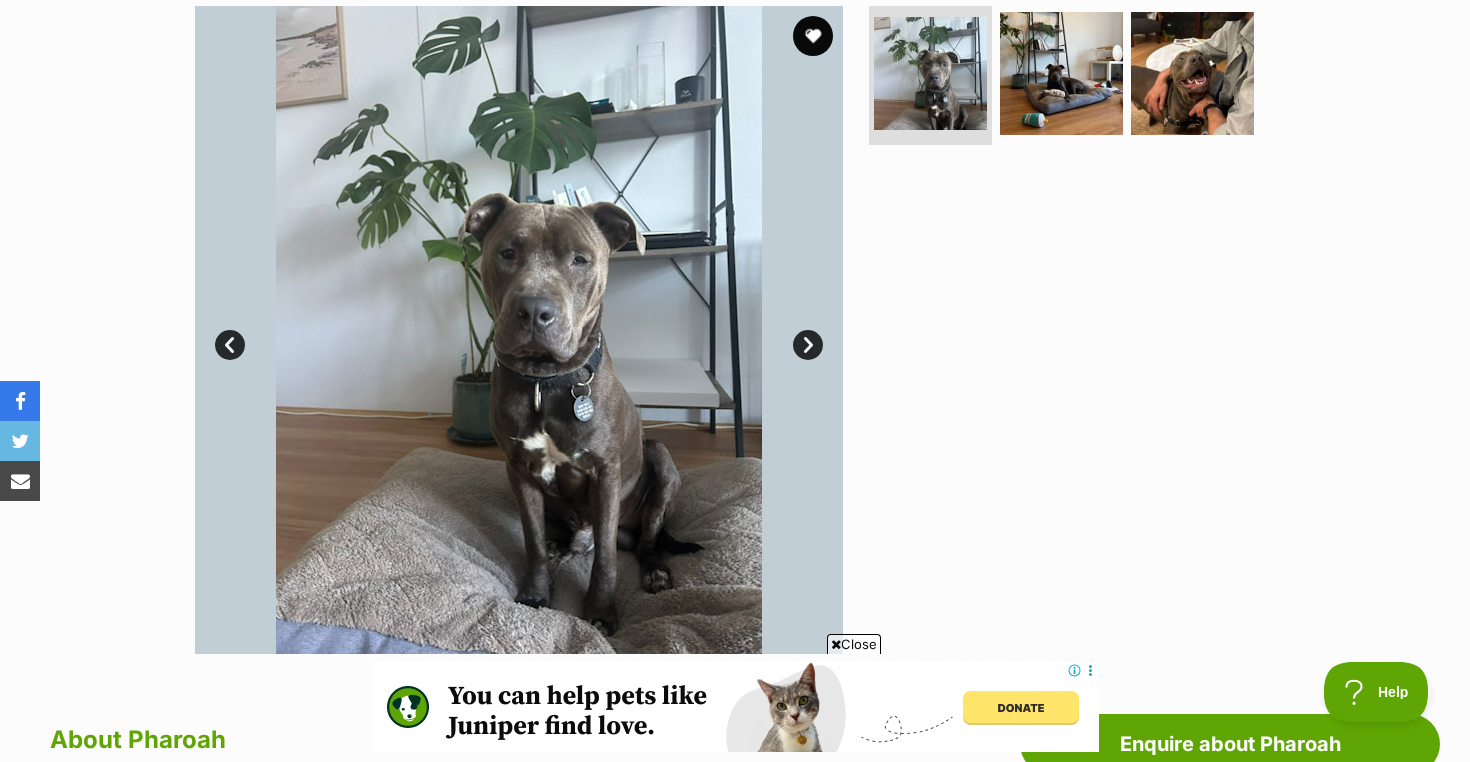 click on "Next" at bounding box center [808, 345] 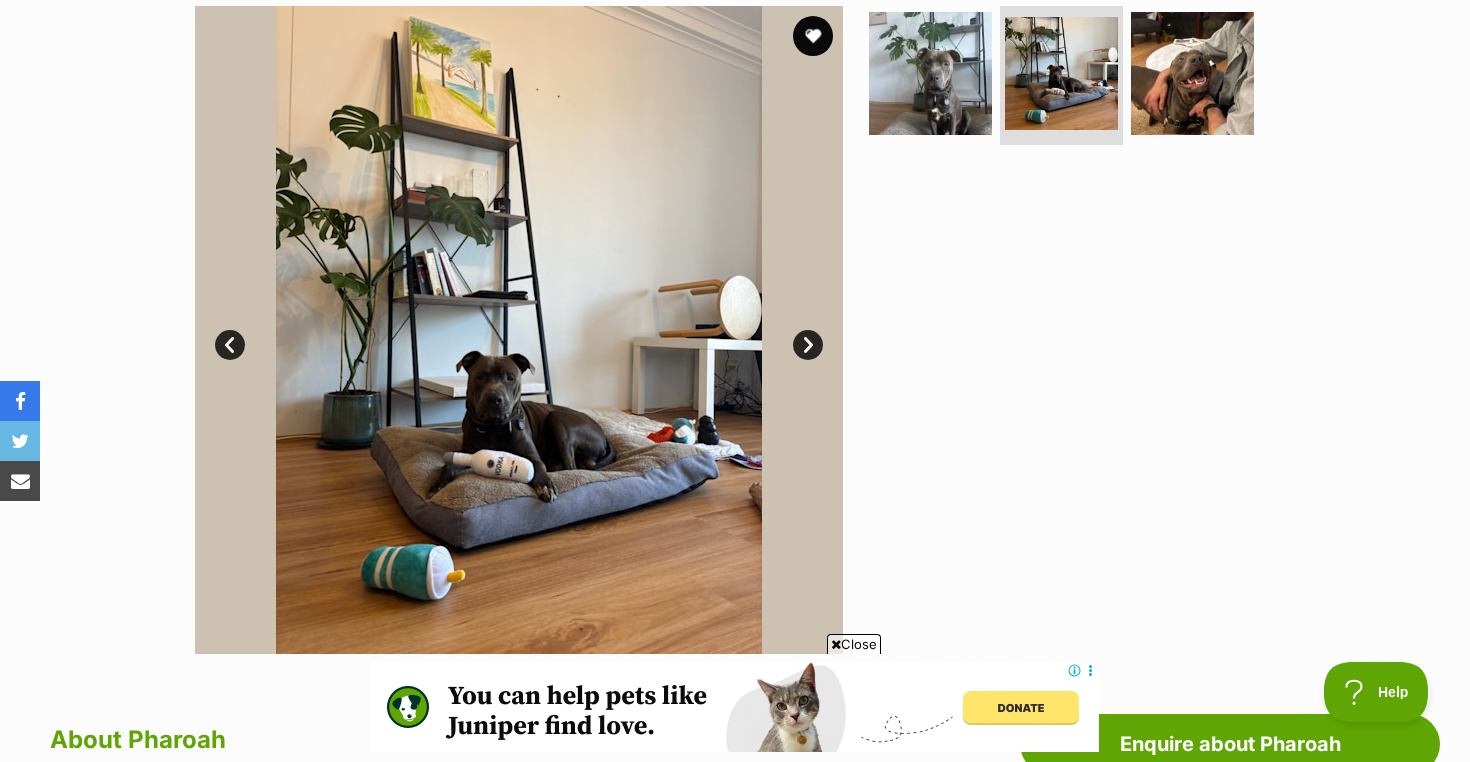 click on "Next" at bounding box center [808, 345] 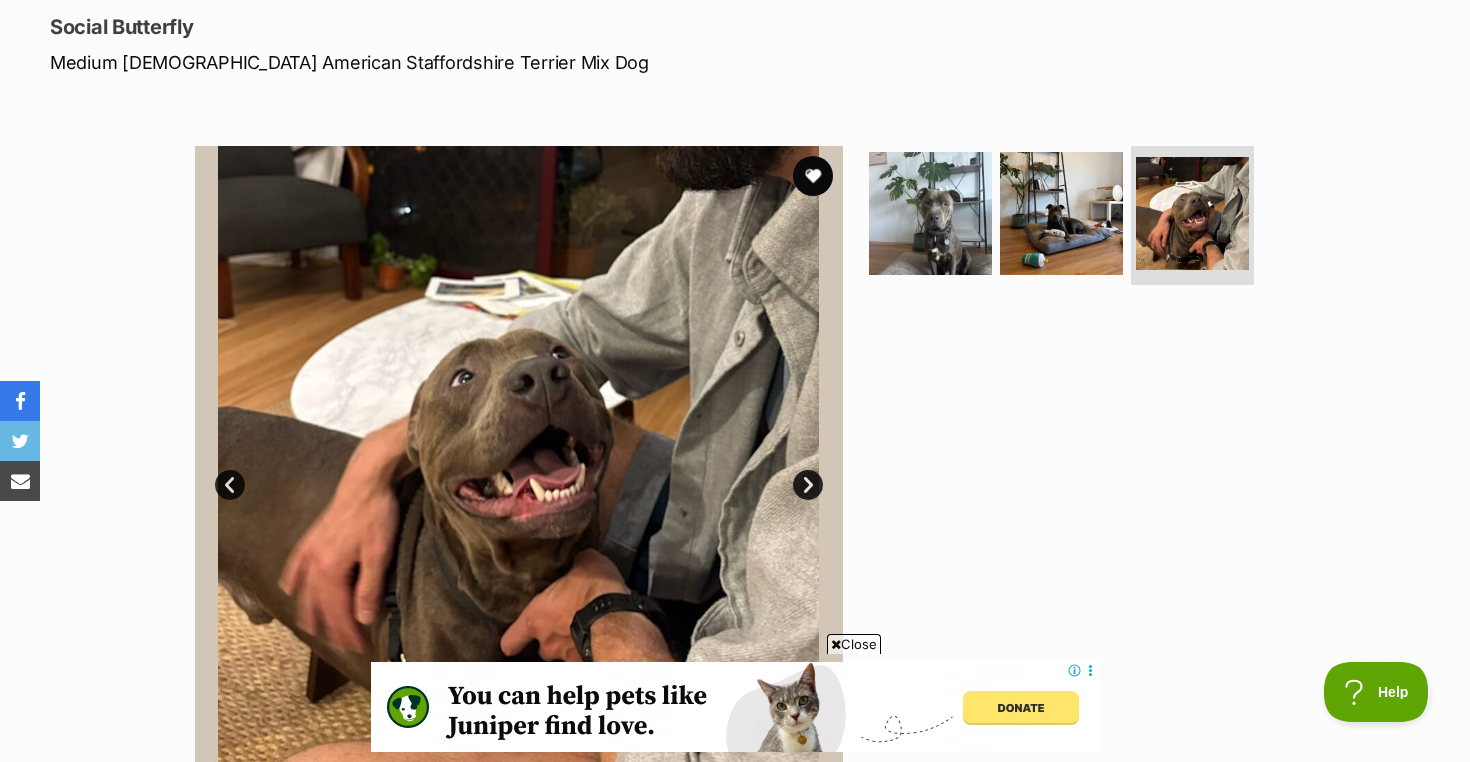 scroll, scrollTop: 269, scrollLeft: 0, axis: vertical 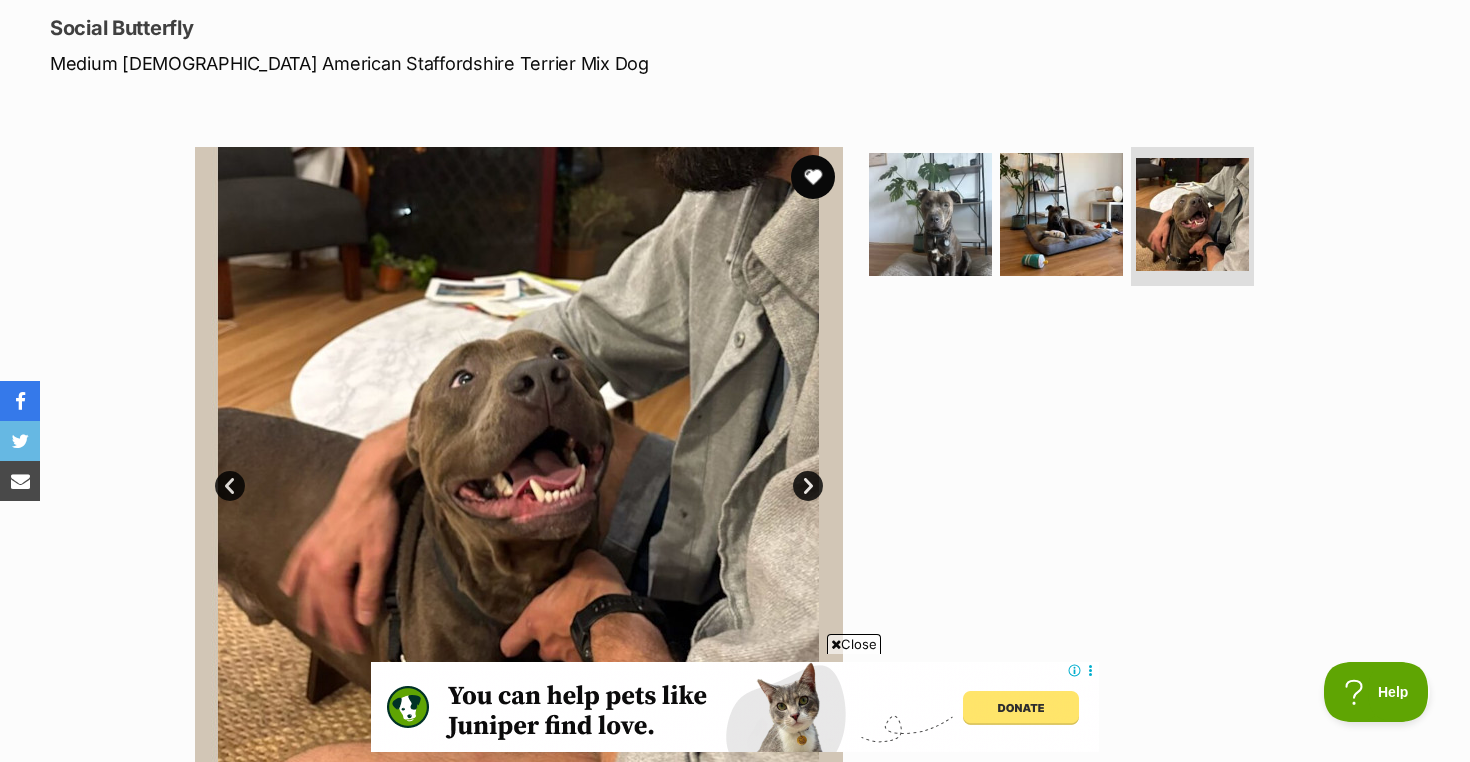 click at bounding box center [813, 177] 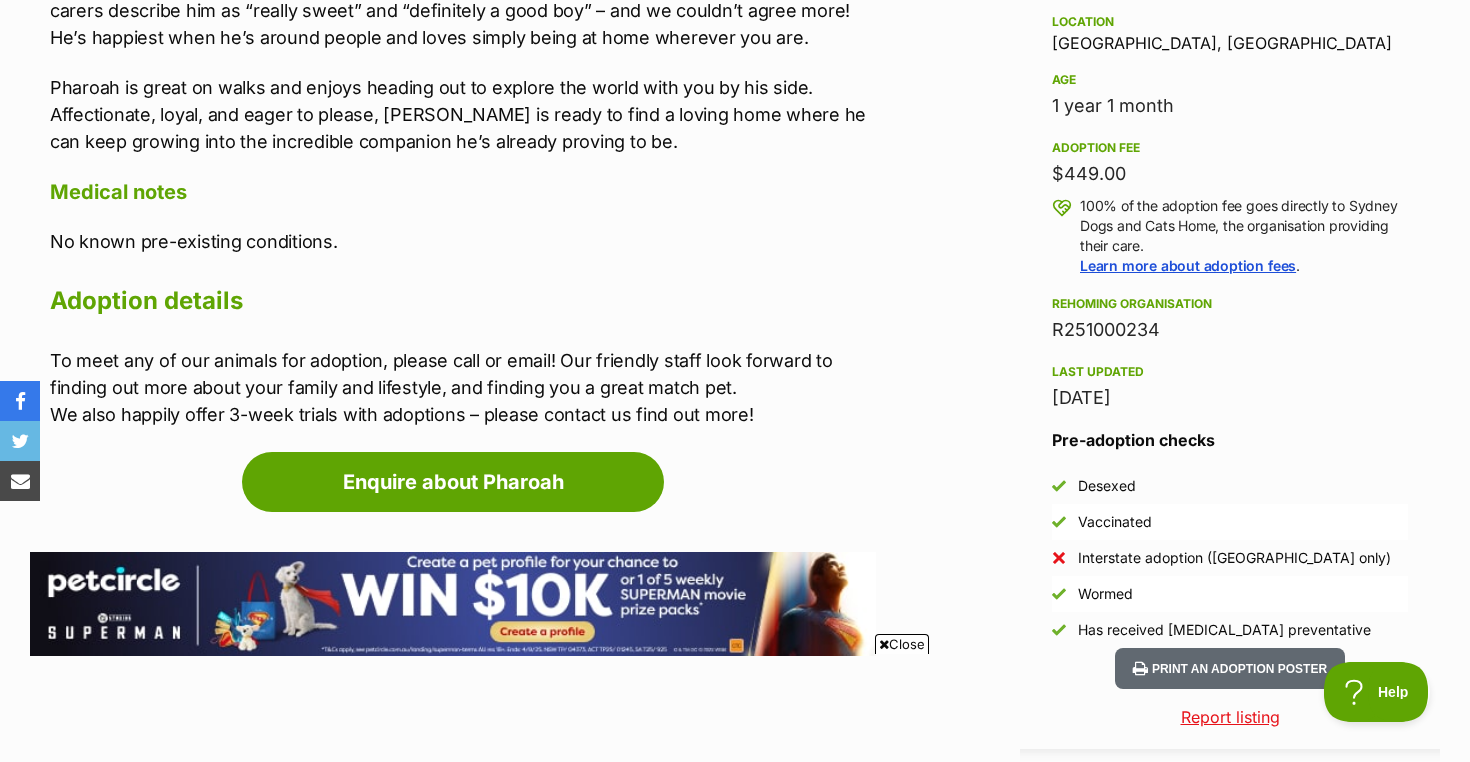 scroll, scrollTop: 1330, scrollLeft: 0, axis: vertical 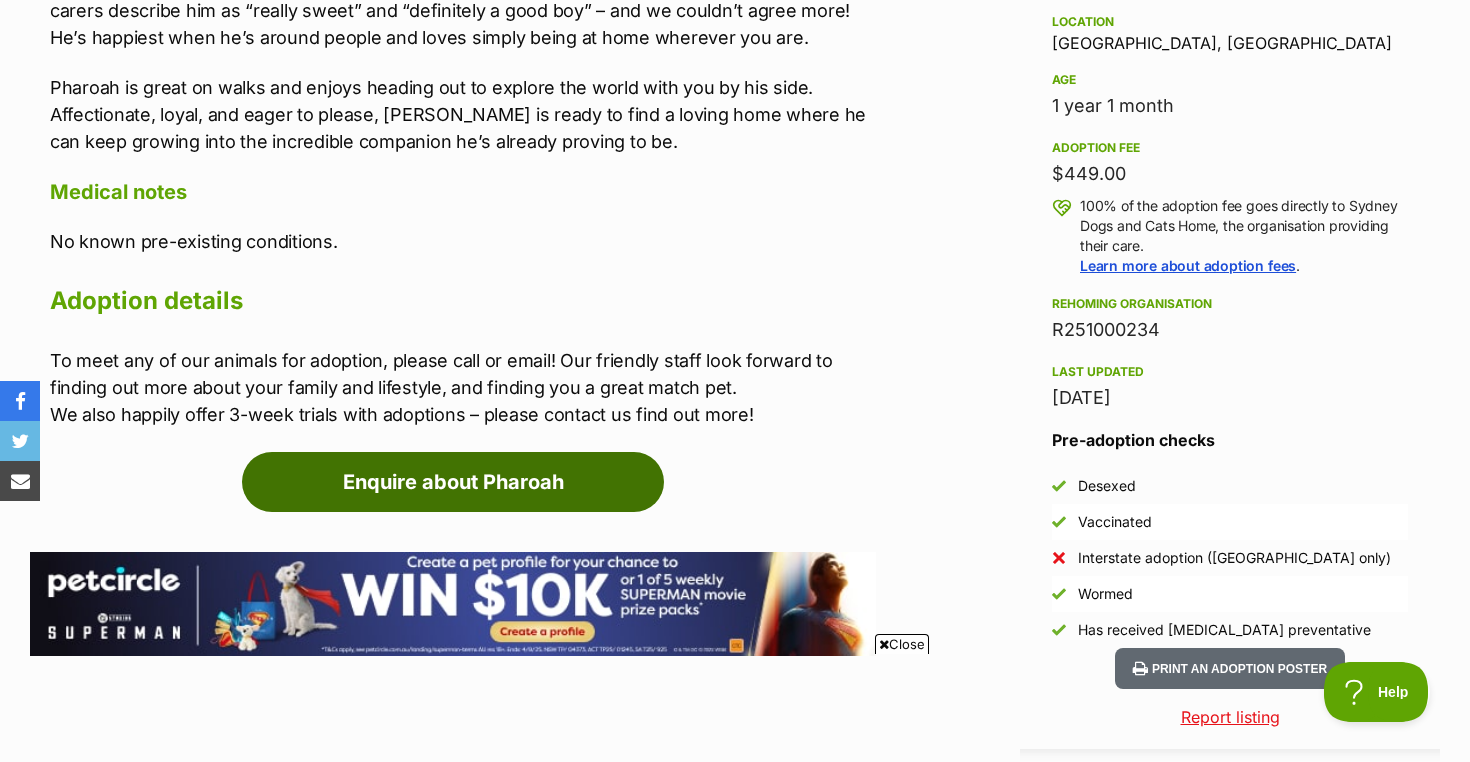 click on "Enquire about Pharoah" at bounding box center (453, 482) 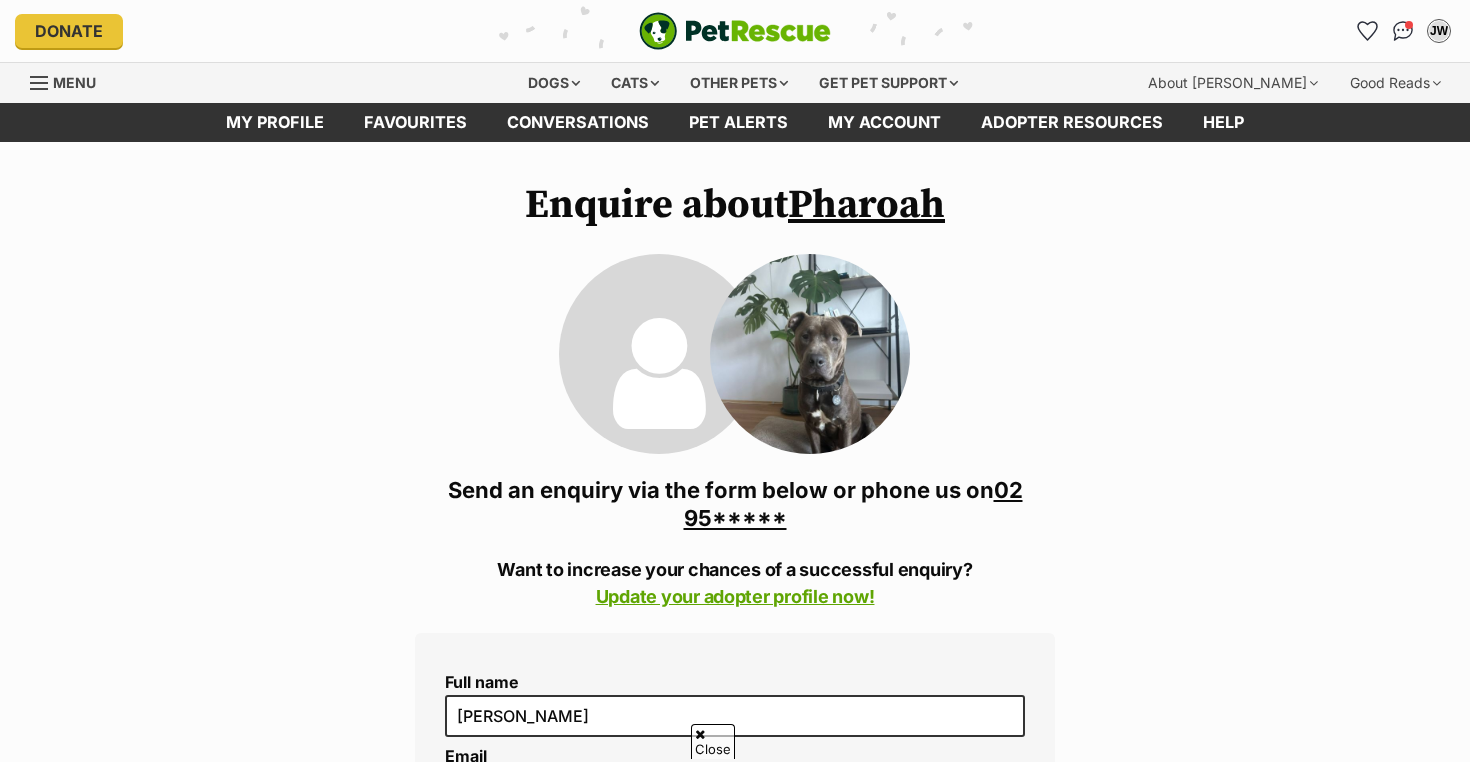 scroll, scrollTop: 395, scrollLeft: 0, axis: vertical 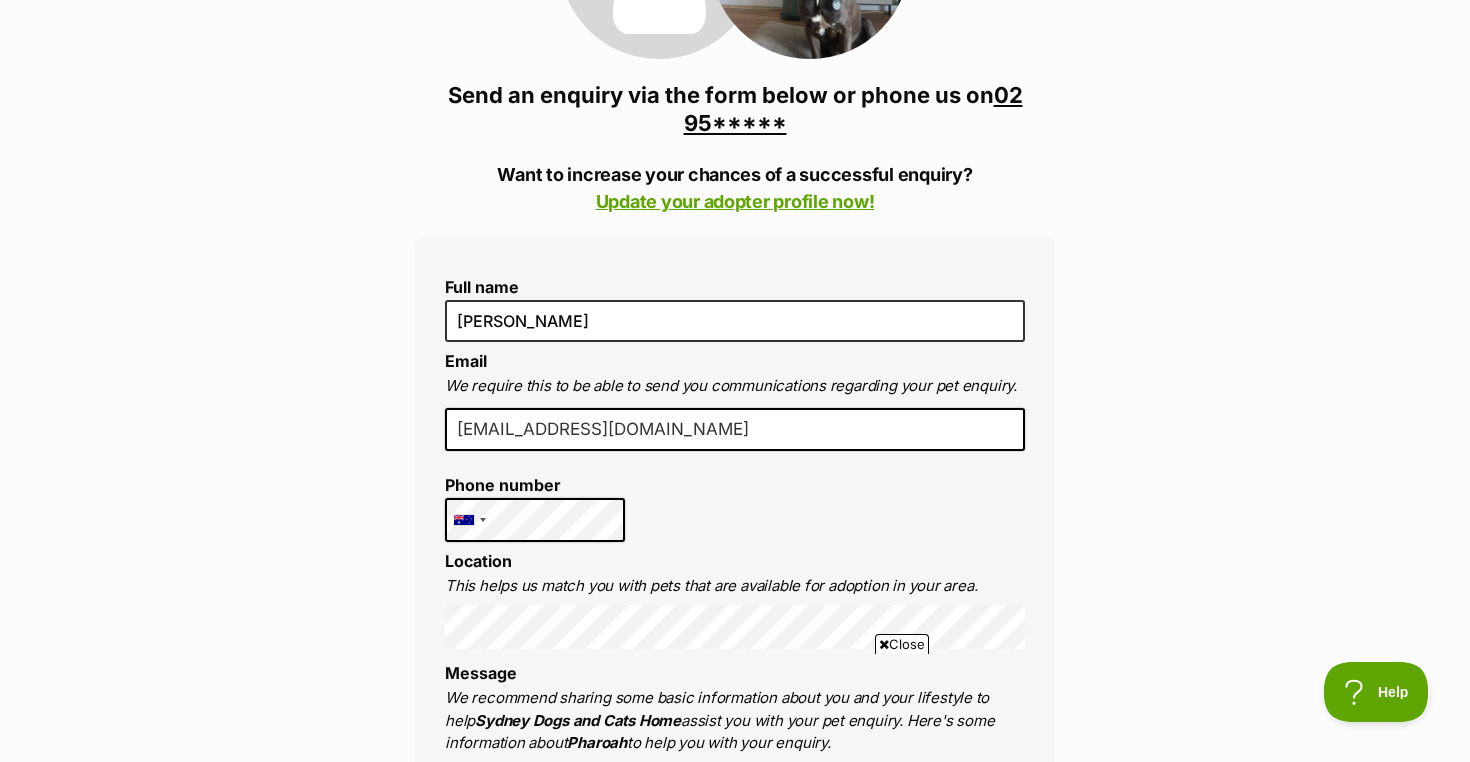 type on "[EMAIL_ADDRESS][DOMAIN_NAME]" 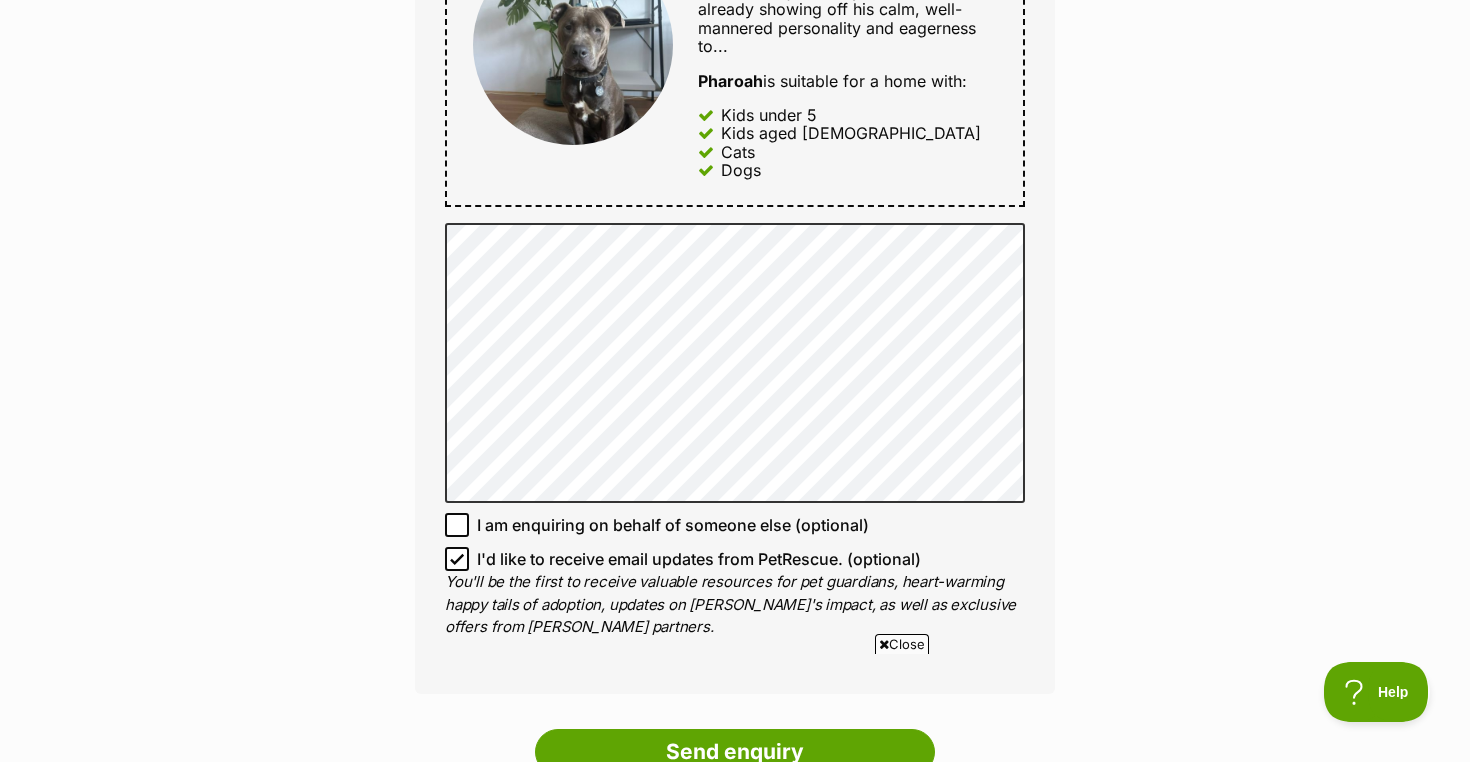 scroll, scrollTop: 1248, scrollLeft: 0, axis: vertical 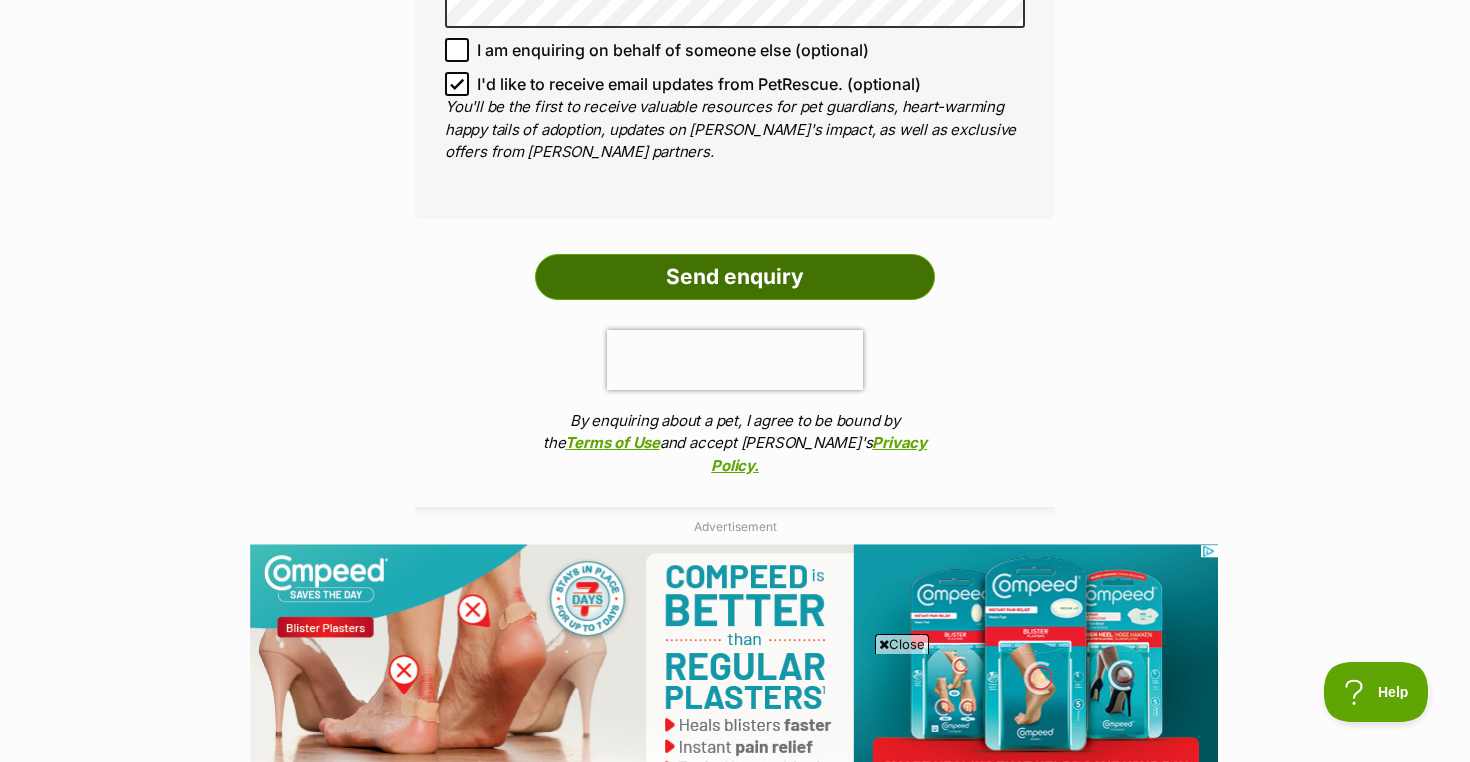 click on "Send enquiry" at bounding box center (735, 277) 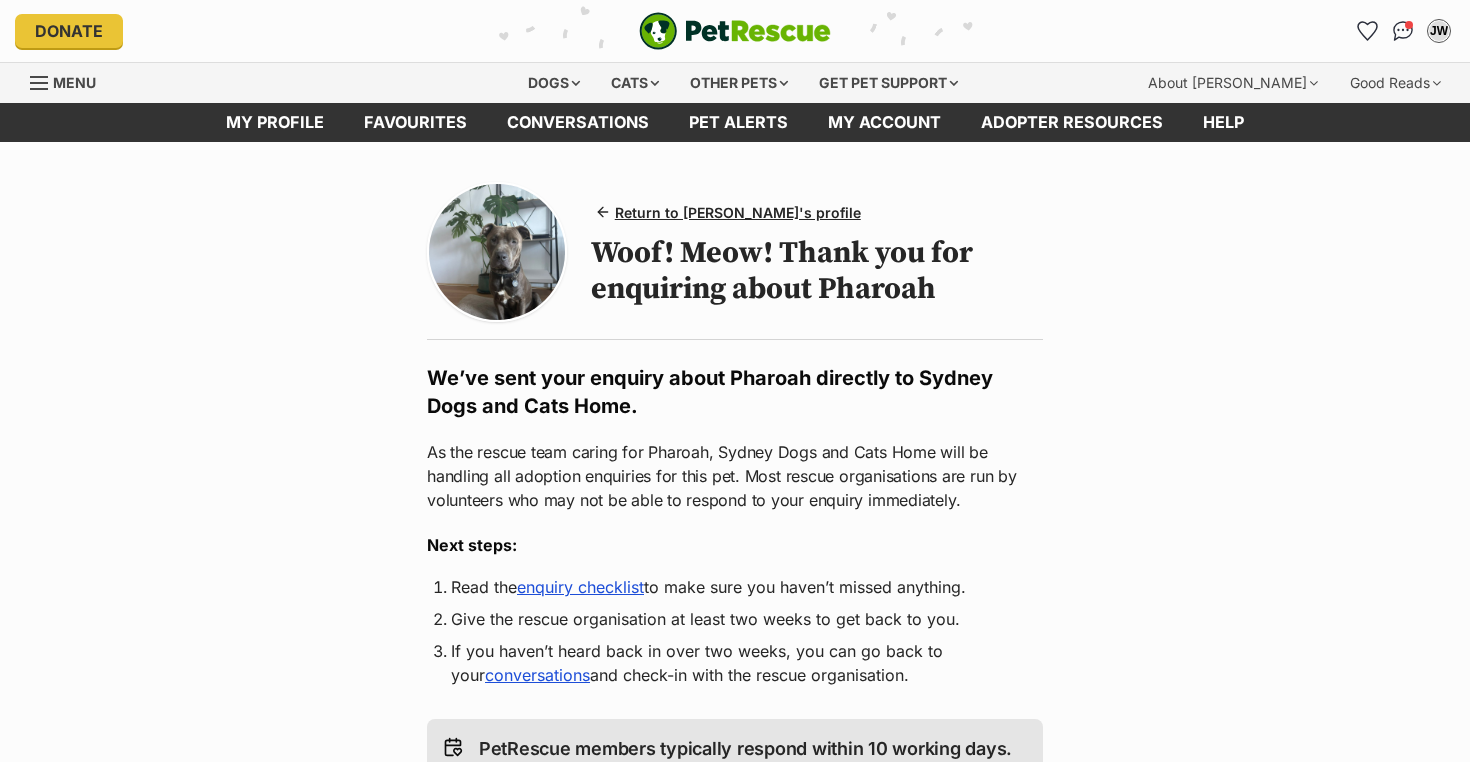 scroll, scrollTop: 0, scrollLeft: 0, axis: both 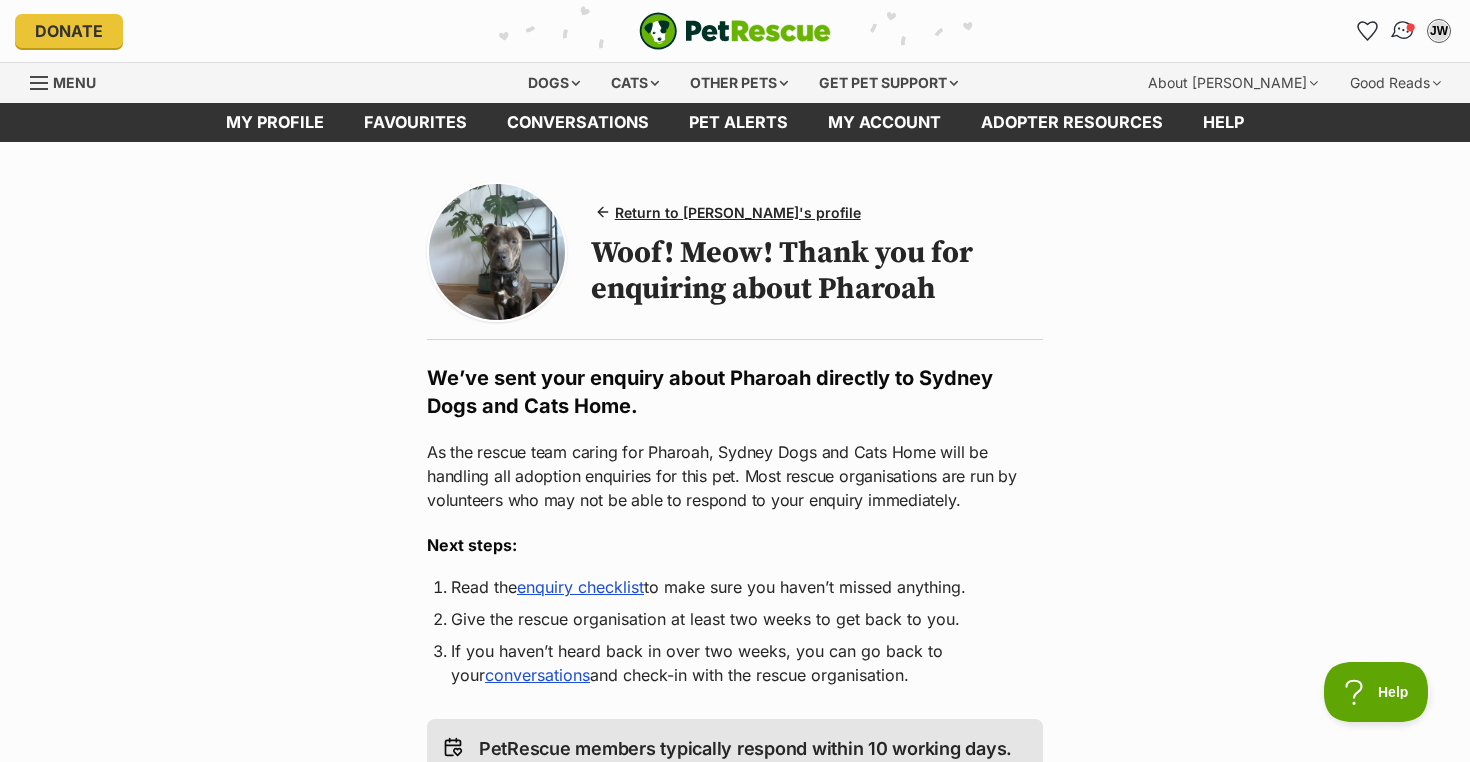 click at bounding box center (1411, 27) 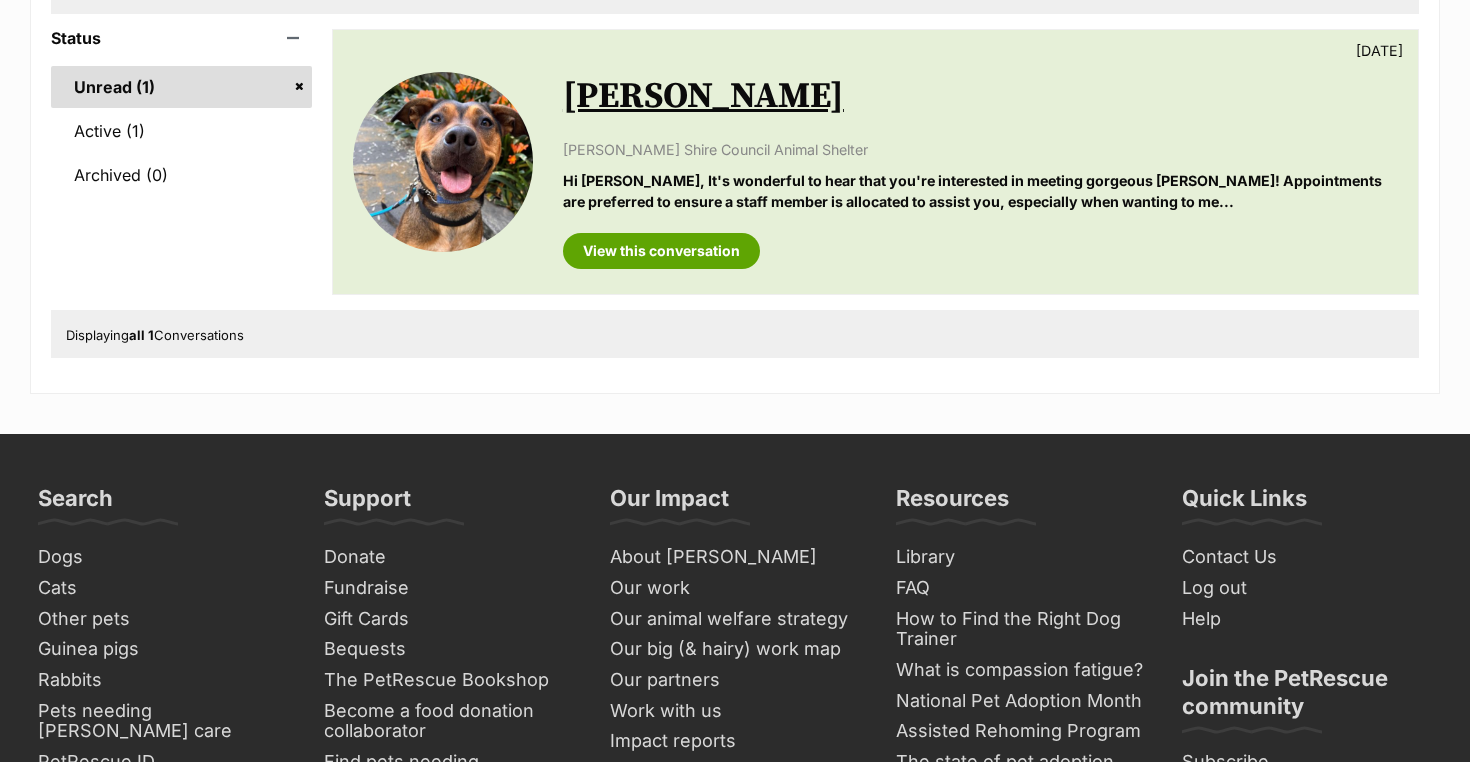 scroll, scrollTop: 0, scrollLeft: 0, axis: both 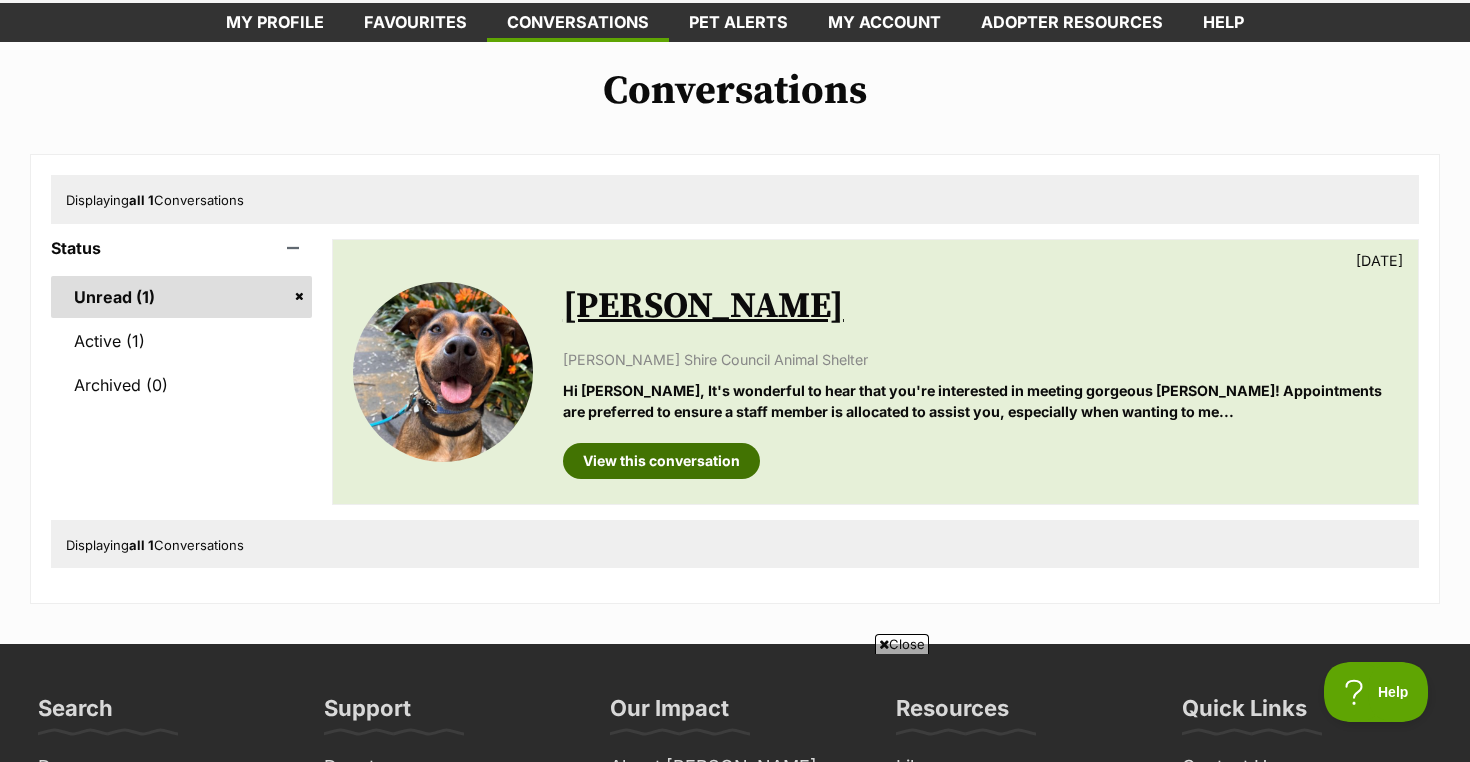 click on "View this conversation" at bounding box center (661, 461) 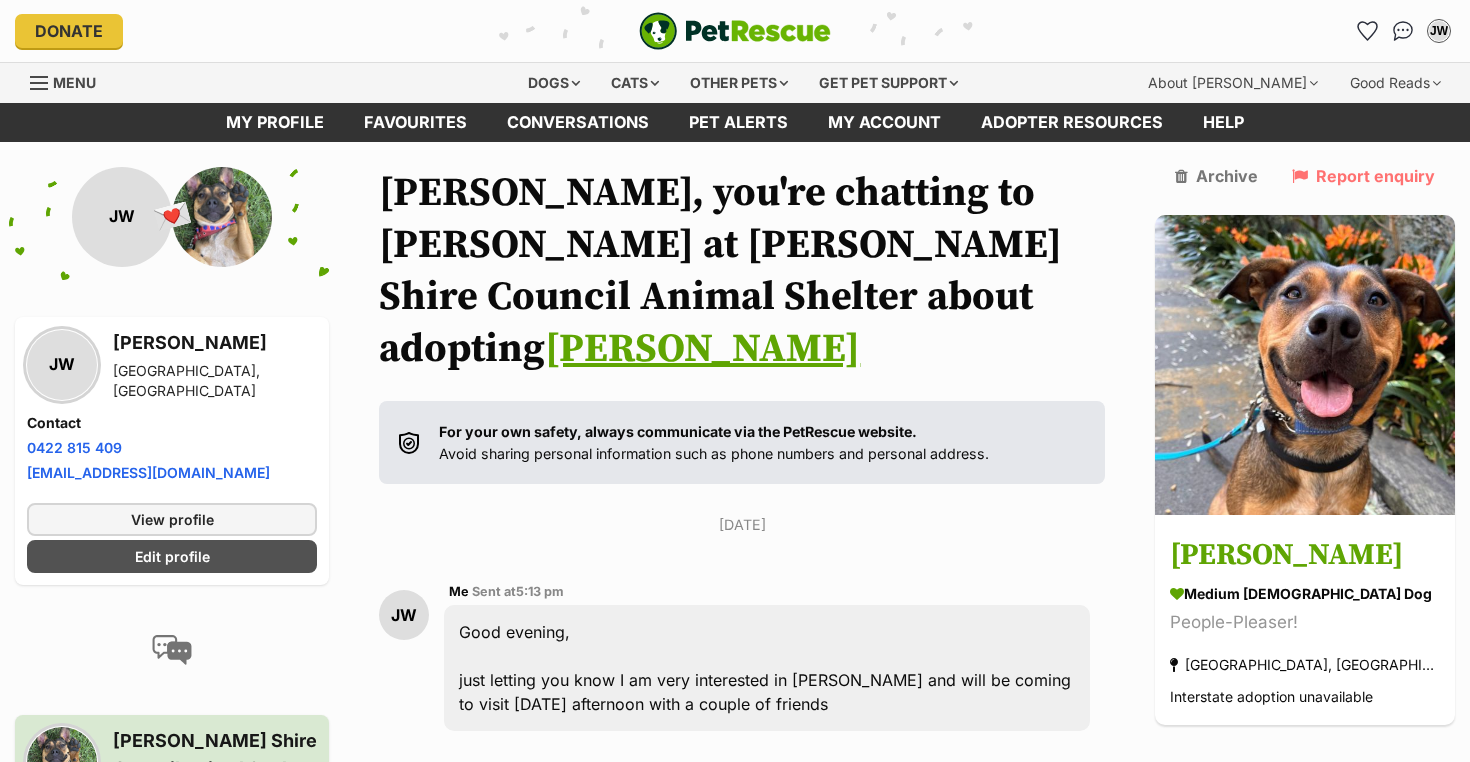 scroll, scrollTop: 0, scrollLeft: 0, axis: both 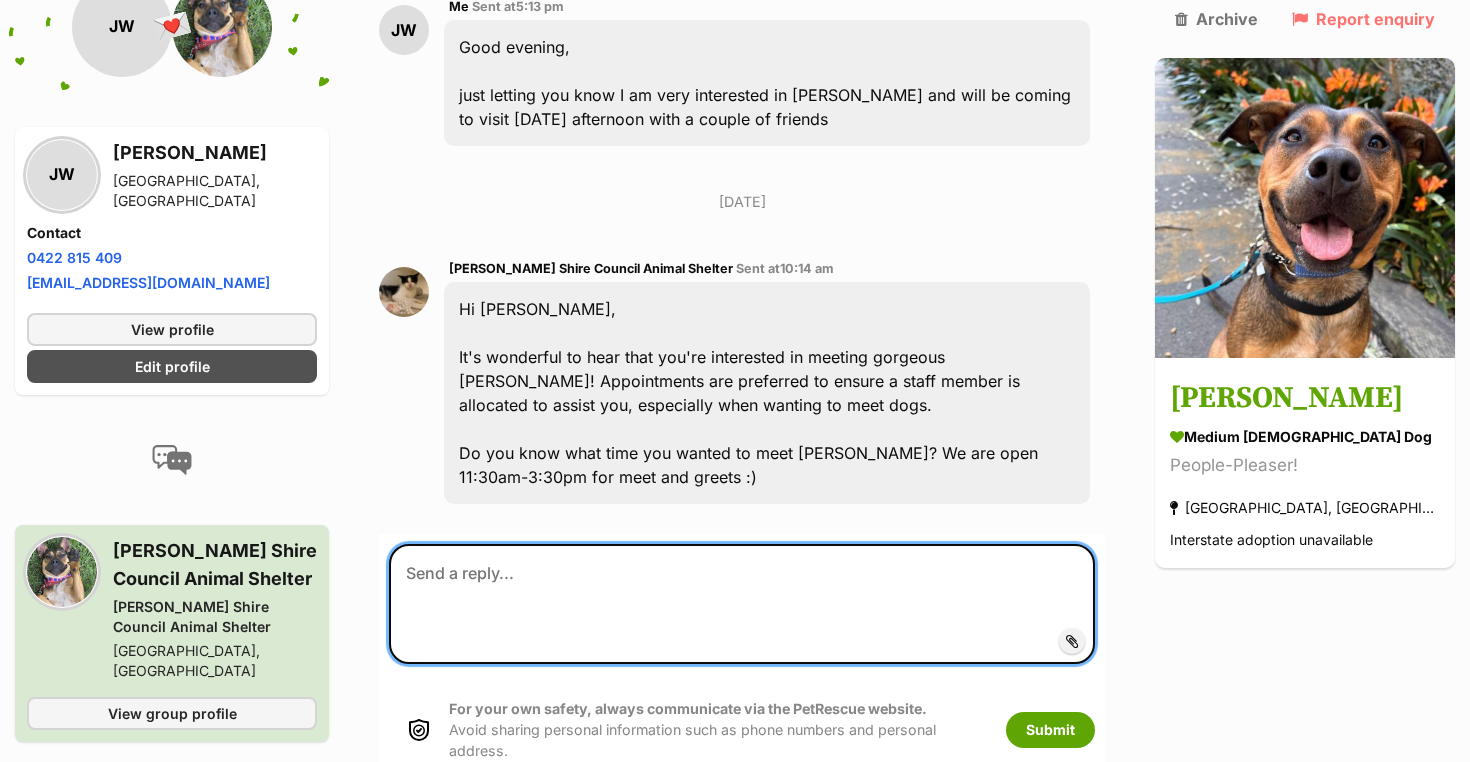 click at bounding box center (742, 604) 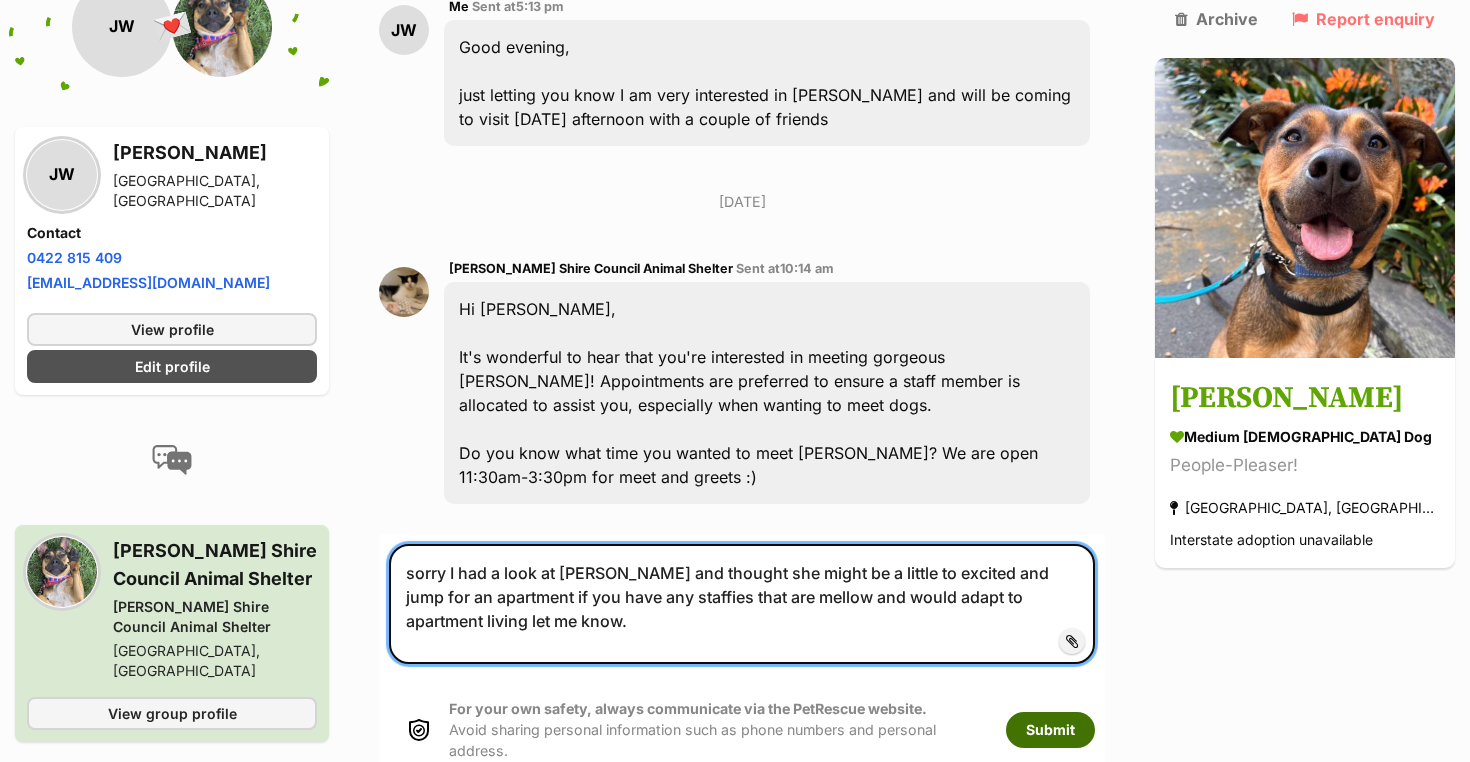 type on "sorry I had a look at [PERSON_NAME] and thought she might be a little to excited and jump for an apartment if you have any staffies that are mellow and would adapt to apartment living let me know." 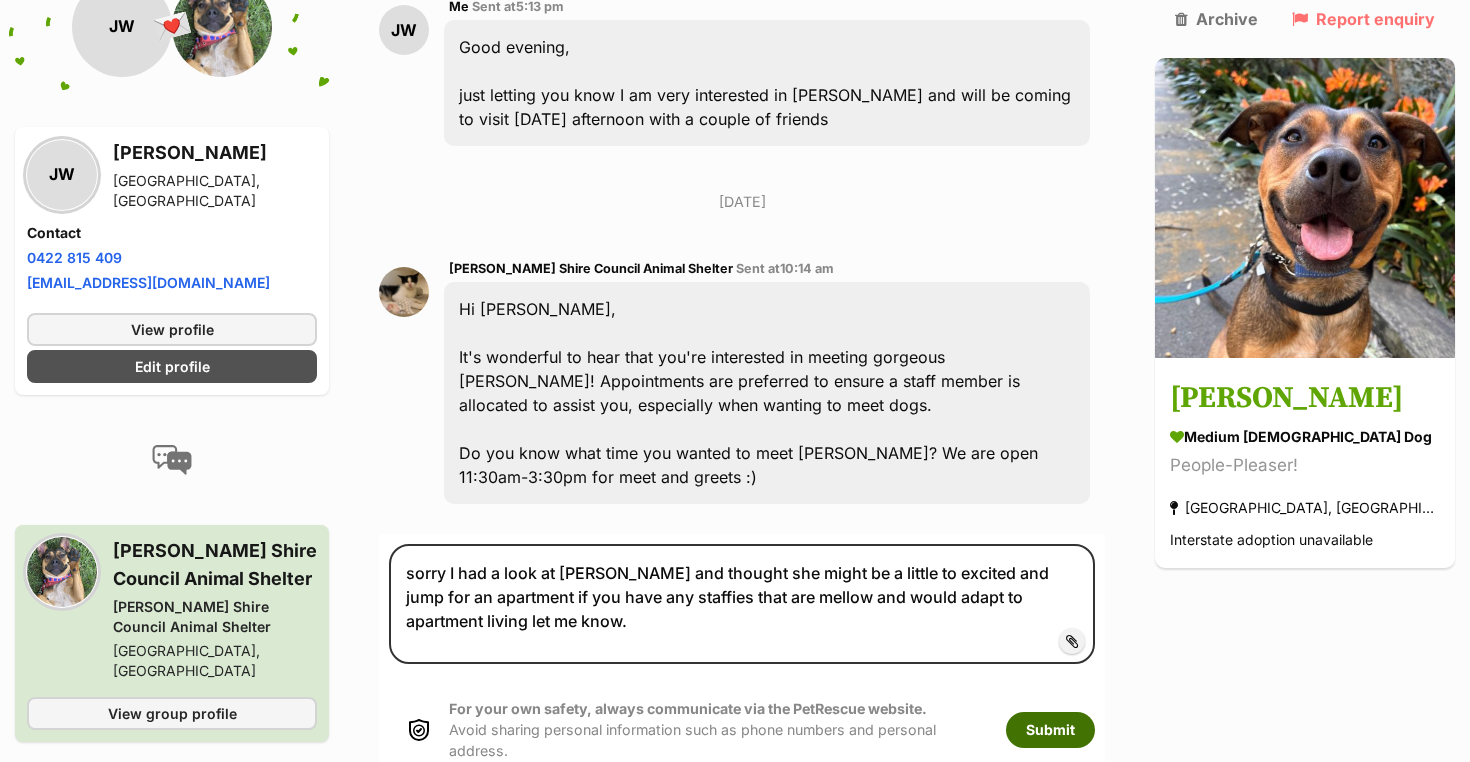 click on "Submit" at bounding box center (1050, 730) 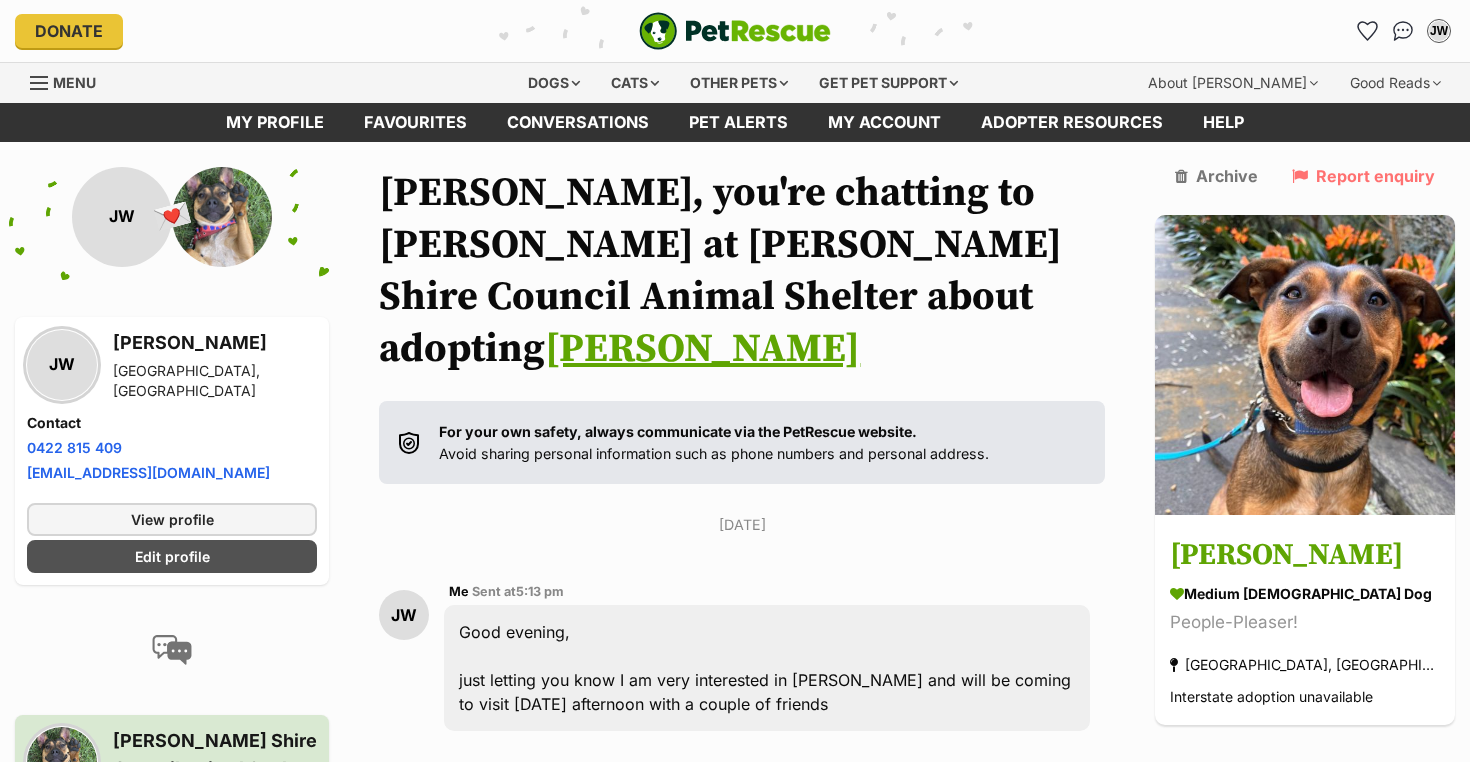 scroll, scrollTop: 0, scrollLeft: 0, axis: both 